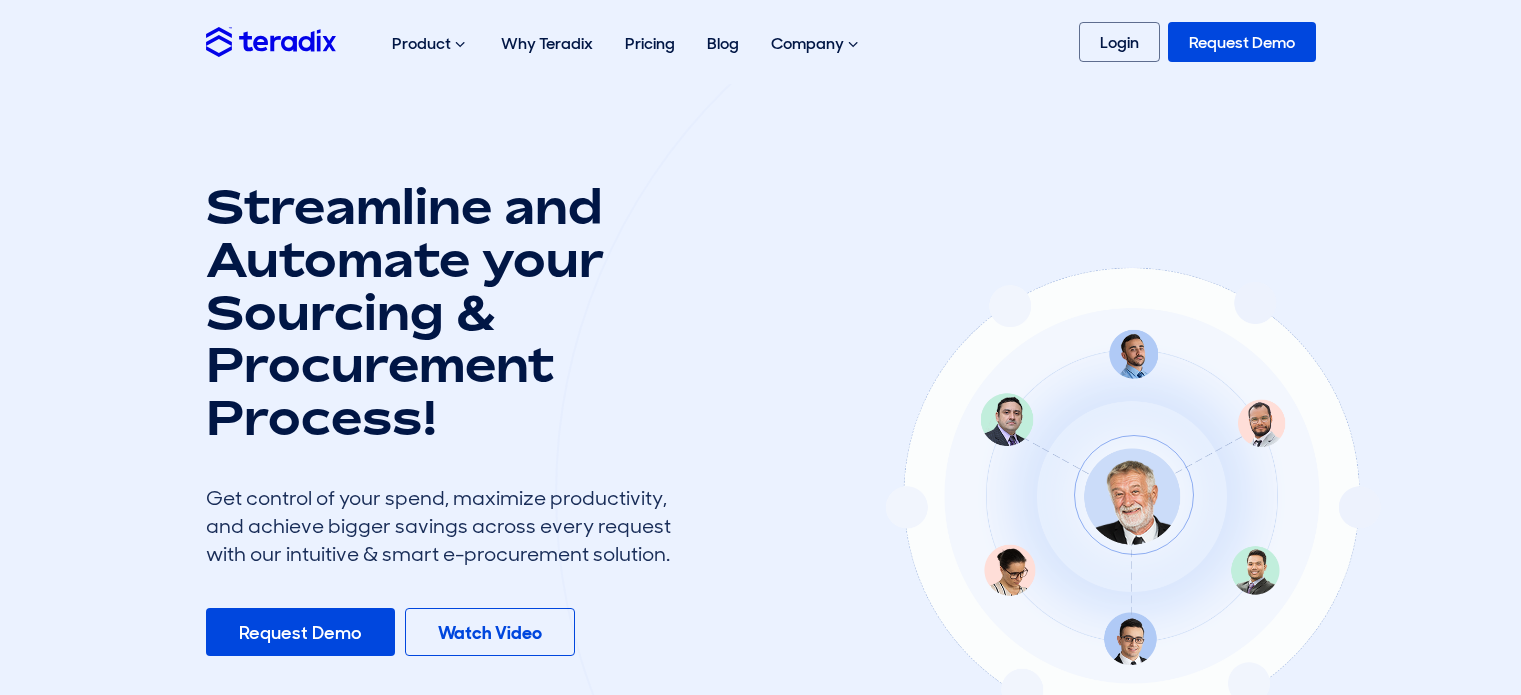 scroll, scrollTop: 0, scrollLeft: 0, axis: both 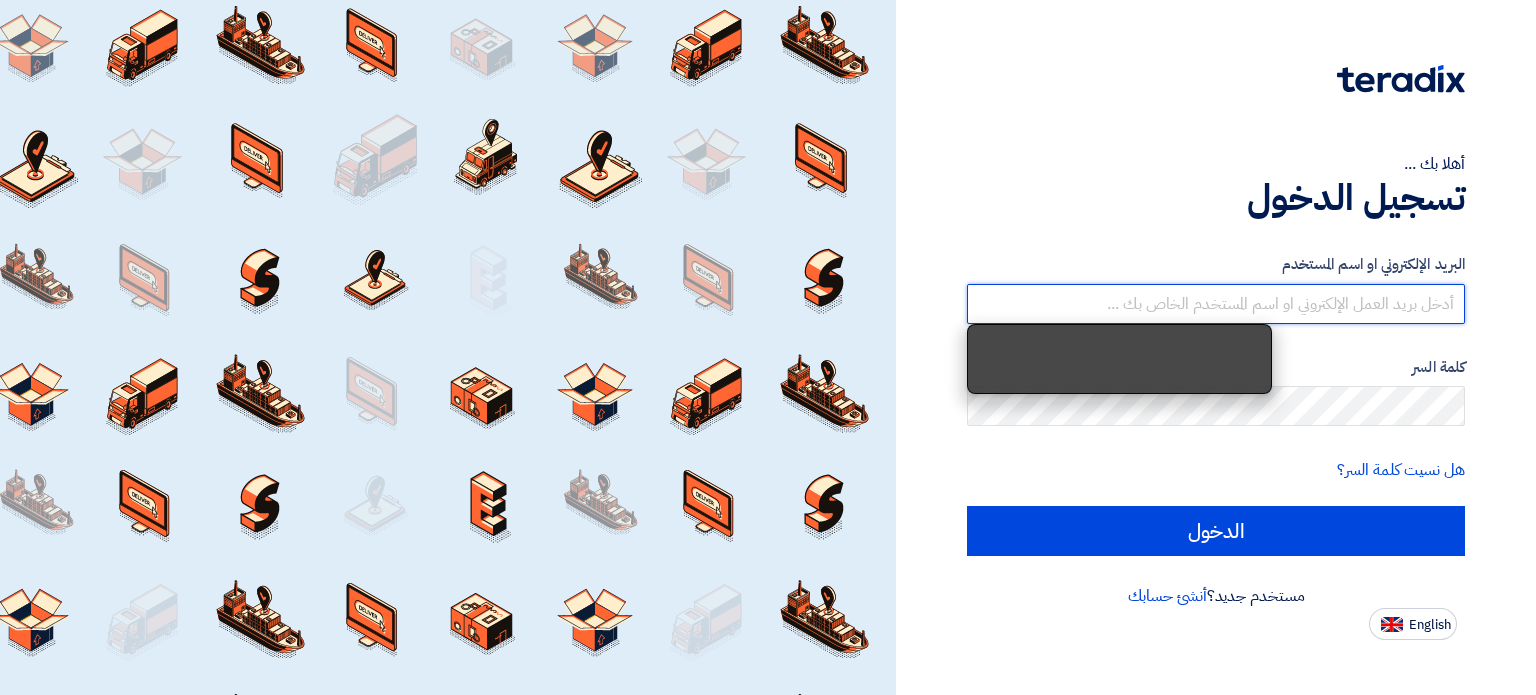 click at bounding box center [1216, 304] 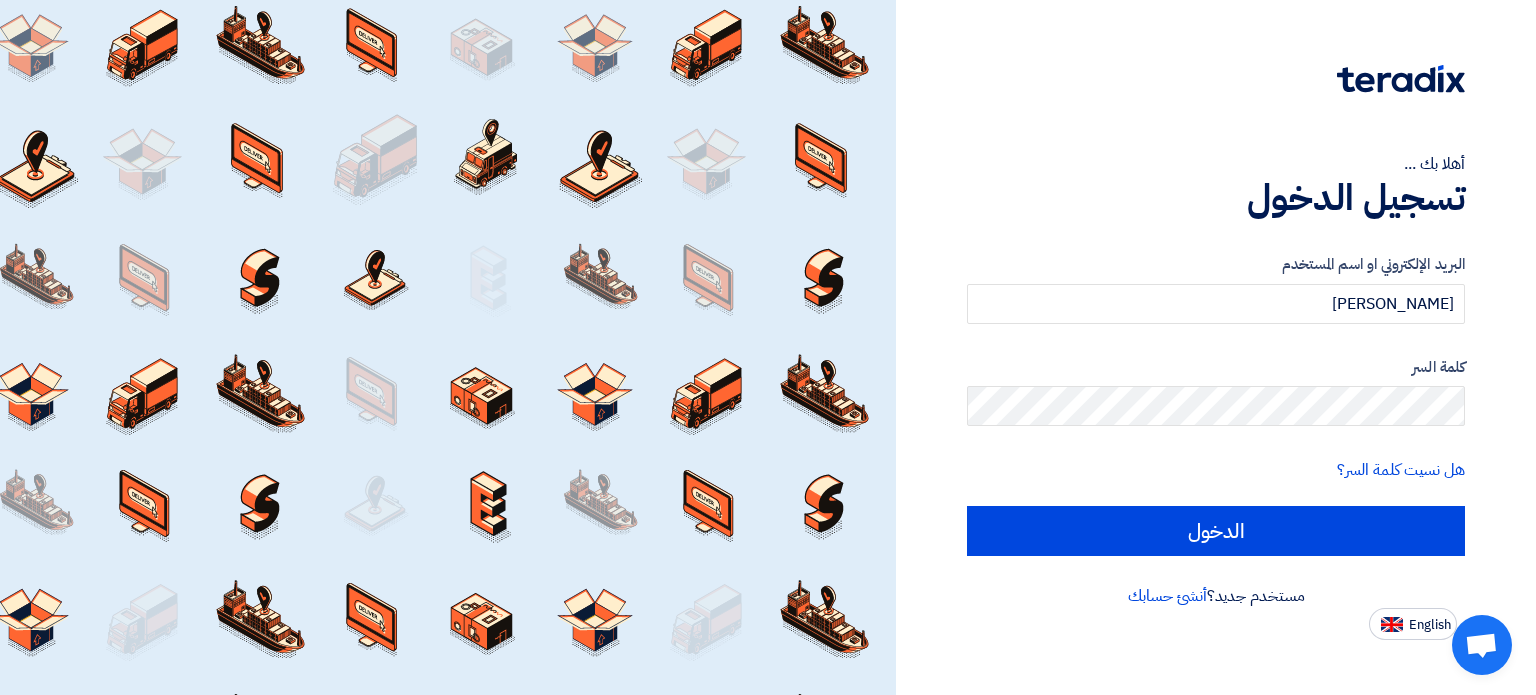 click on "كلمة السر" 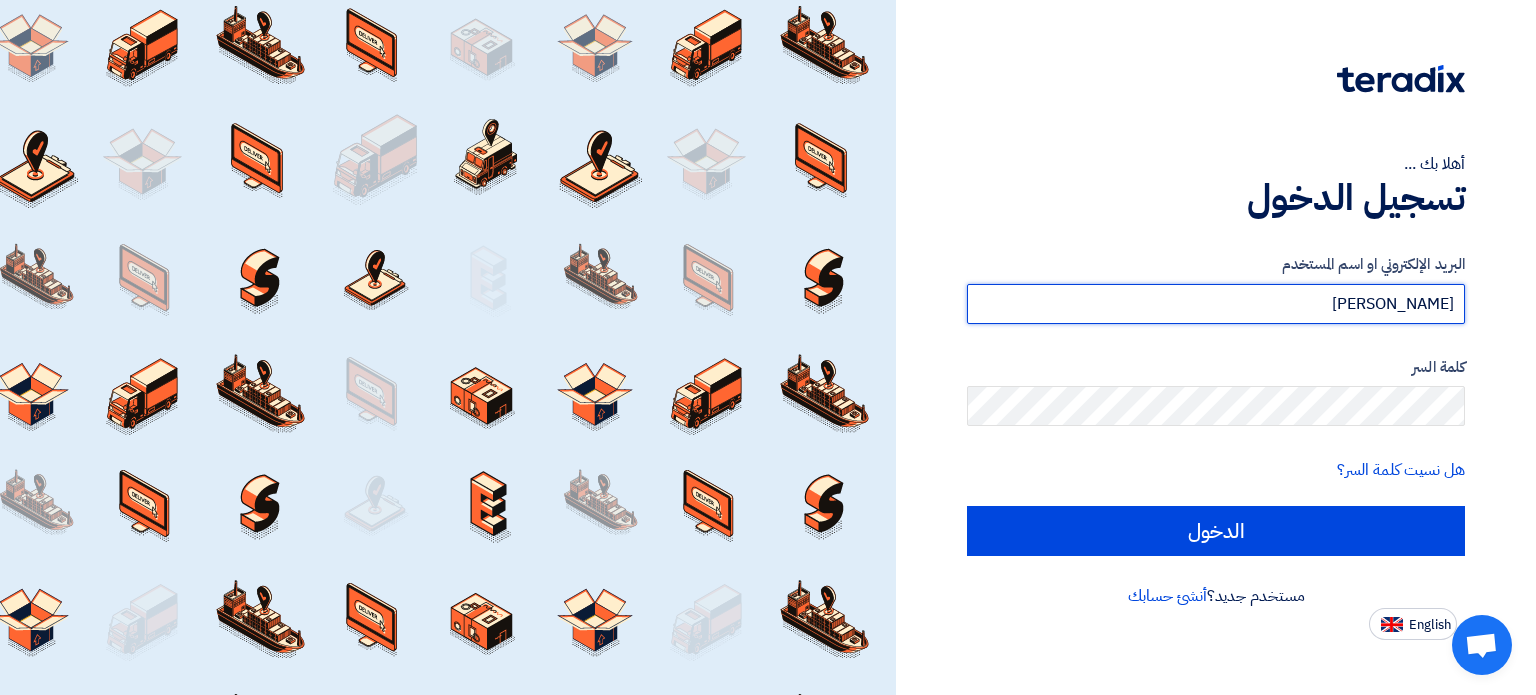 click on "muha" at bounding box center [1216, 304] 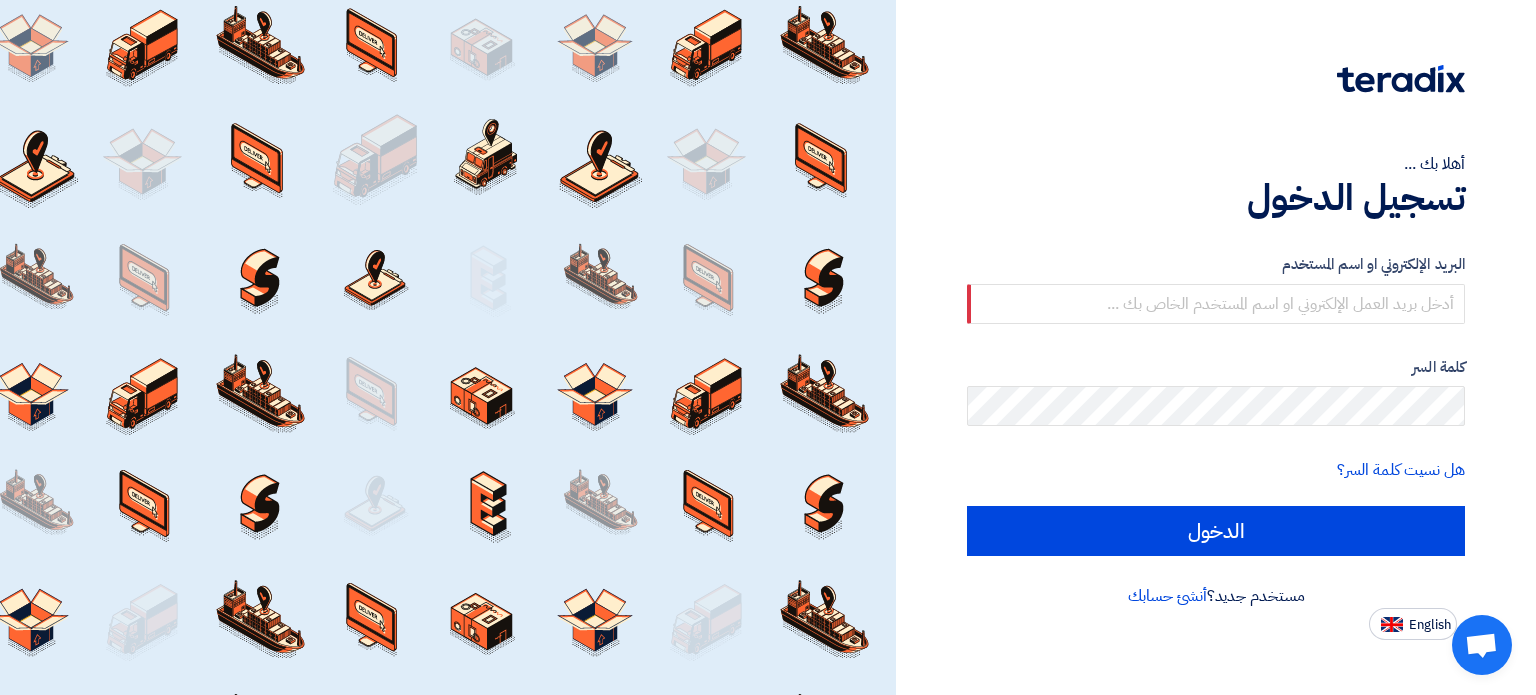 type on "muhammed.adnan@jewel-ksa.com" 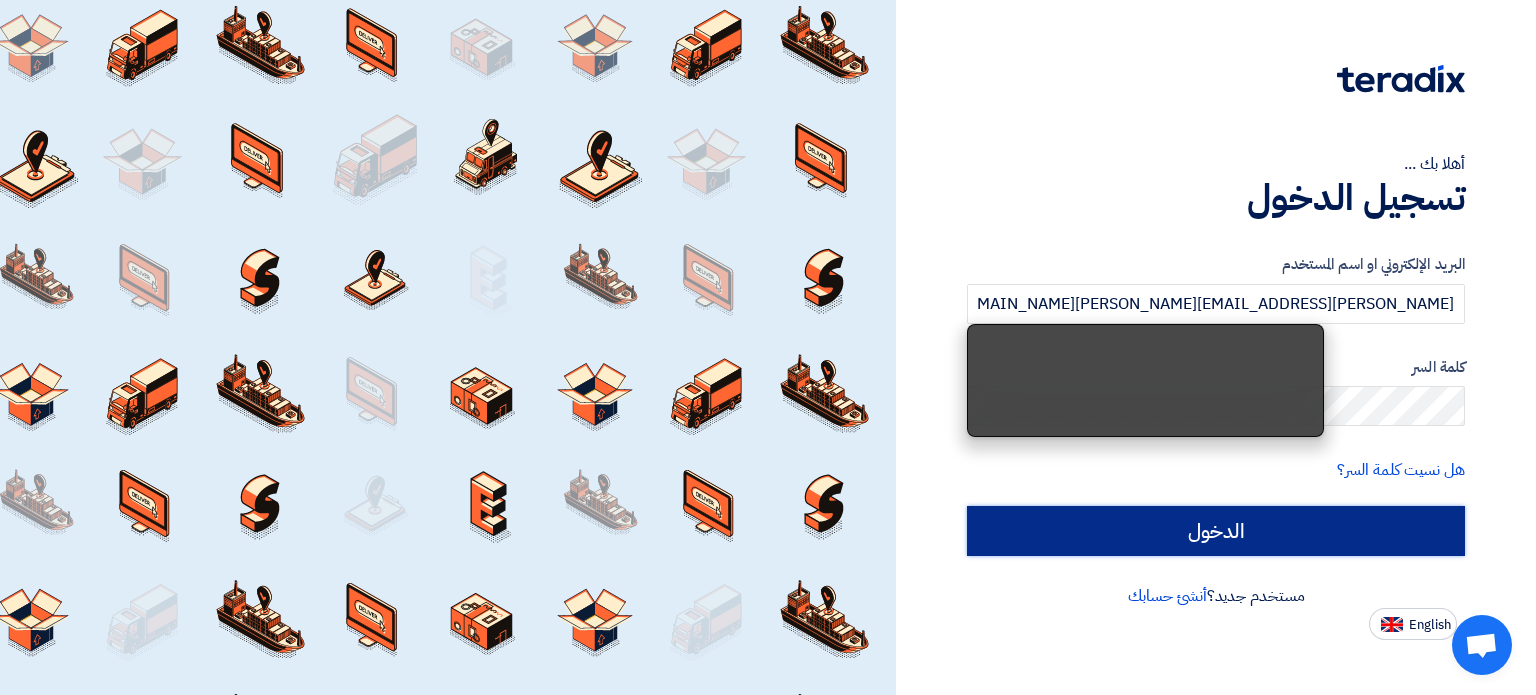 click on "الدخول" 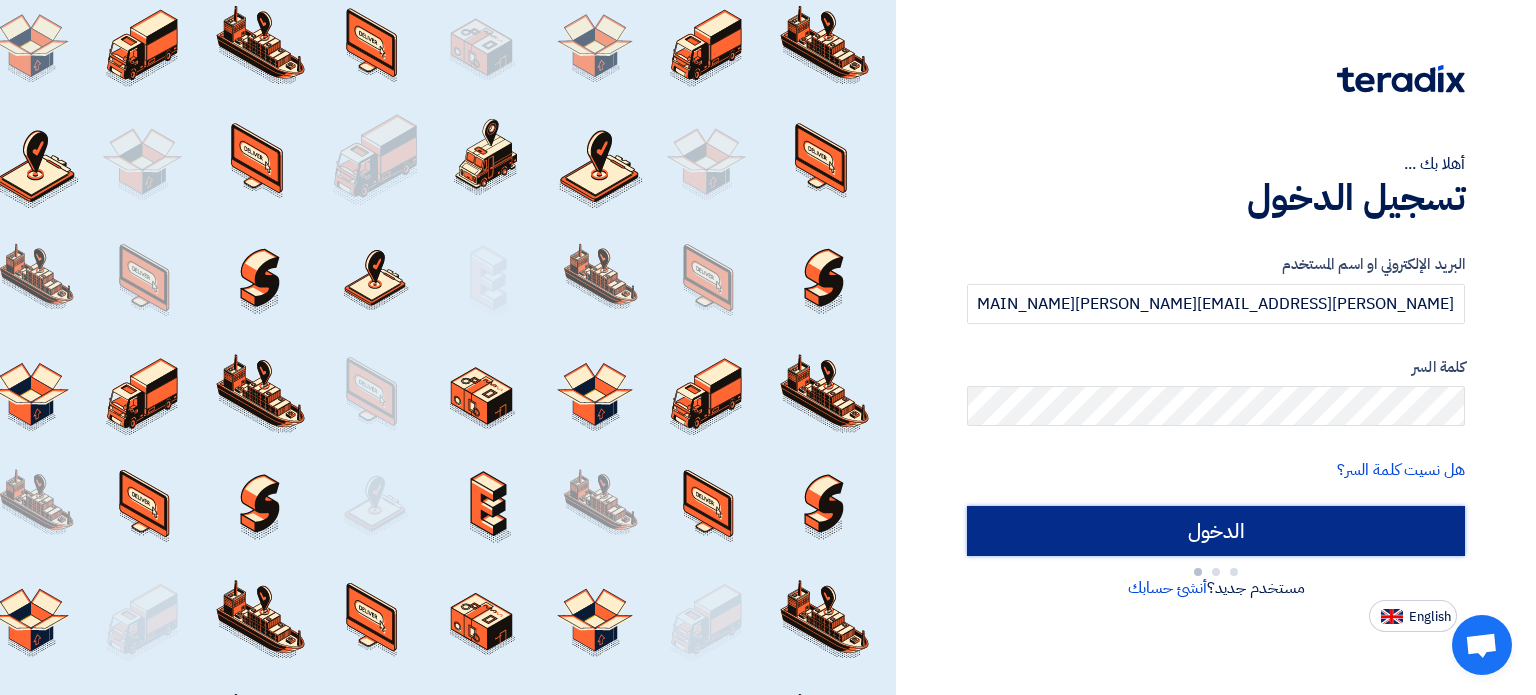 type on "Sign in" 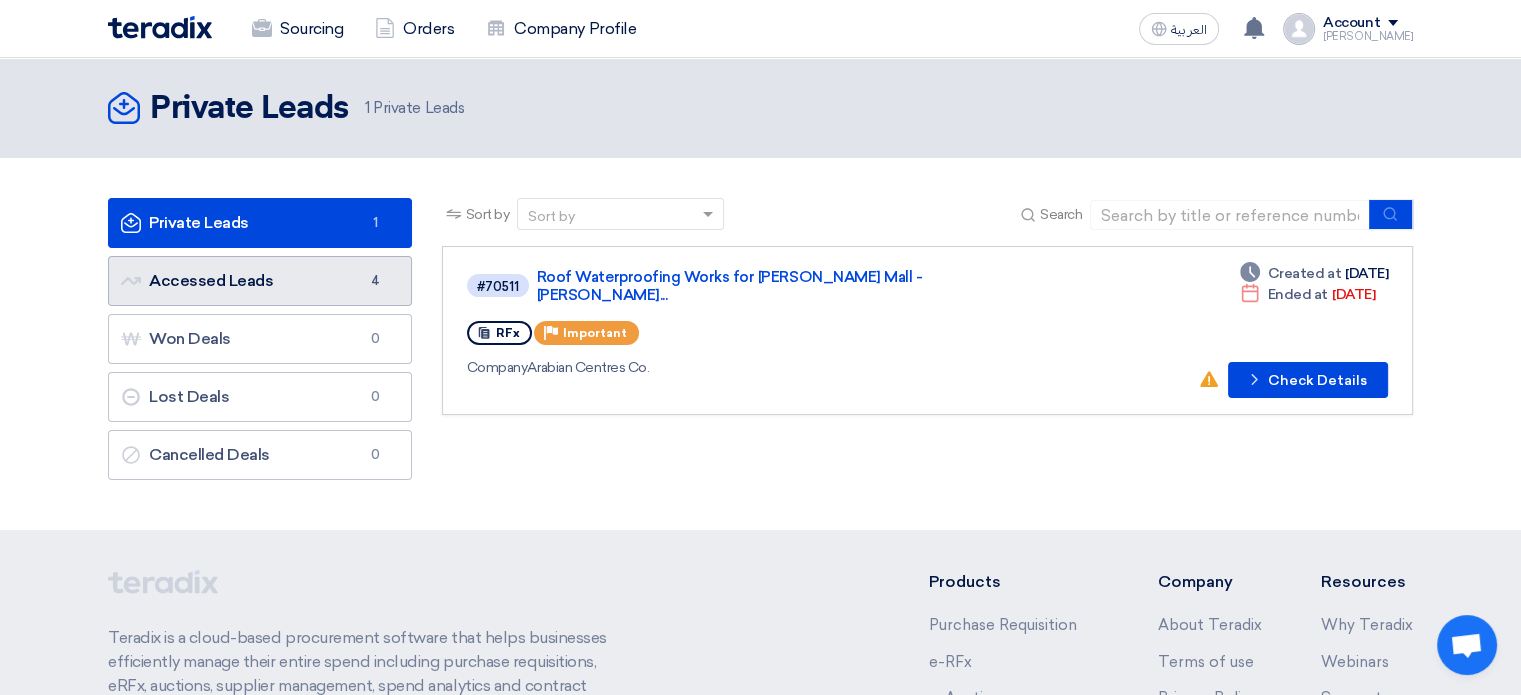 click on "Accessed Leads
Accessed Leads
4" 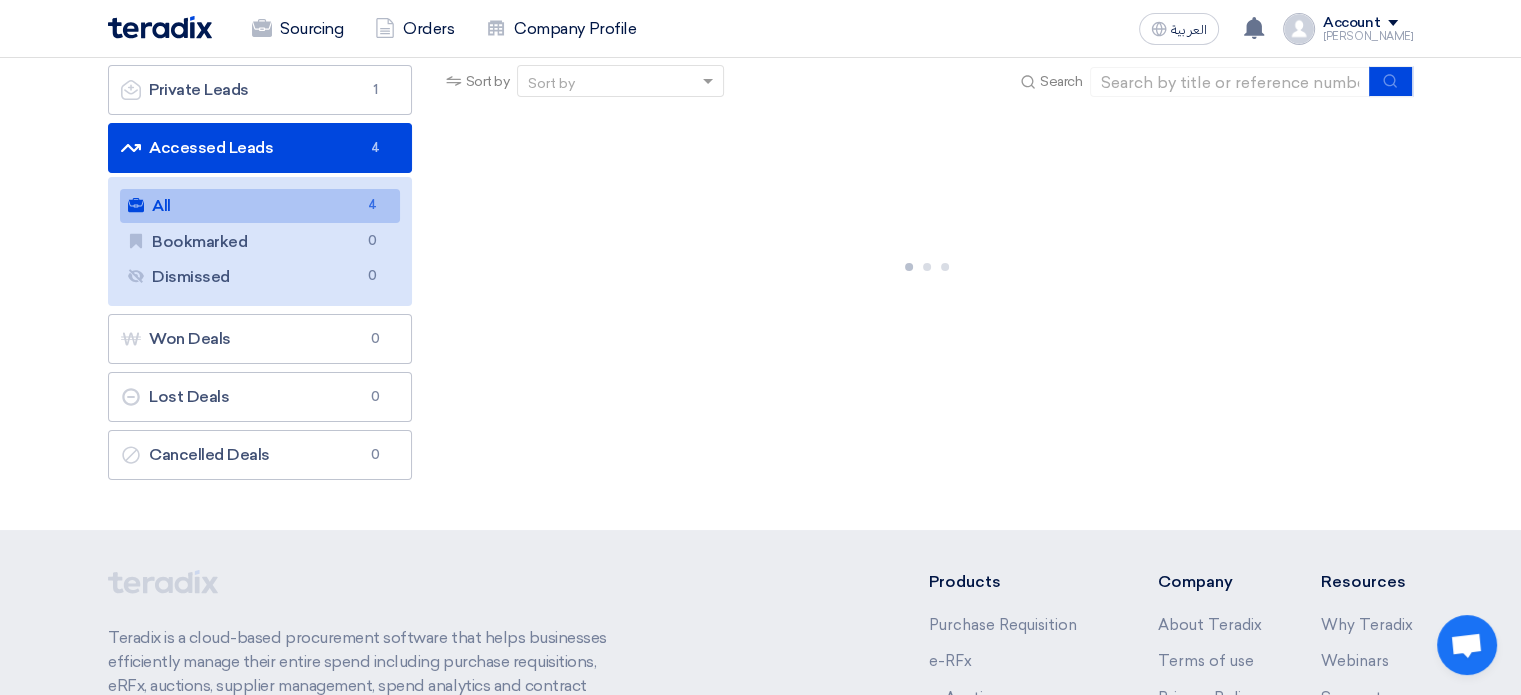 scroll, scrollTop: 200, scrollLeft: 0, axis: vertical 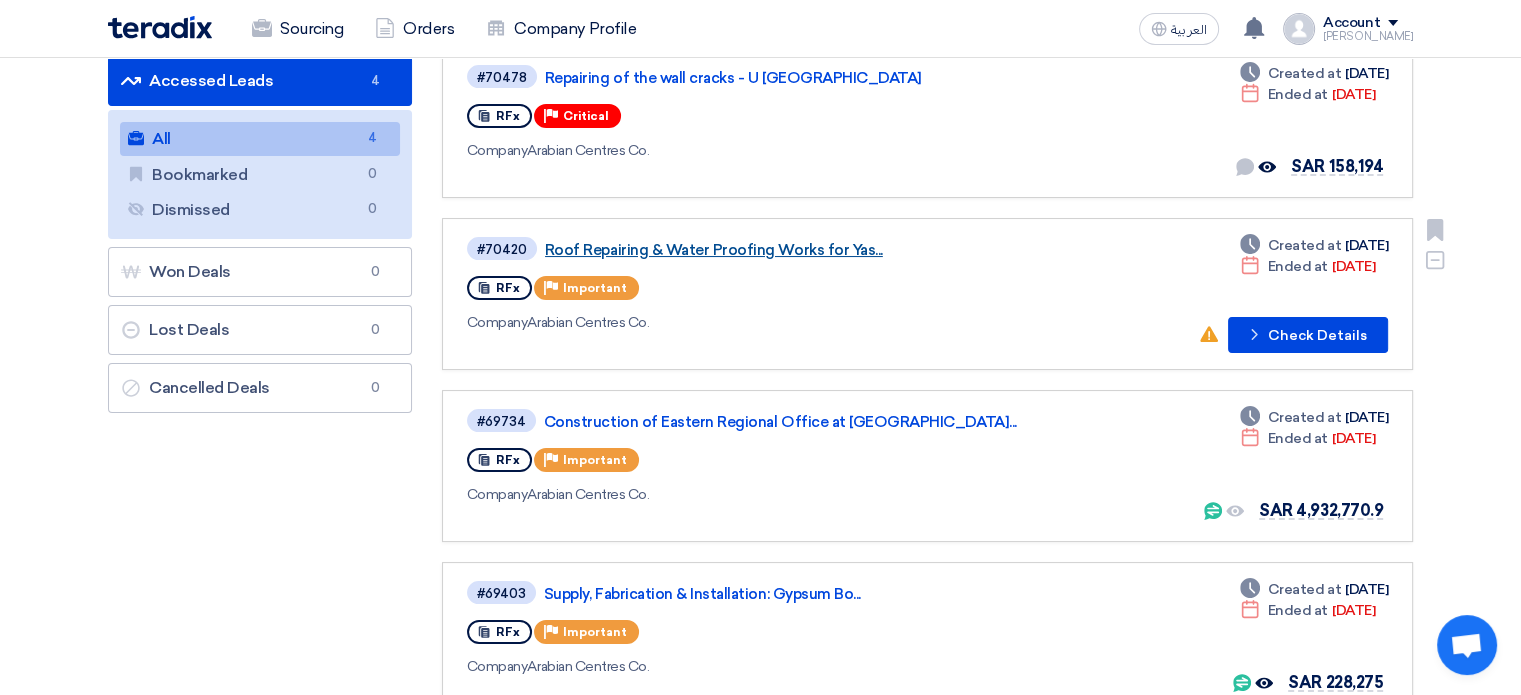 click on "Roof Repairing & Water Proofing Works for Yas..." 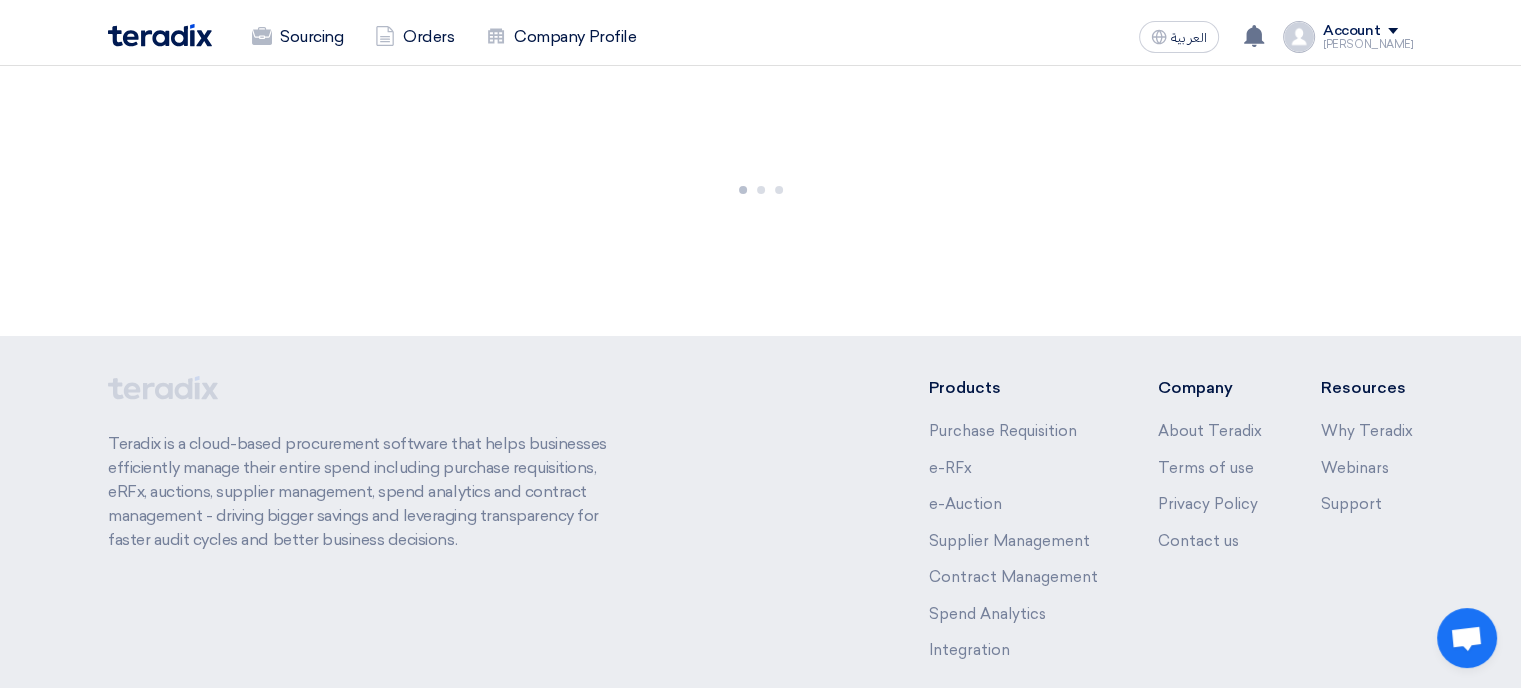 scroll, scrollTop: 0, scrollLeft: 0, axis: both 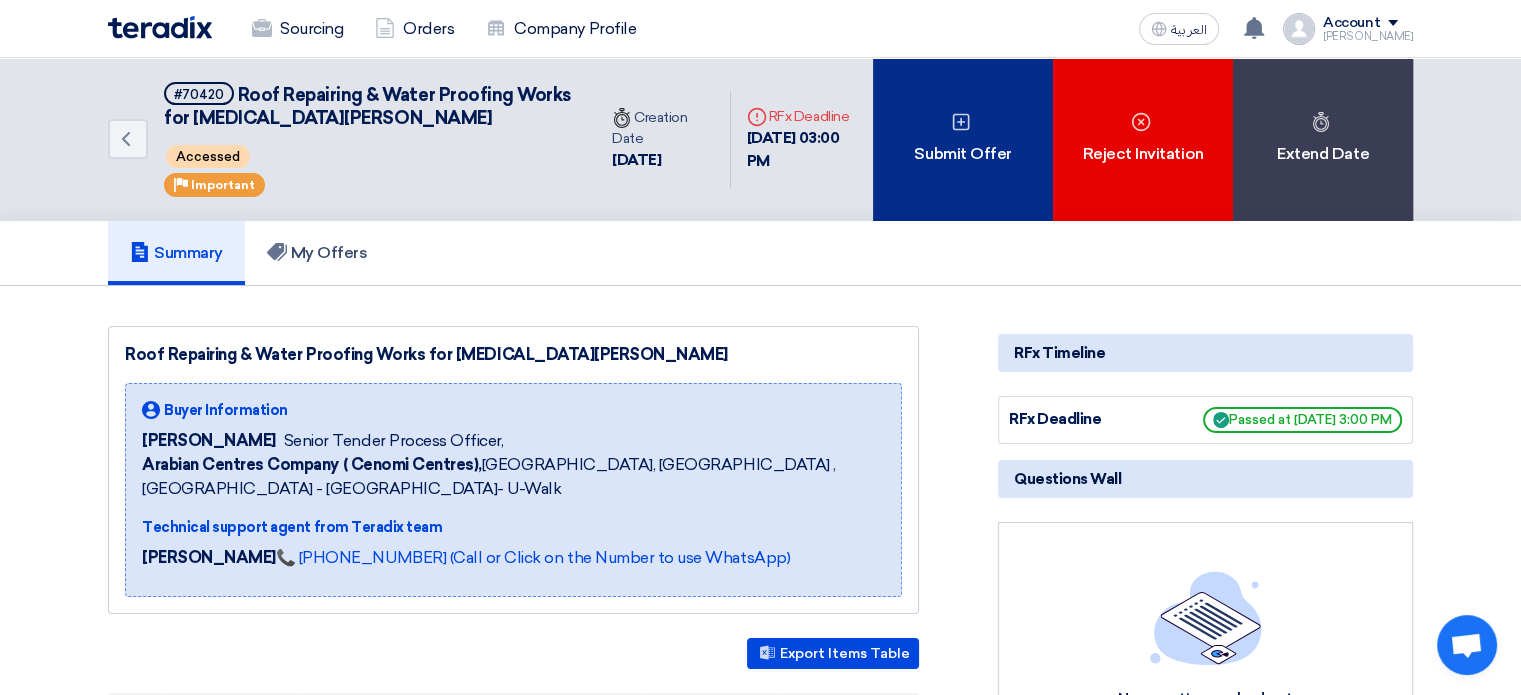 click on "Submit Offer" 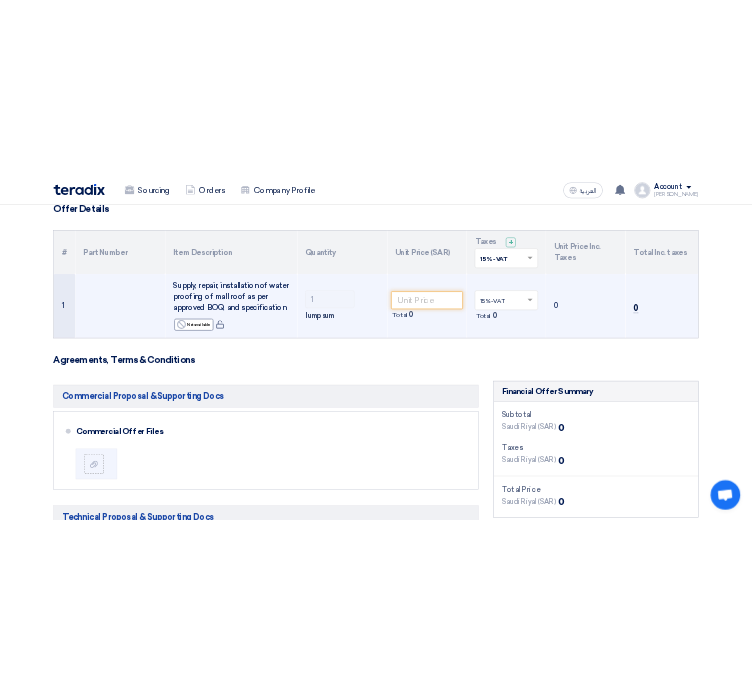 scroll, scrollTop: 200, scrollLeft: 0, axis: vertical 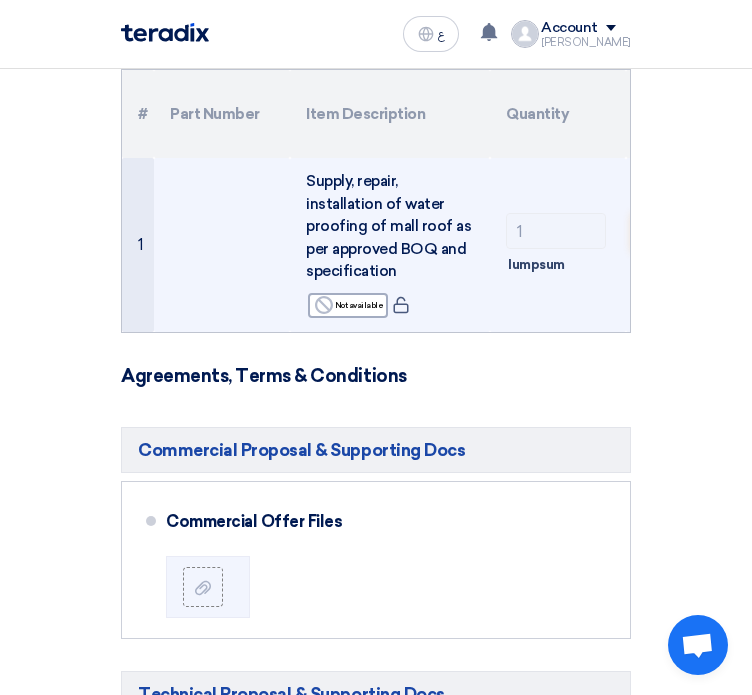 drag, startPoint x: 553, startPoint y: 266, endPoint x: 568, endPoint y: 270, distance: 15.524175 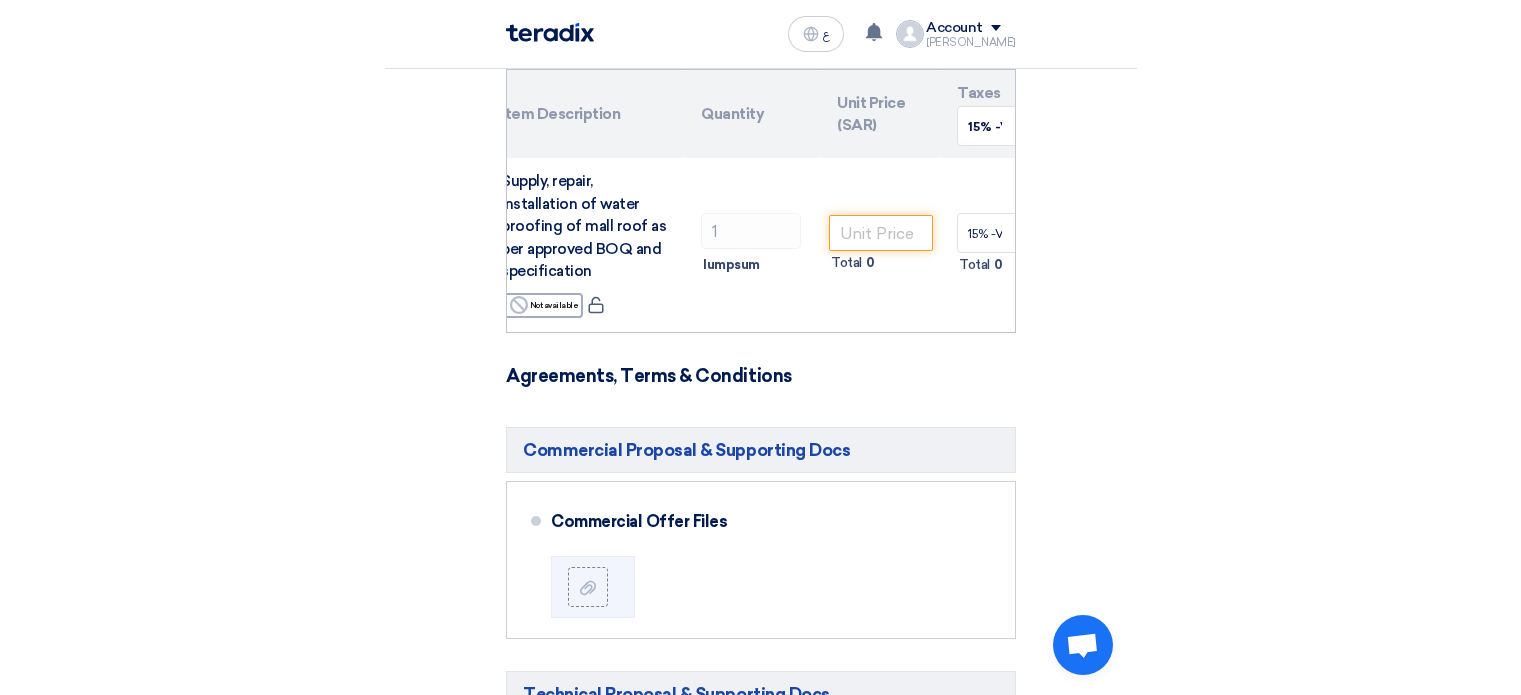 scroll, scrollTop: 0, scrollLeft: 349, axis: horizontal 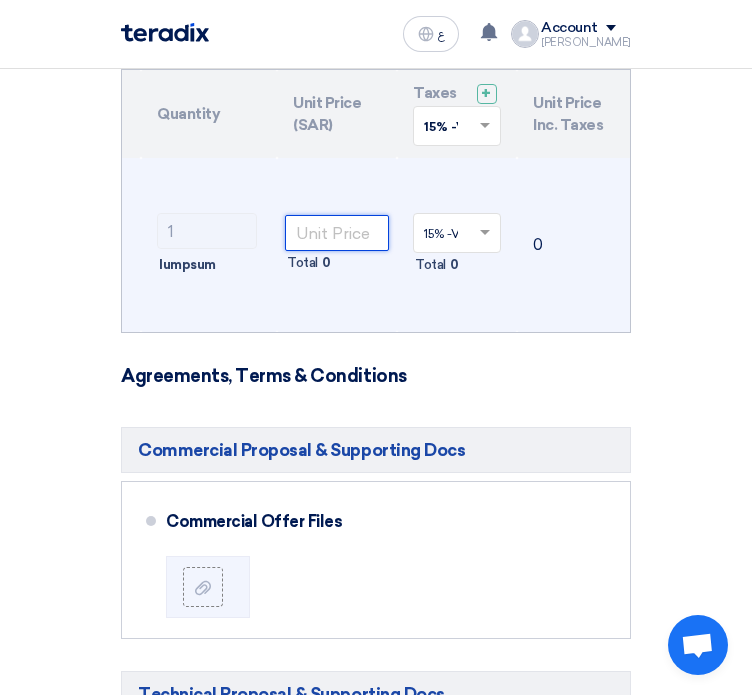 click 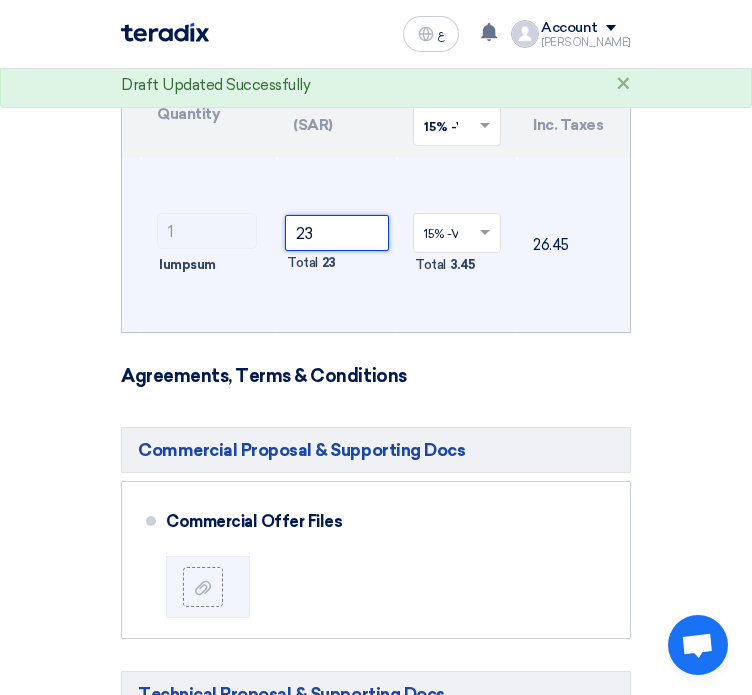click on "23" 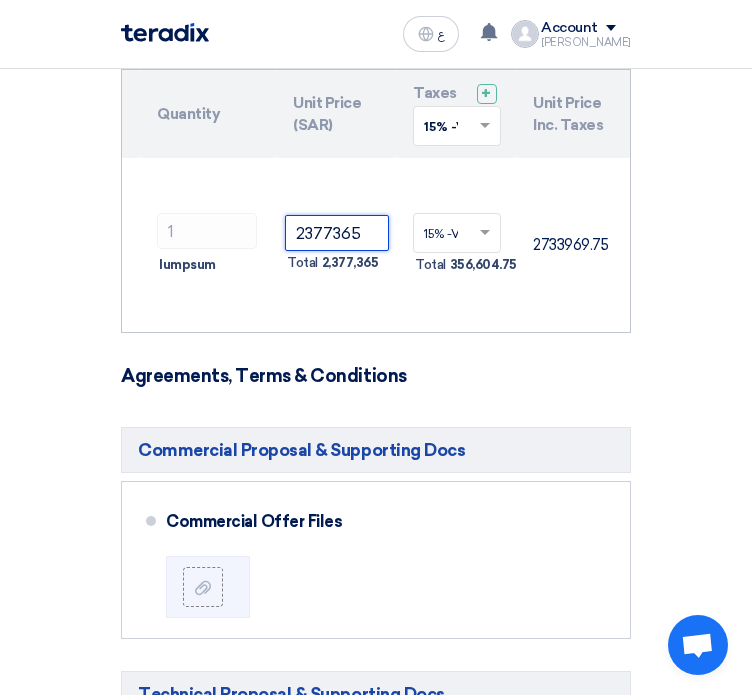 type on "2377365" 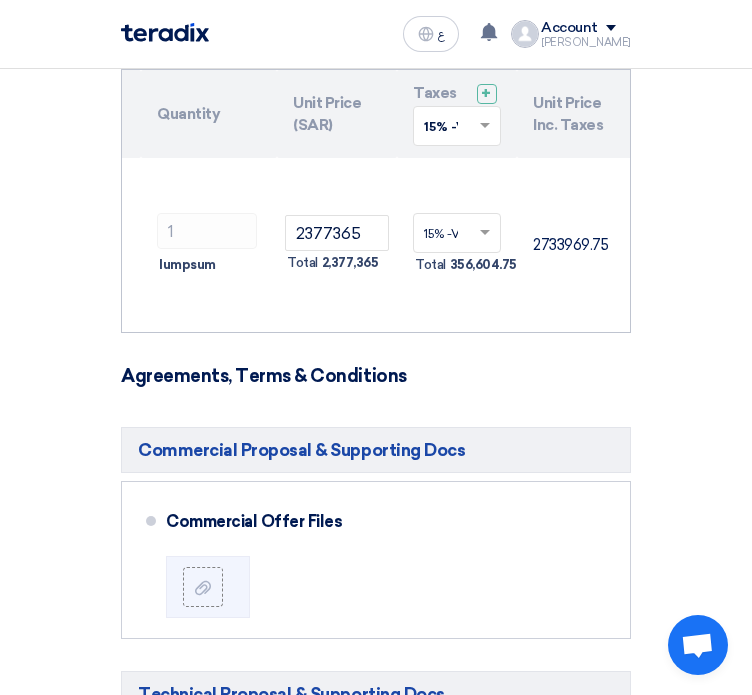 click on "Agreements, Terms & Conditions" 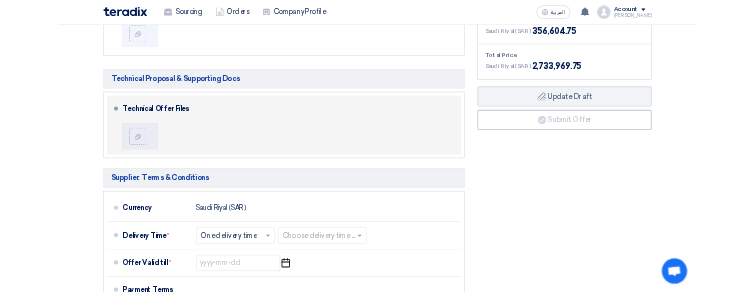 scroll, scrollTop: 600, scrollLeft: 0, axis: vertical 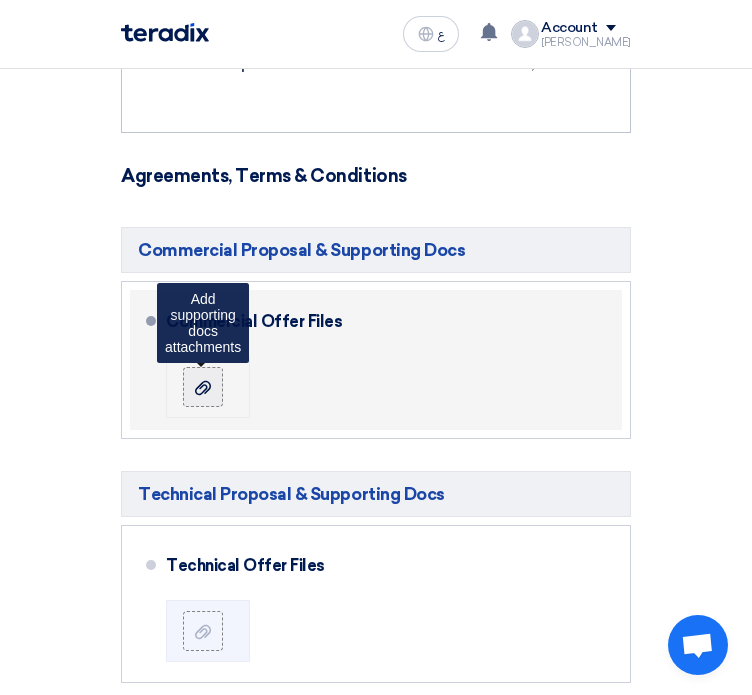 click 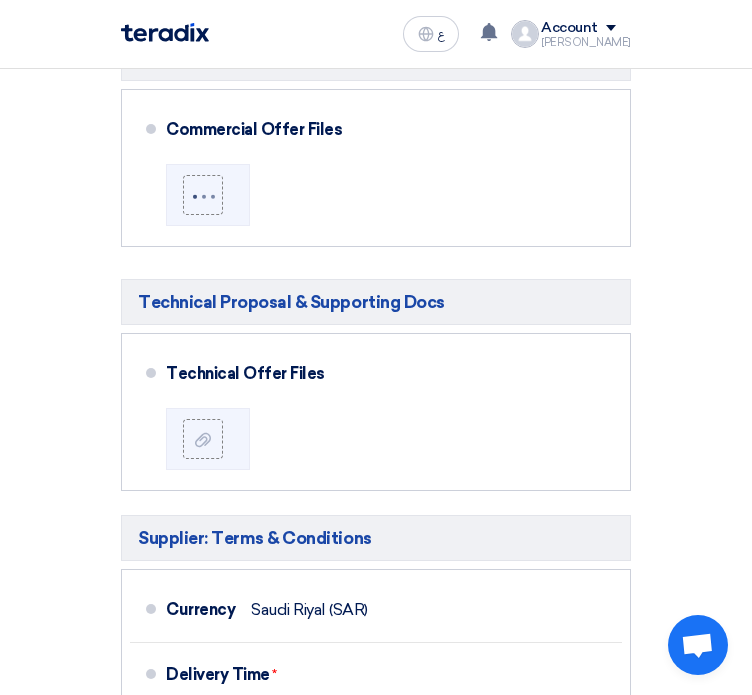 scroll, scrollTop: 600, scrollLeft: 0, axis: vertical 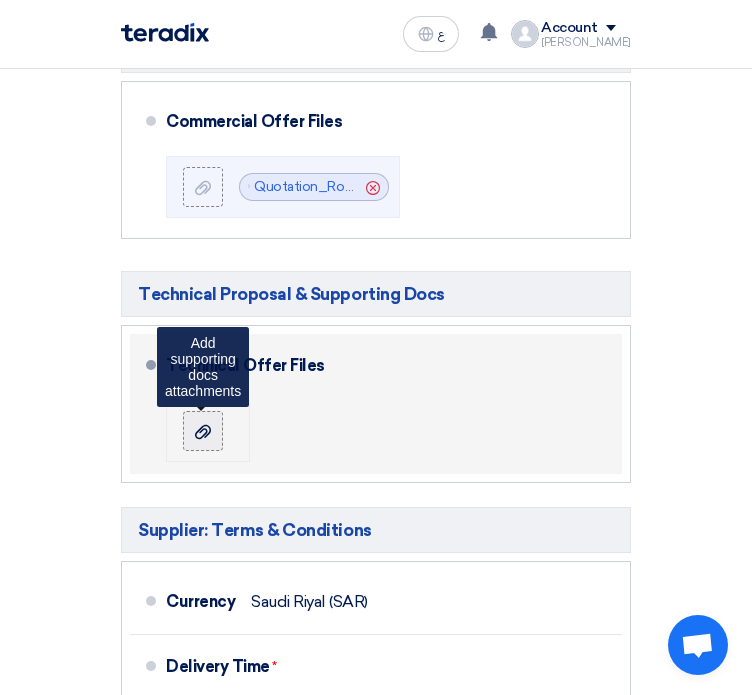 click 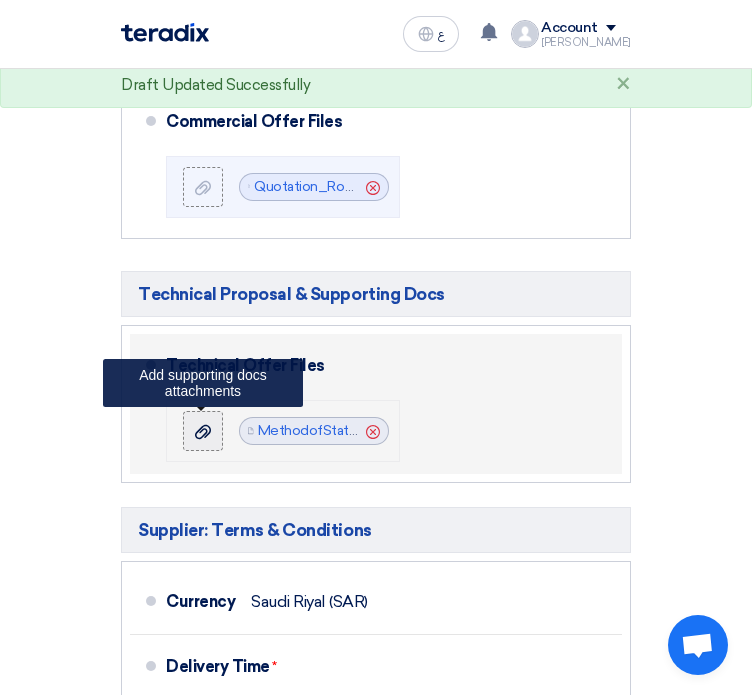 click 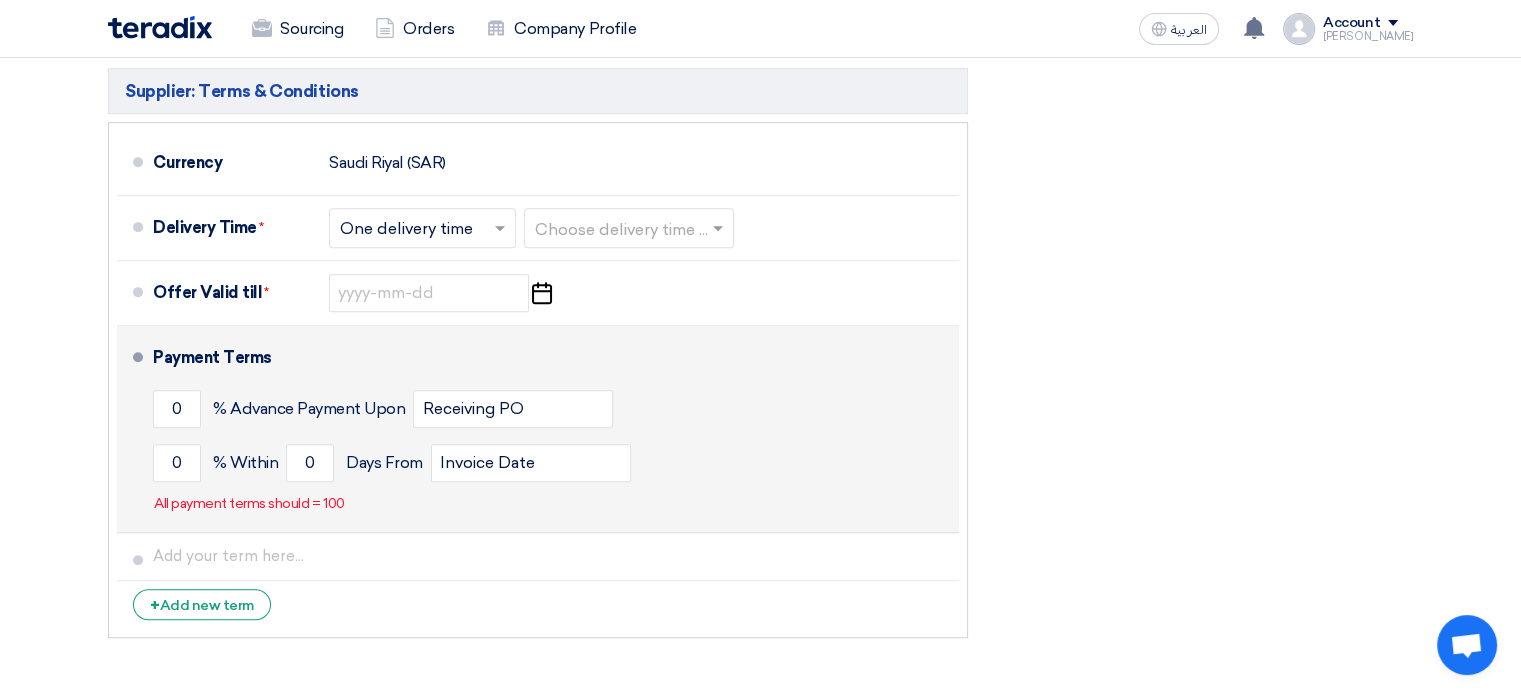 scroll, scrollTop: 1000, scrollLeft: 0, axis: vertical 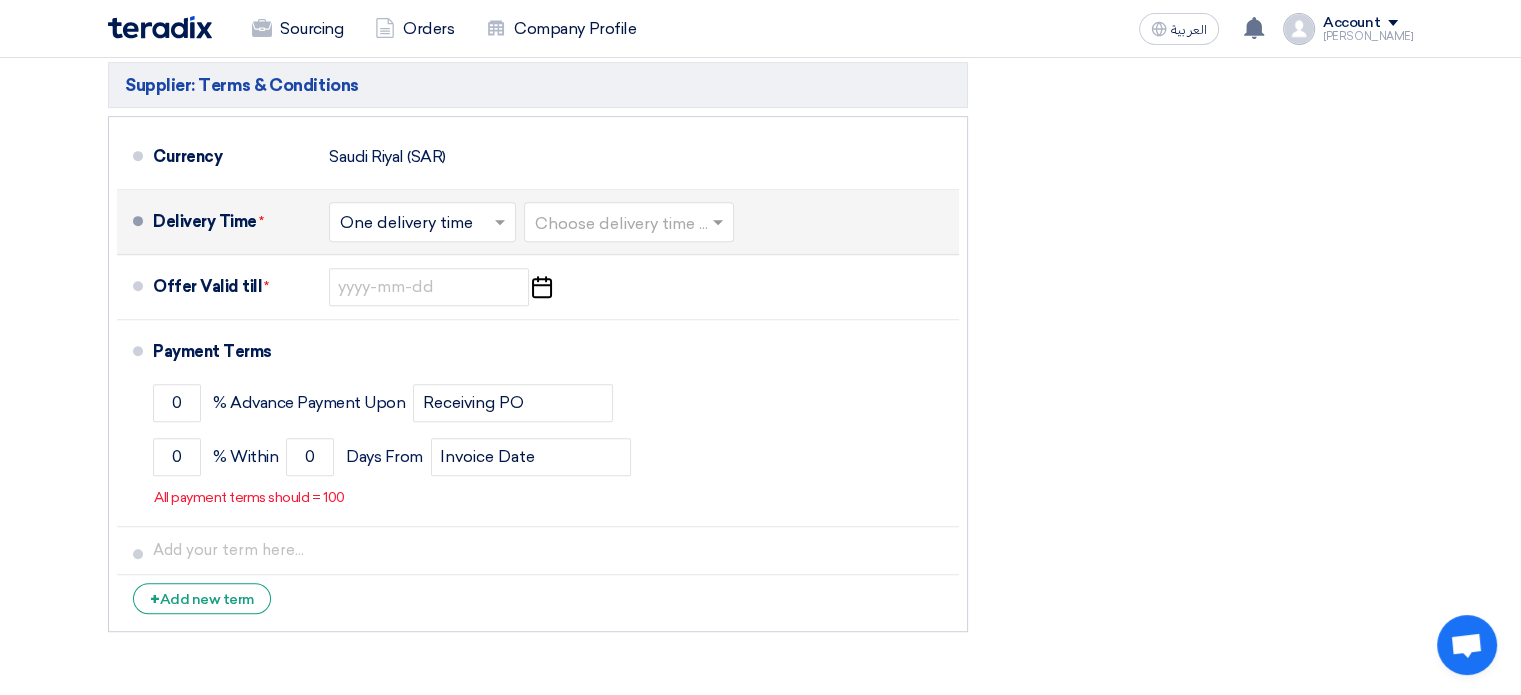 click 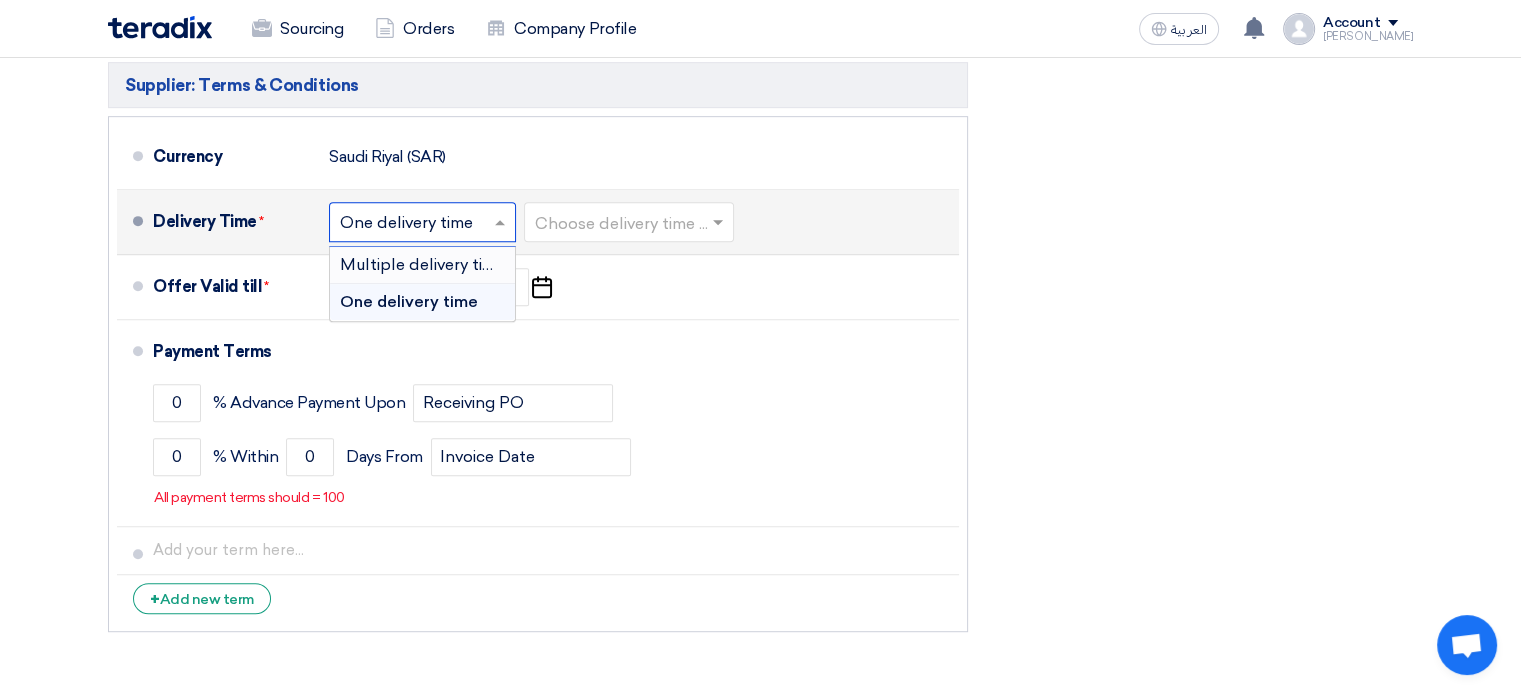 click on "Multiple delivery times" at bounding box center [426, 264] 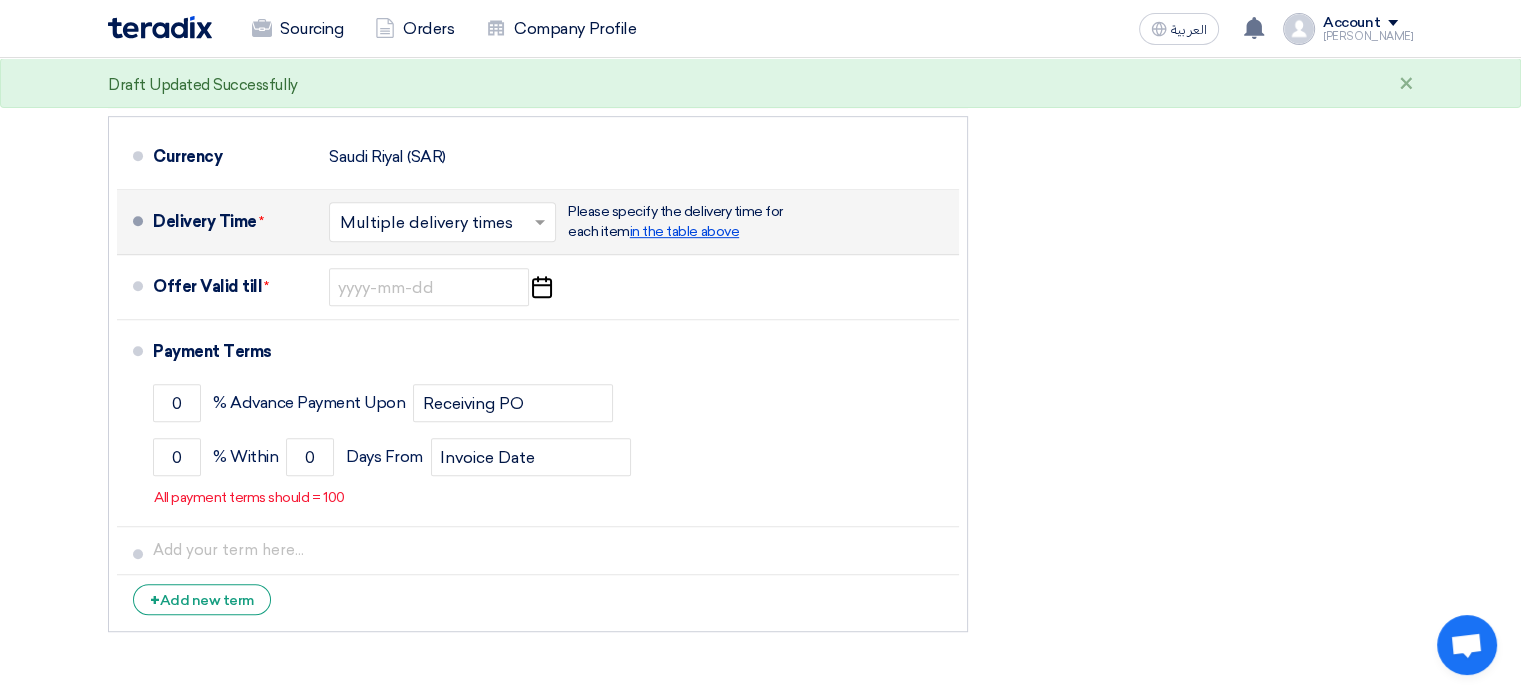 click on "in the table above" 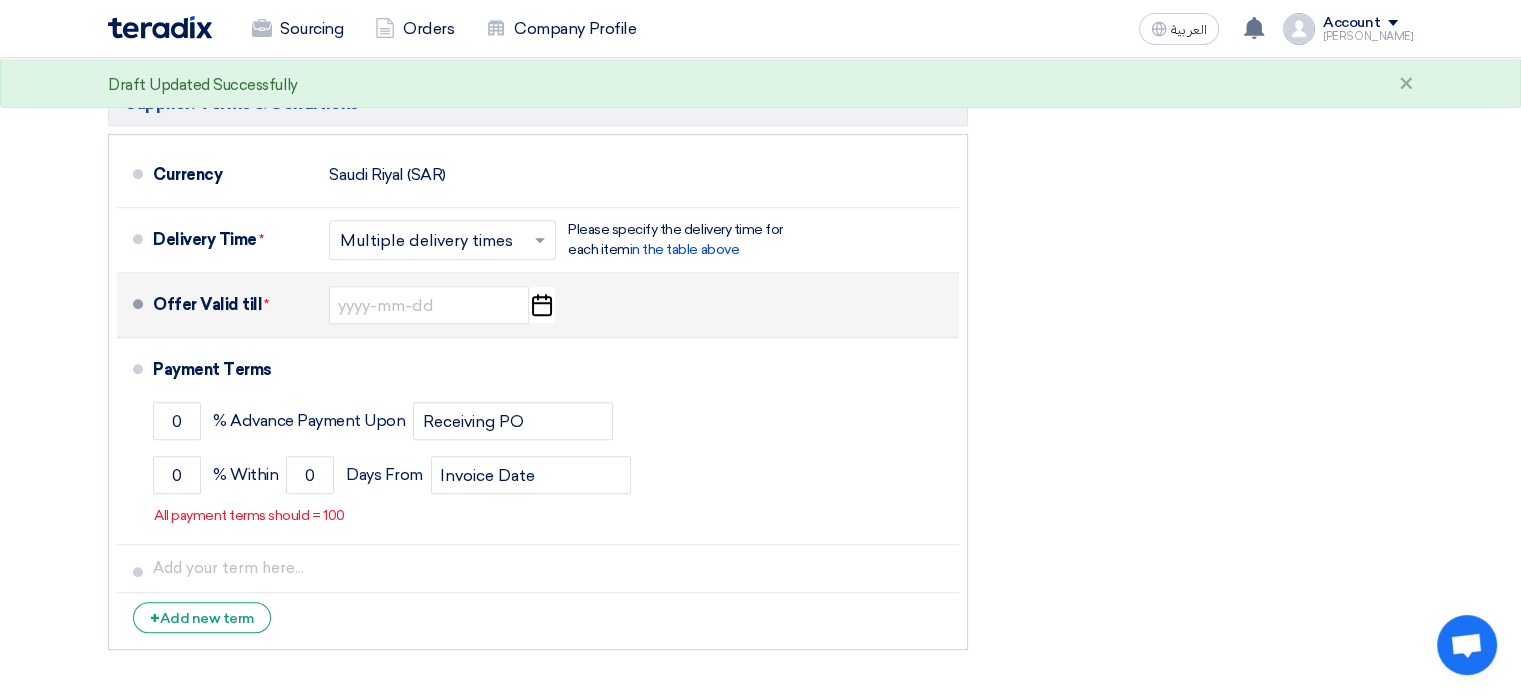 scroll, scrollTop: 1000, scrollLeft: 0, axis: vertical 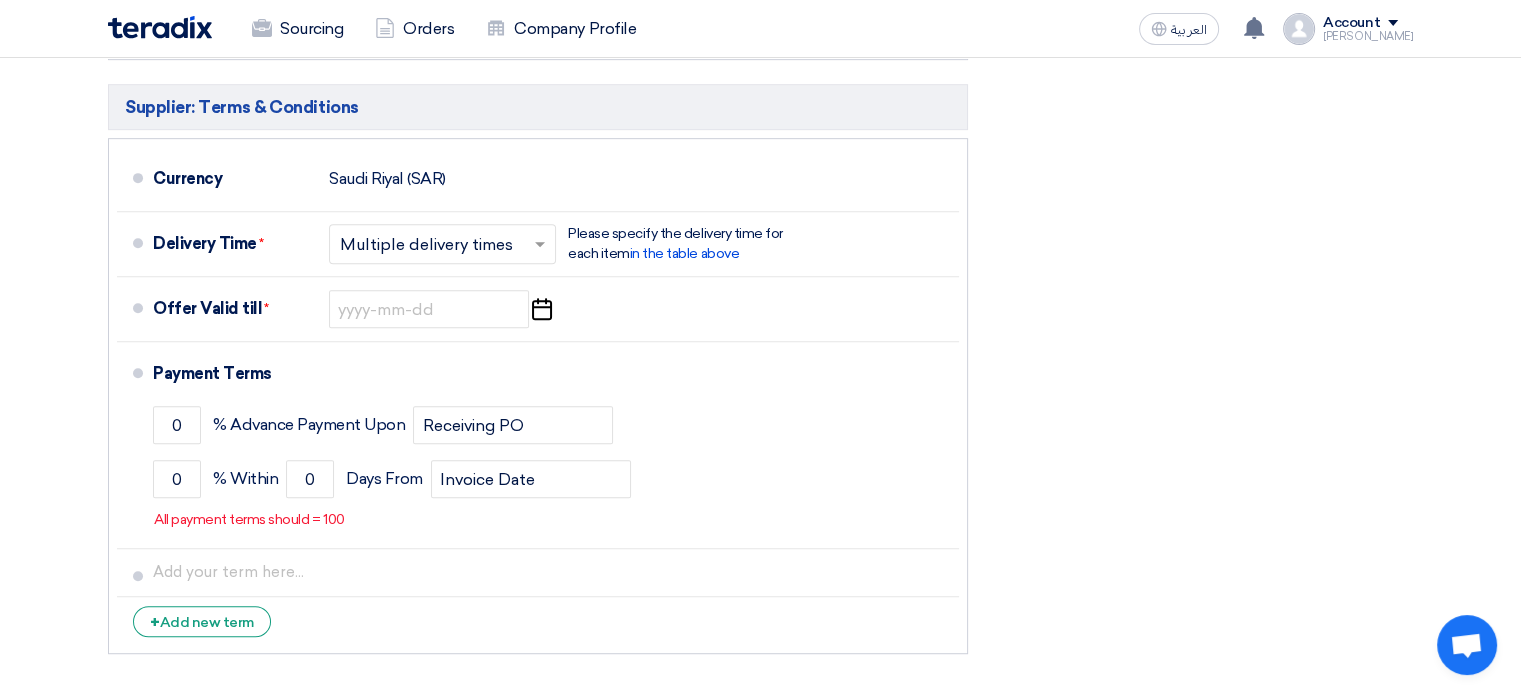 click 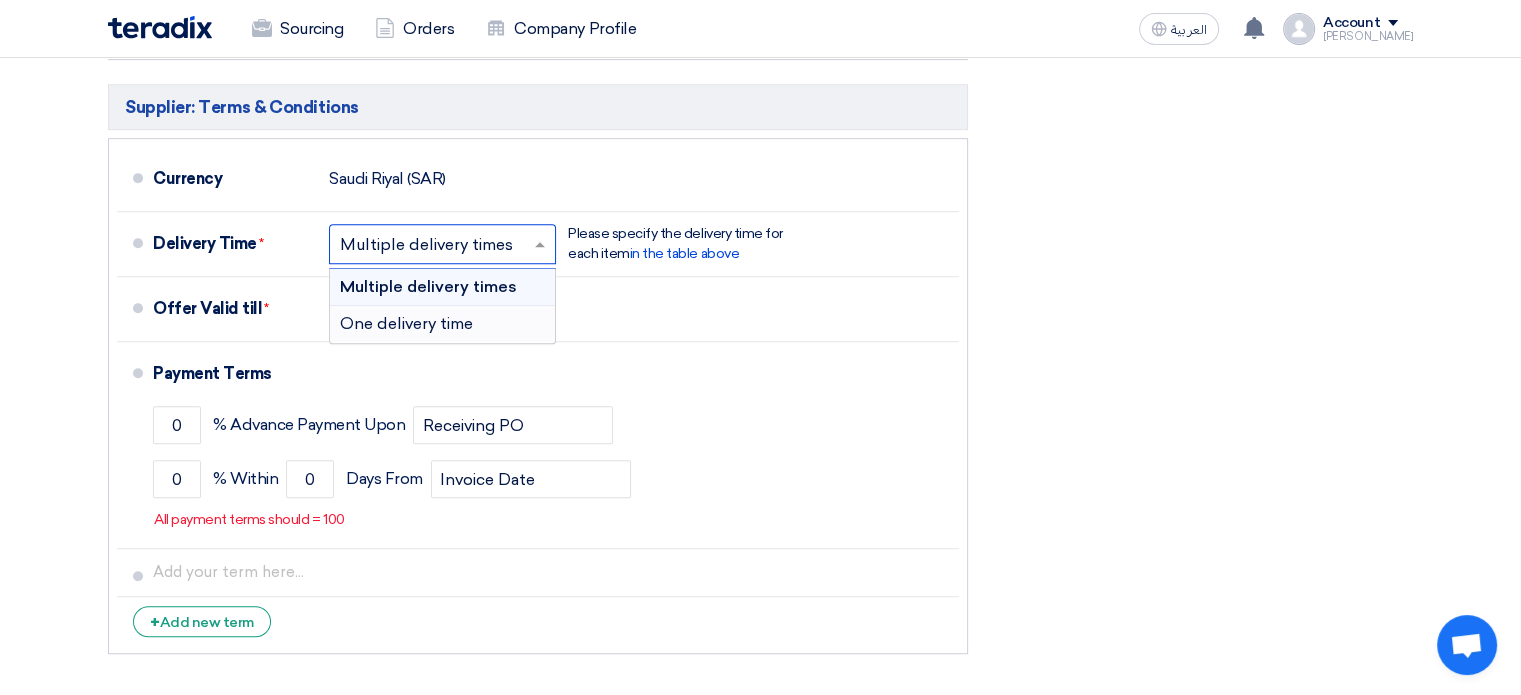 click on "One delivery time" at bounding box center (442, 324) 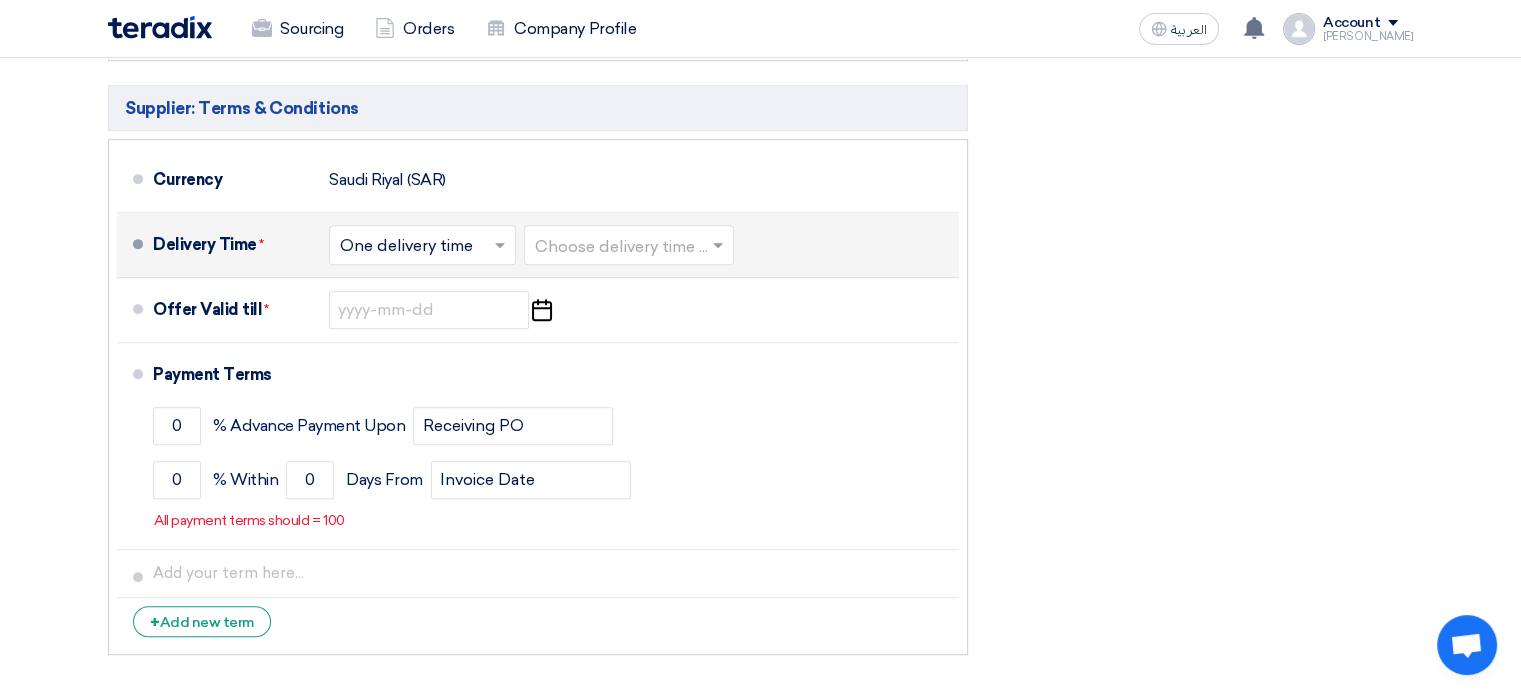 click 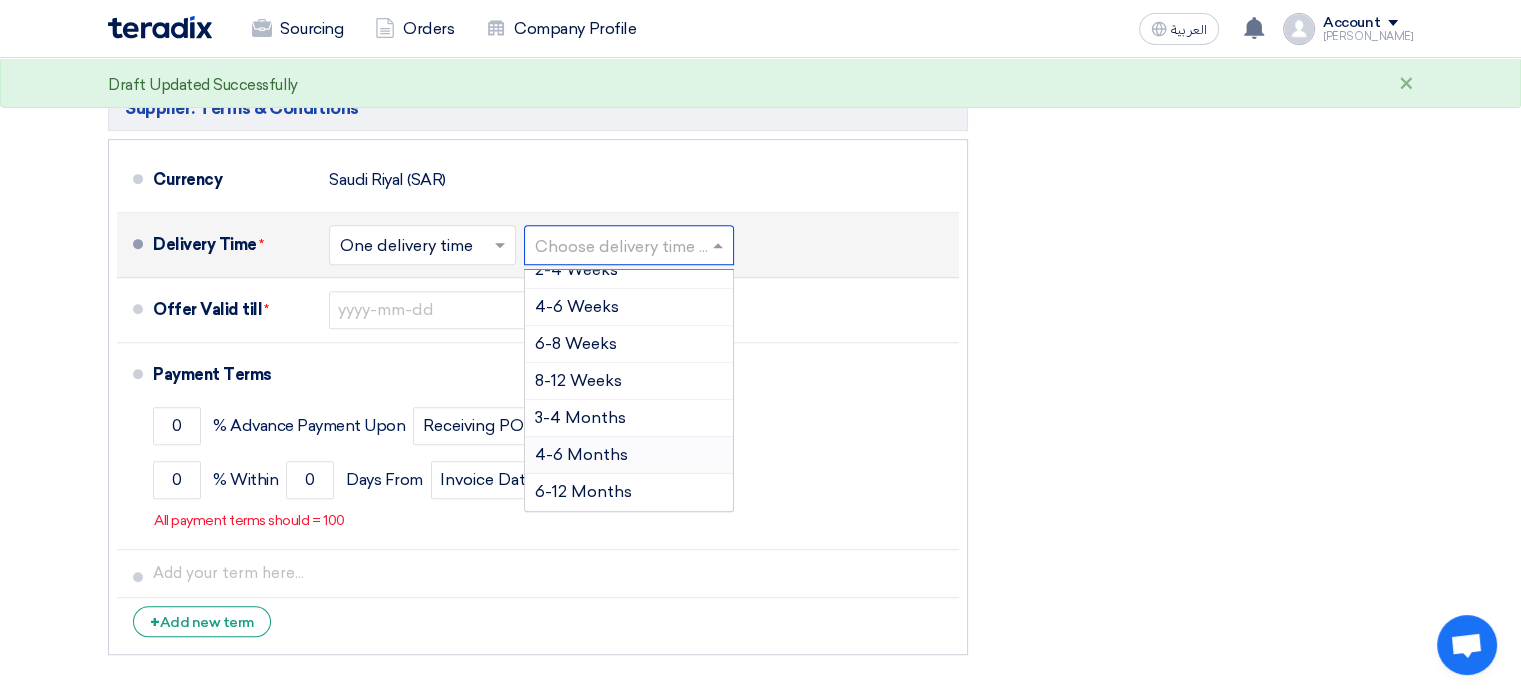 scroll, scrollTop: 164, scrollLeft: 0, axis: vertical 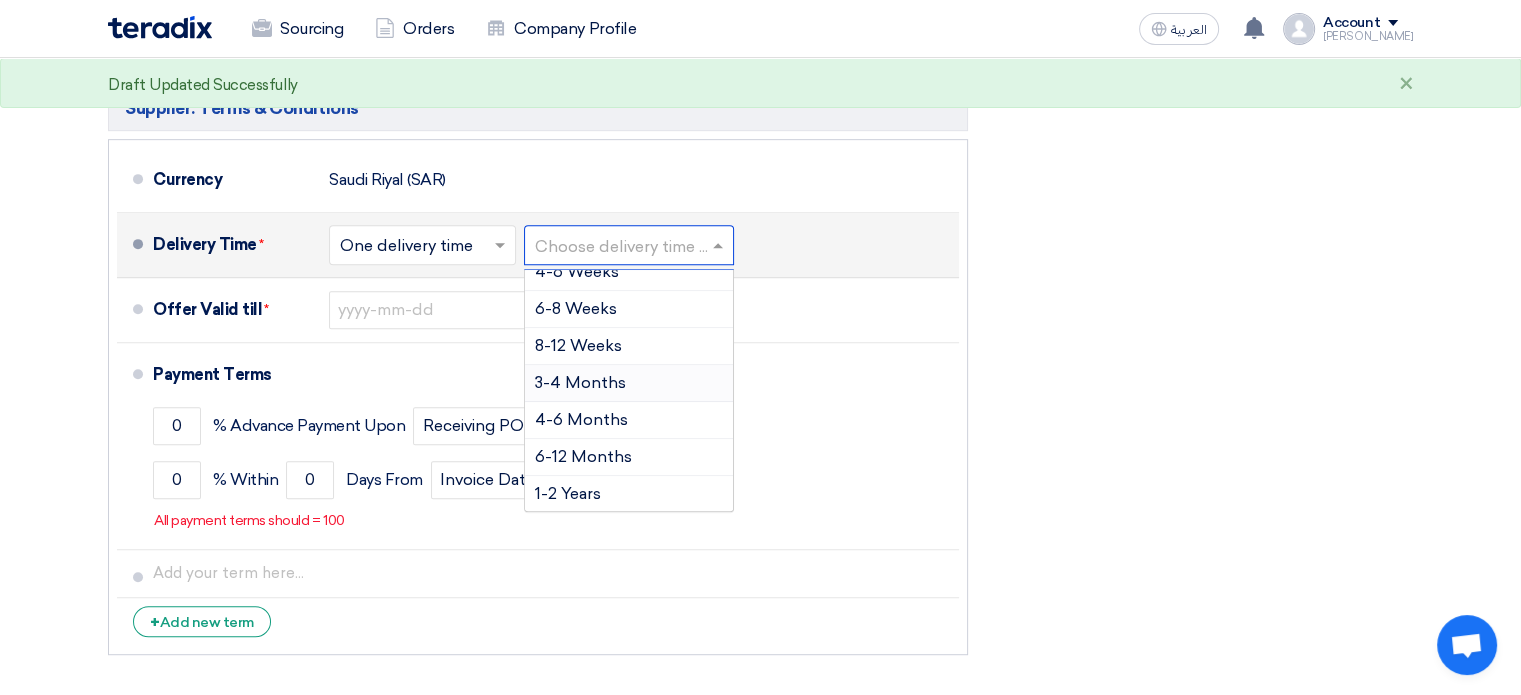 click on "3-4 Months" at bounding box center [629, 383] 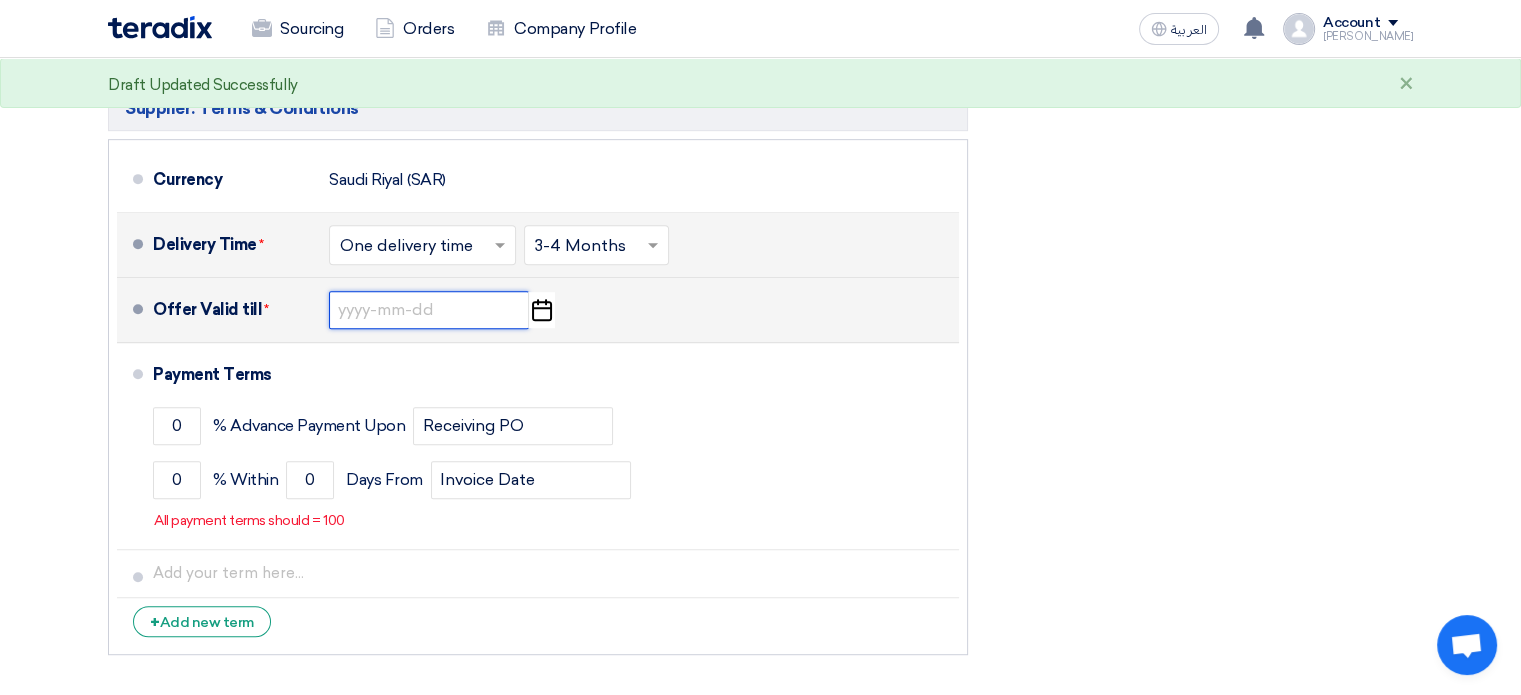 click 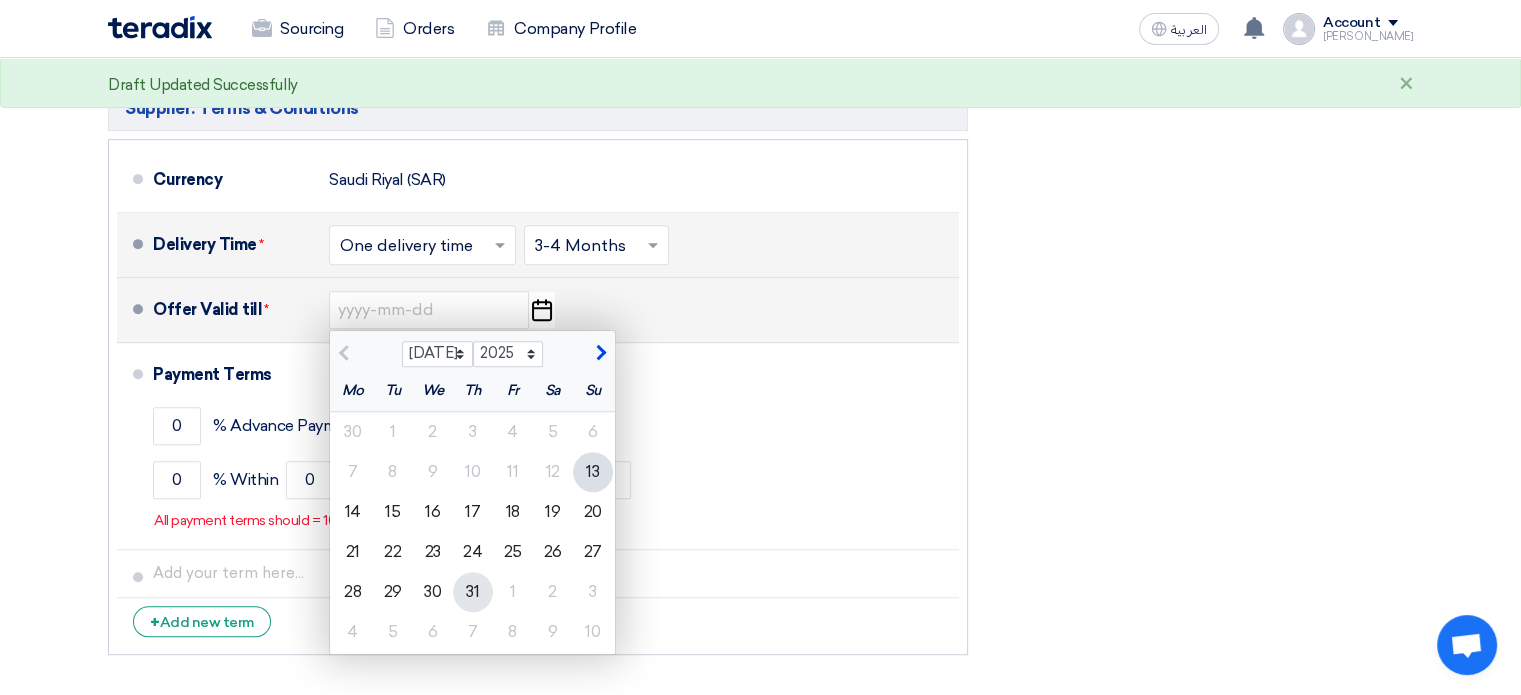 click on "31" 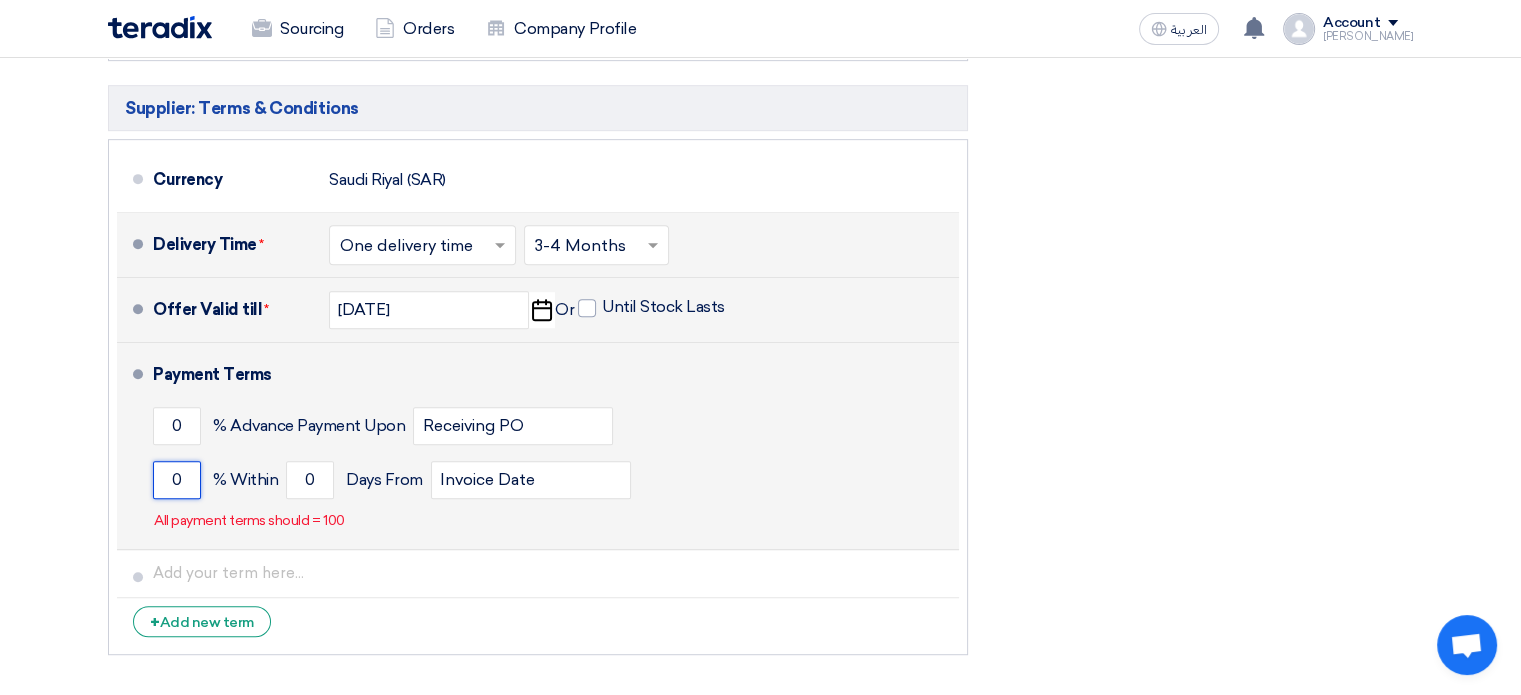 drag, startPoint x: 178, startPoint y: 468, endPoint x: 146, endPoint y: 466, distance: 32.06244 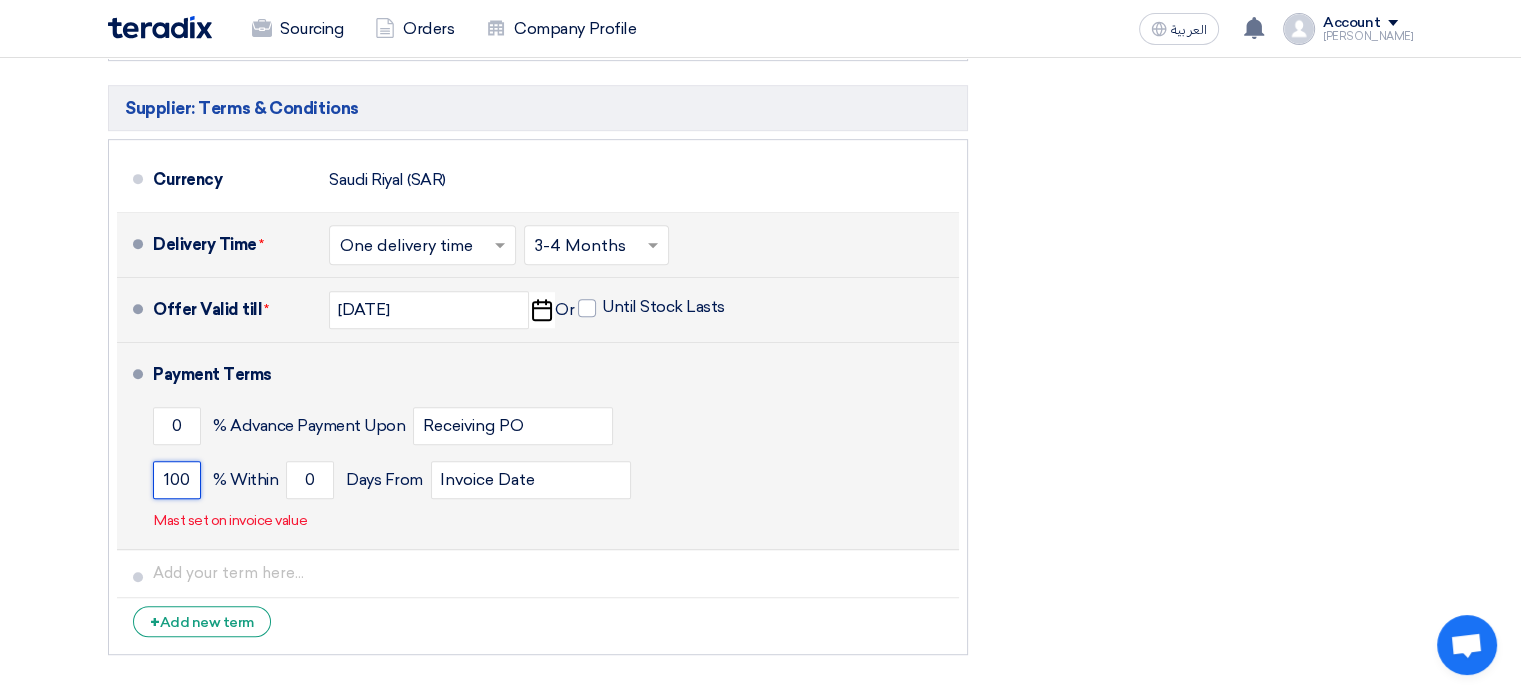 scroll, scrollTop: 0, scrollLeft: 0, axis: both 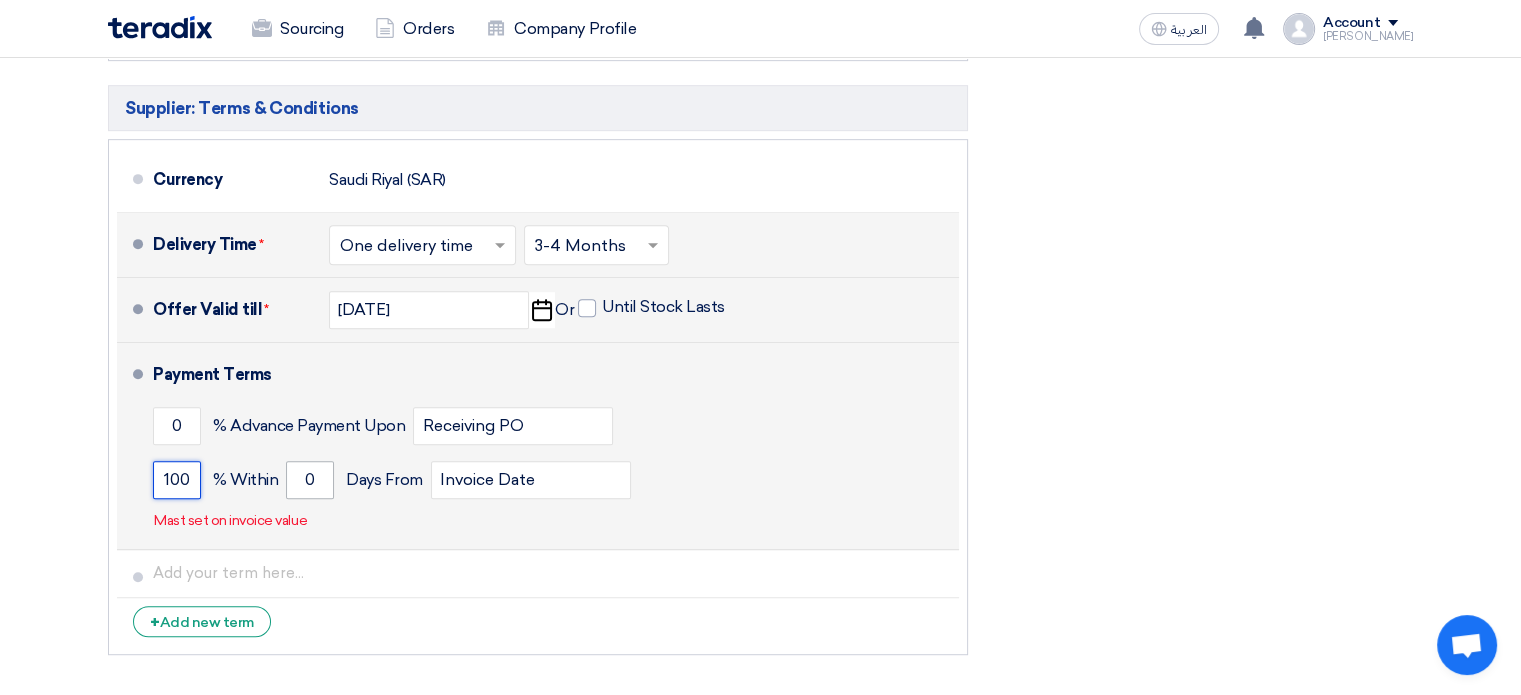 type on "100" 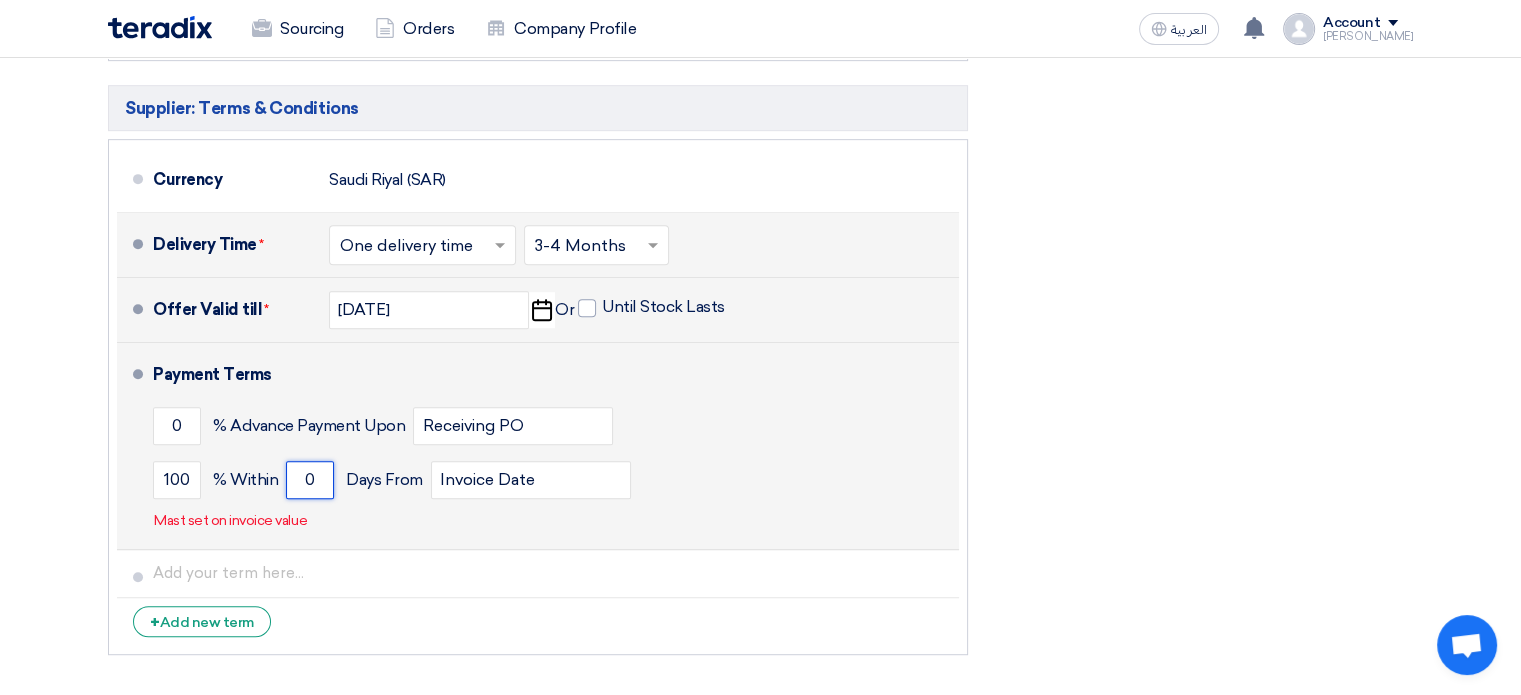 click on "0" 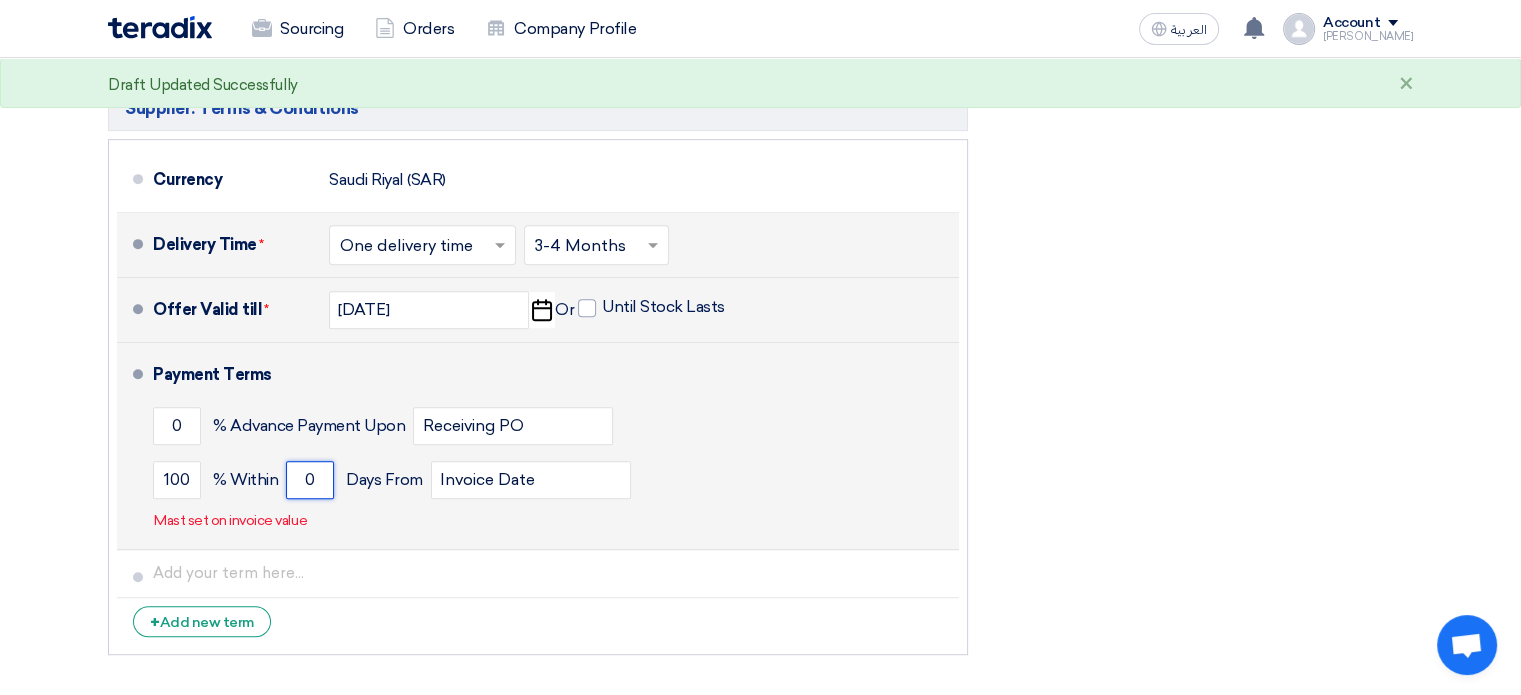 drag, startPoint x: 322, startPoint y: 471, endPoint x: 292, endPoint y: 468, distance: 30.149628 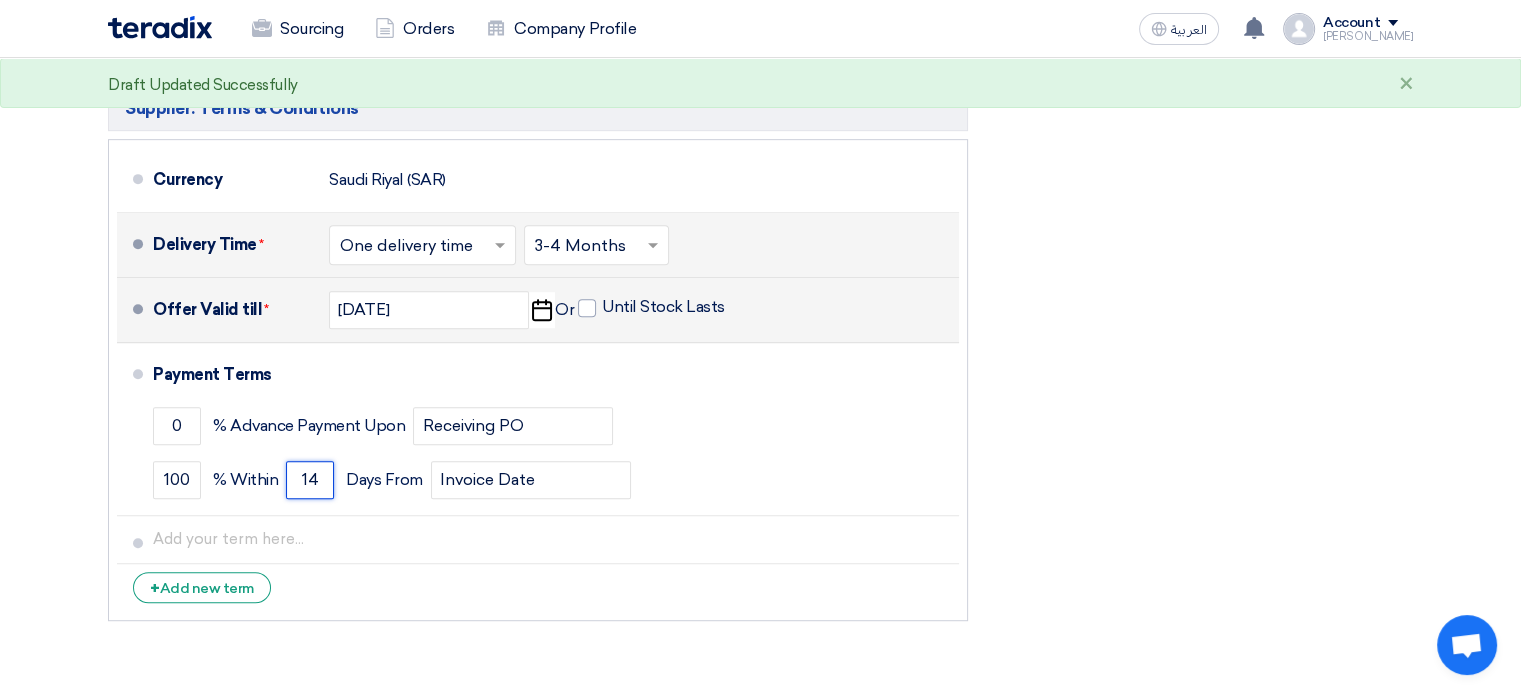 type on "14" 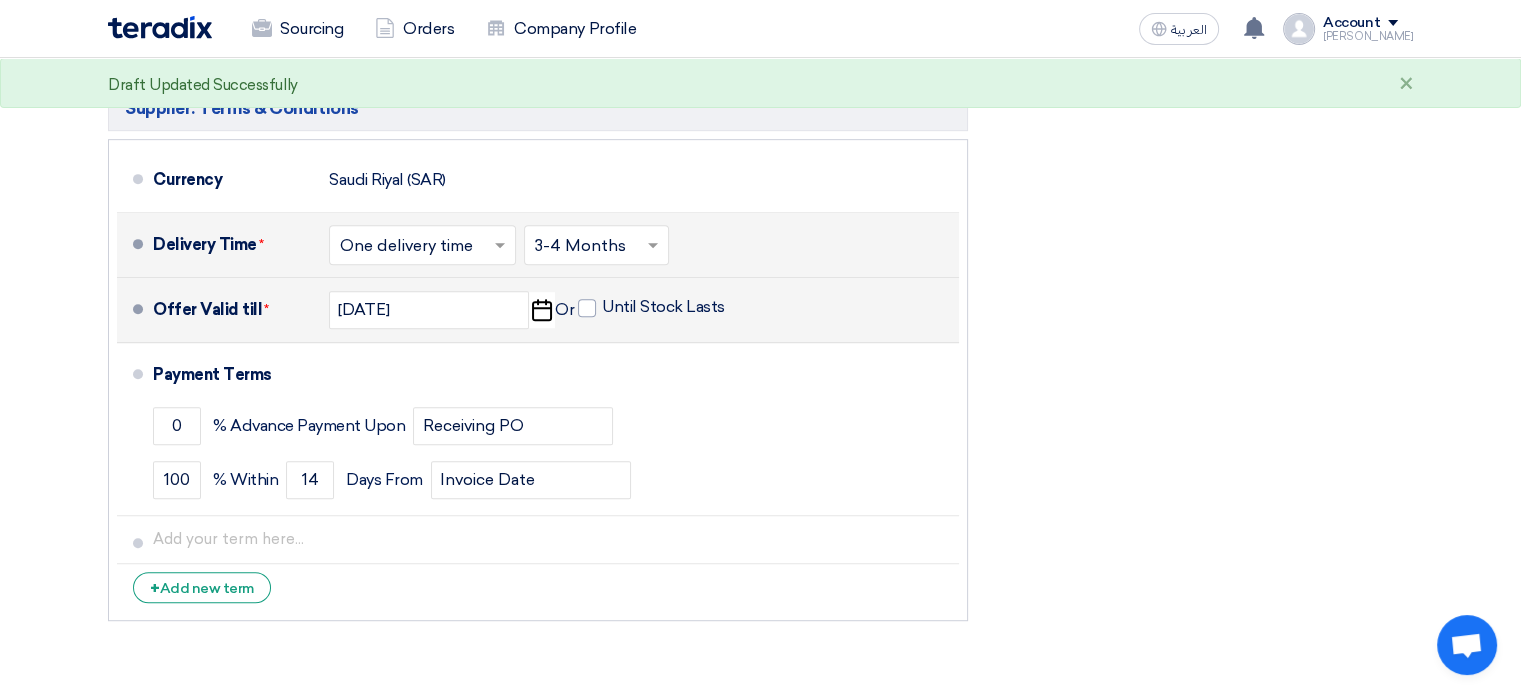 click on "Financial Offer Summary
Subtotal
Saudi Riyal (SAR)
2,377,365
Taxes
Draft" 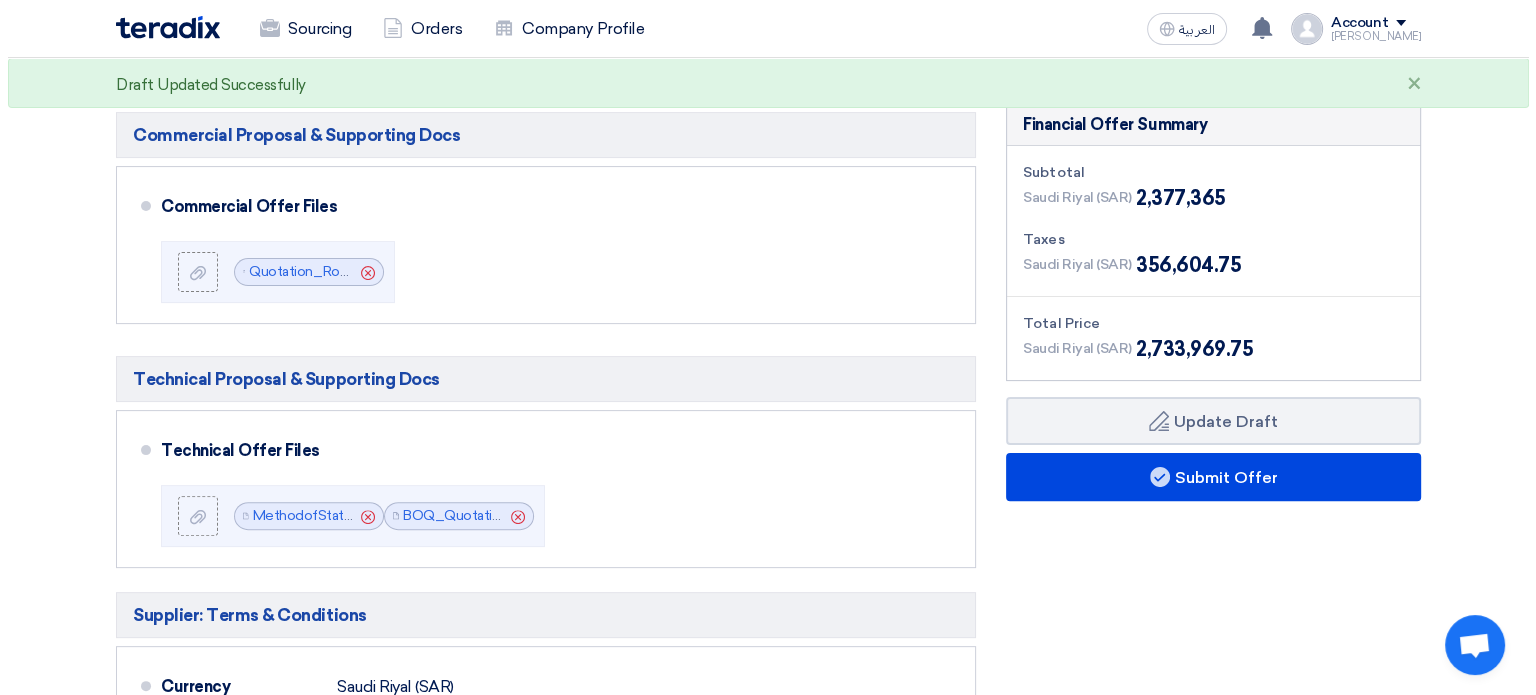scroll, scrollTop: 377, scrollLeft: 0, axis: vertical 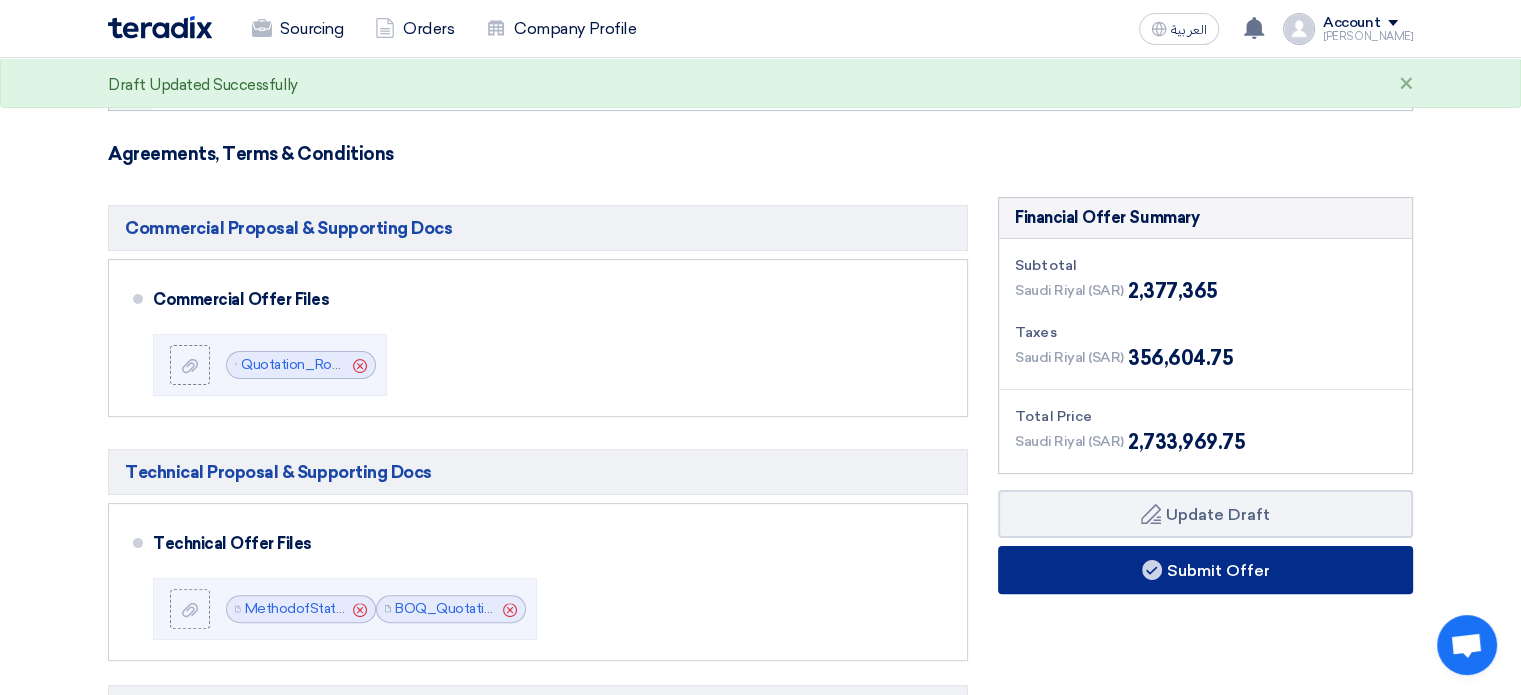 click on "Submit Offer" 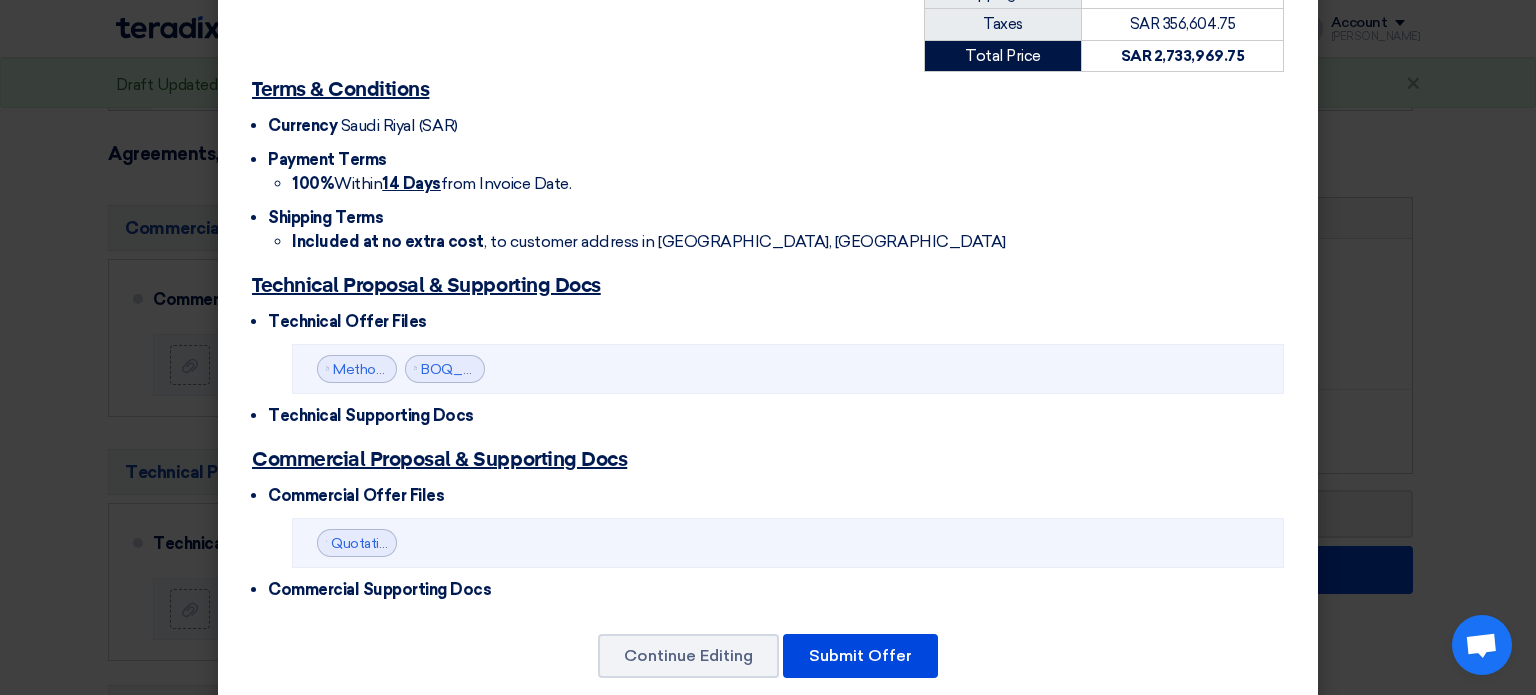 scroll, scrollTop: 541, scrollLeft: 0, axis: vertical 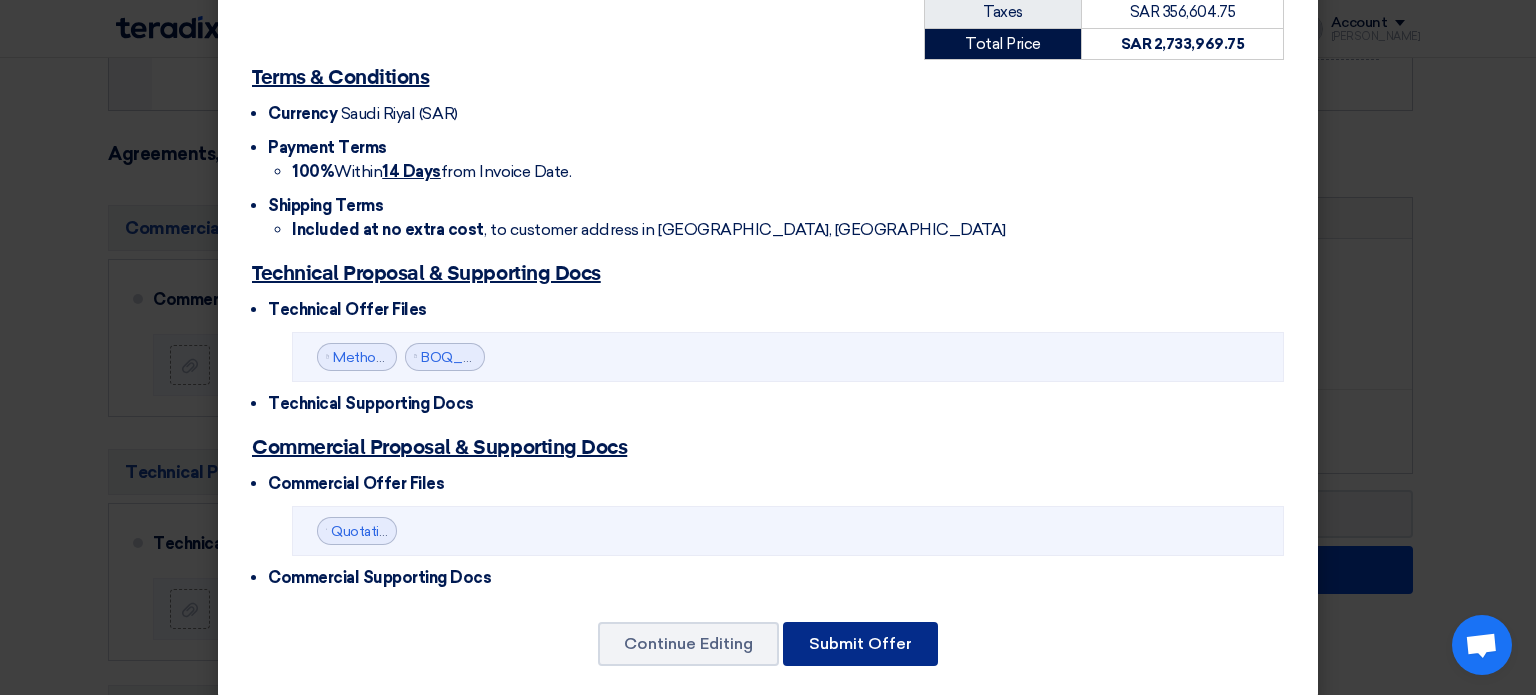 click on "Submit Offer" 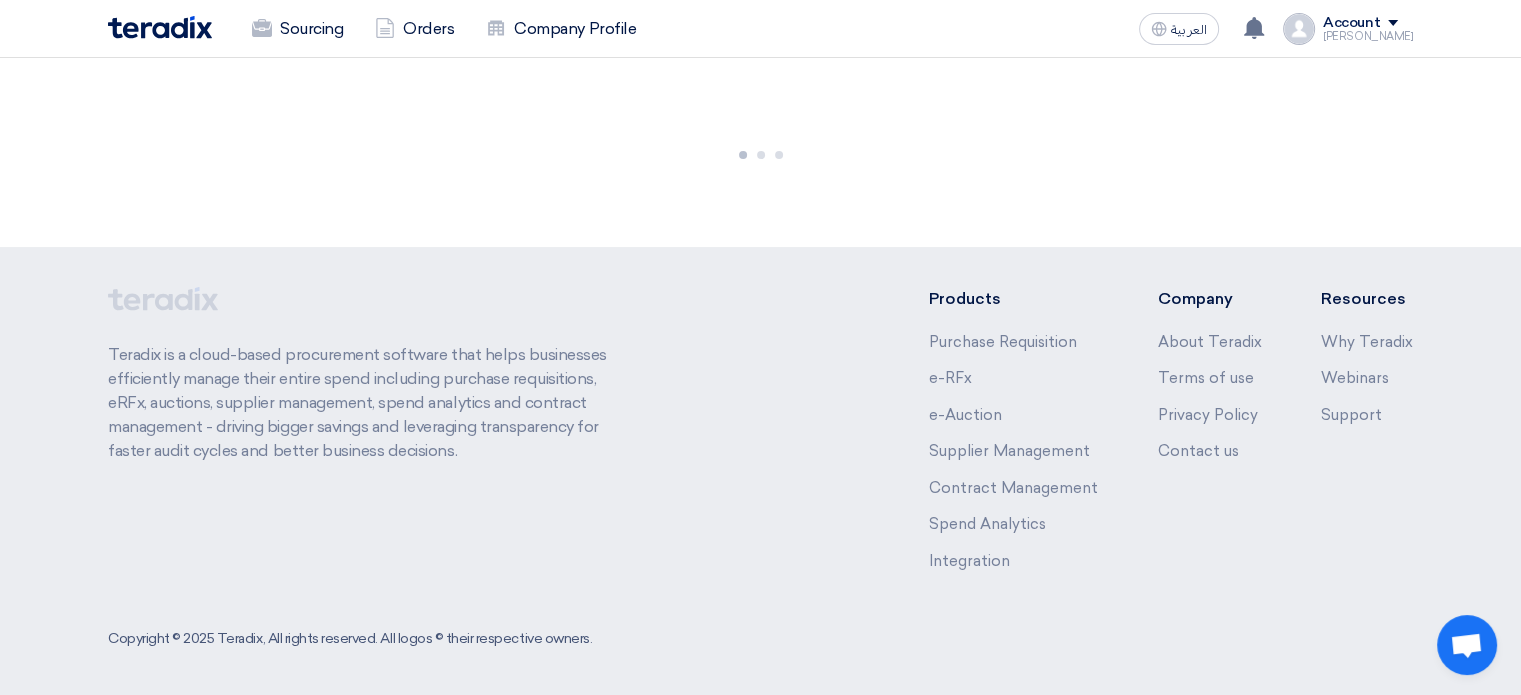 scroll, scrollTop: 1615, scrollLeft: 0, axis: vertical 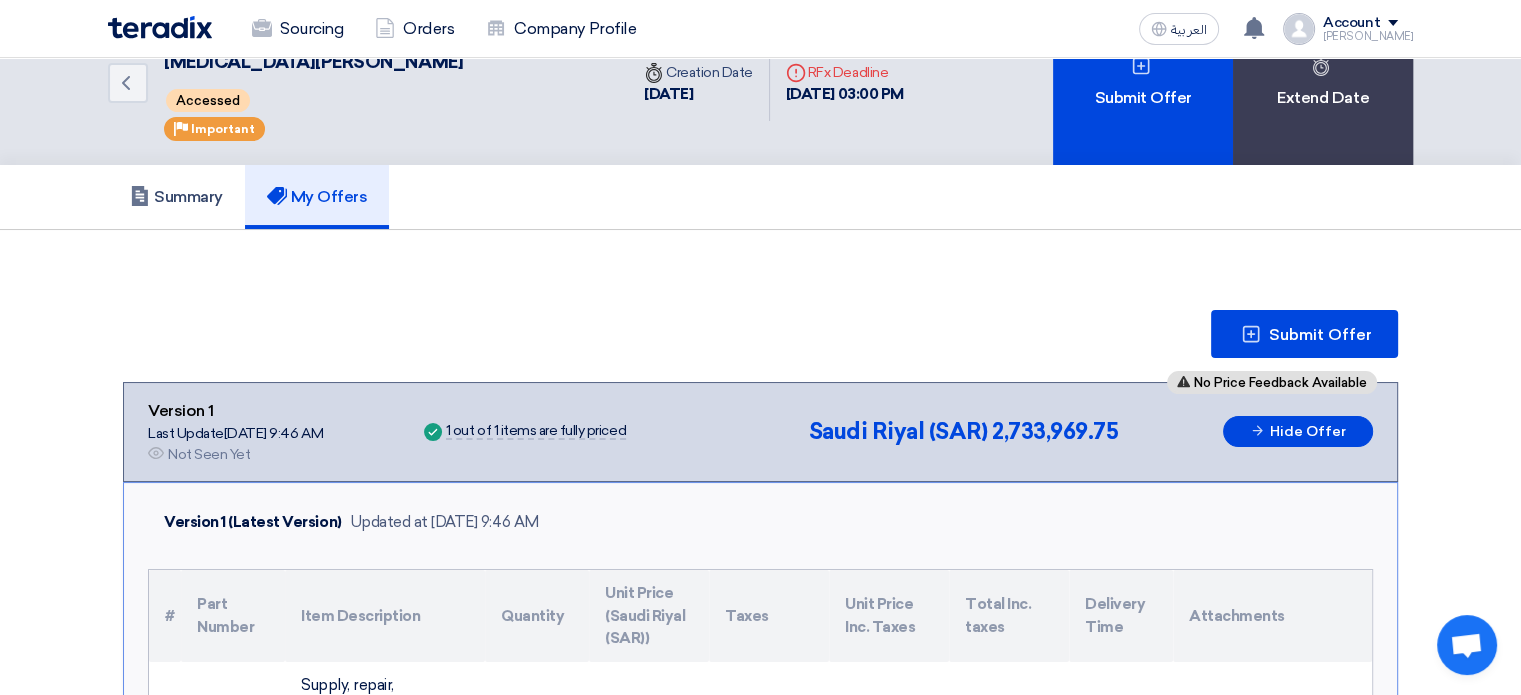 drag, startPoint x: 938, startPoint y: 359, endPoint x: 925, endPoint y: 95, distance: 264.3199 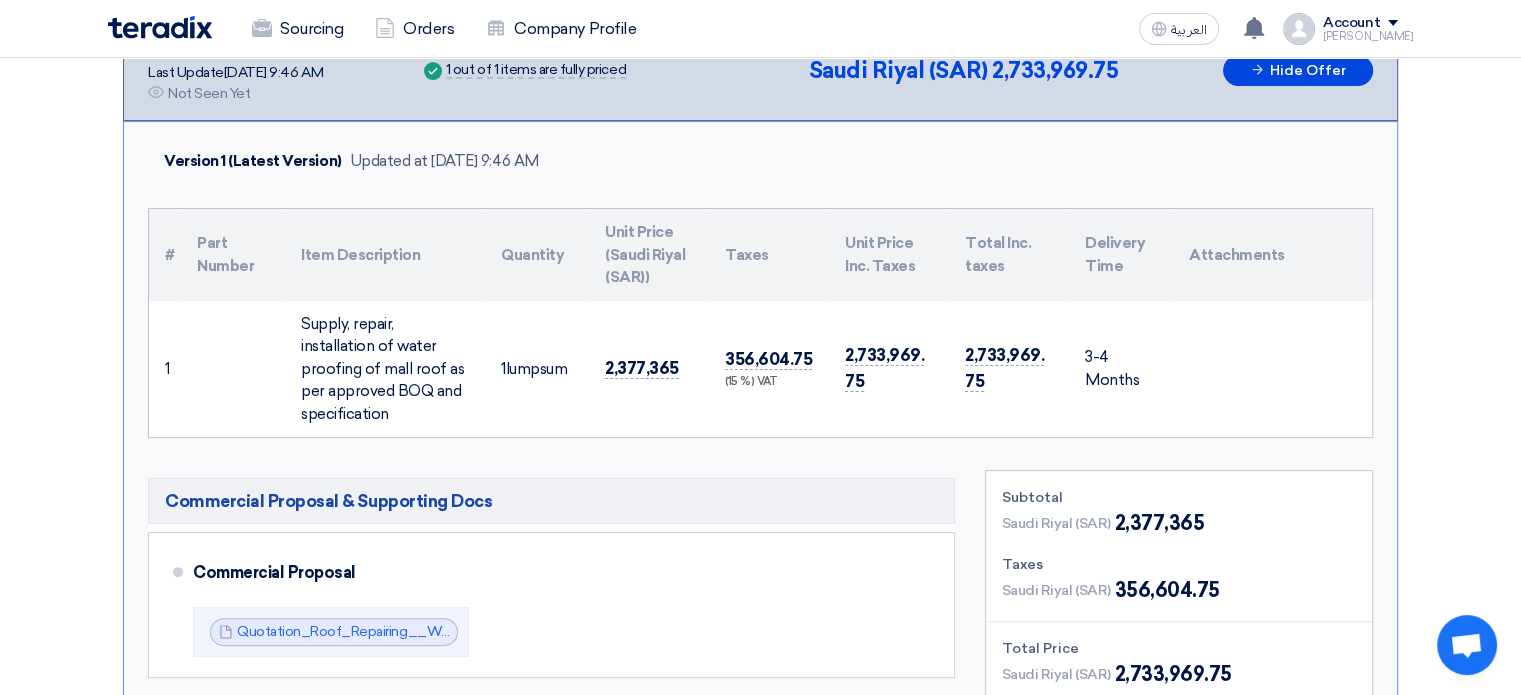 scroll, scrollTop: 24, scrollLeft: 0, axis: vertical 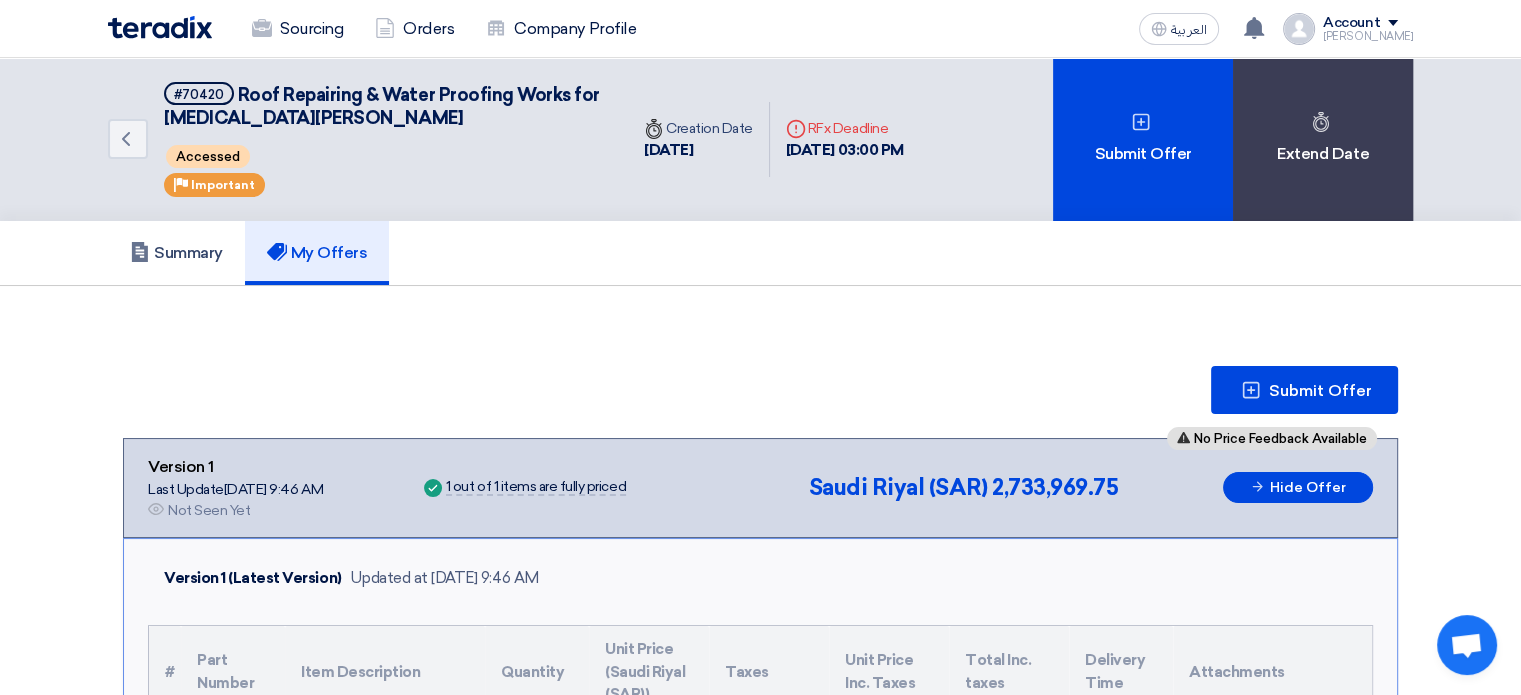 click on "My Offers" 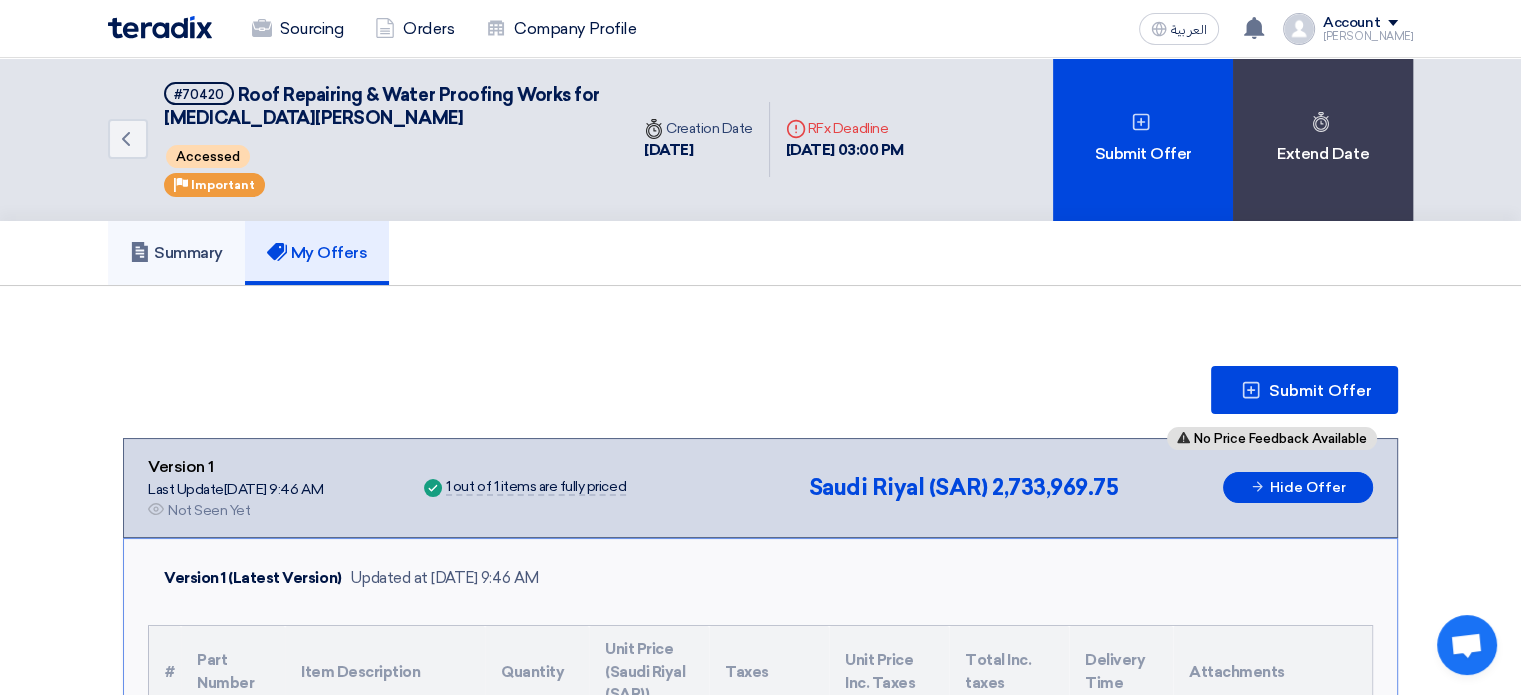 click on "Summary" 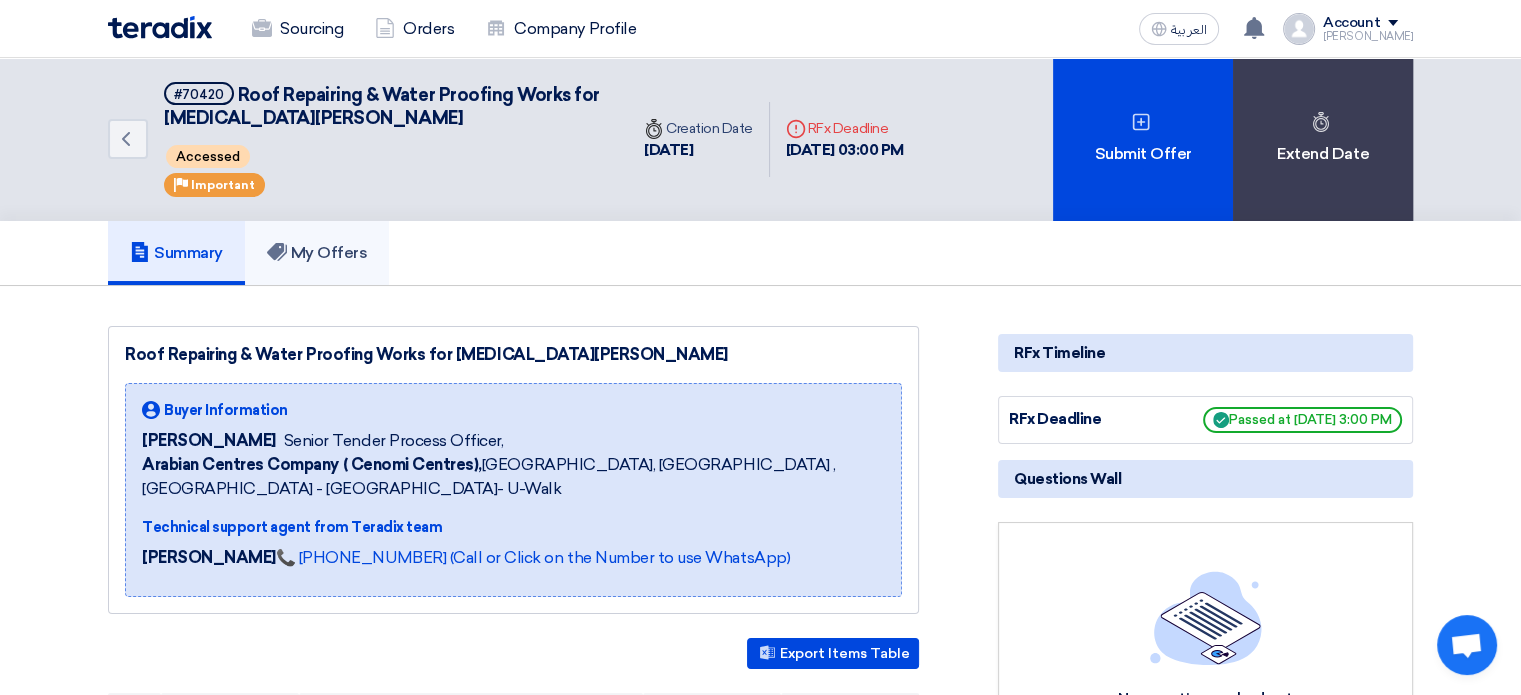 click on "My Offers" 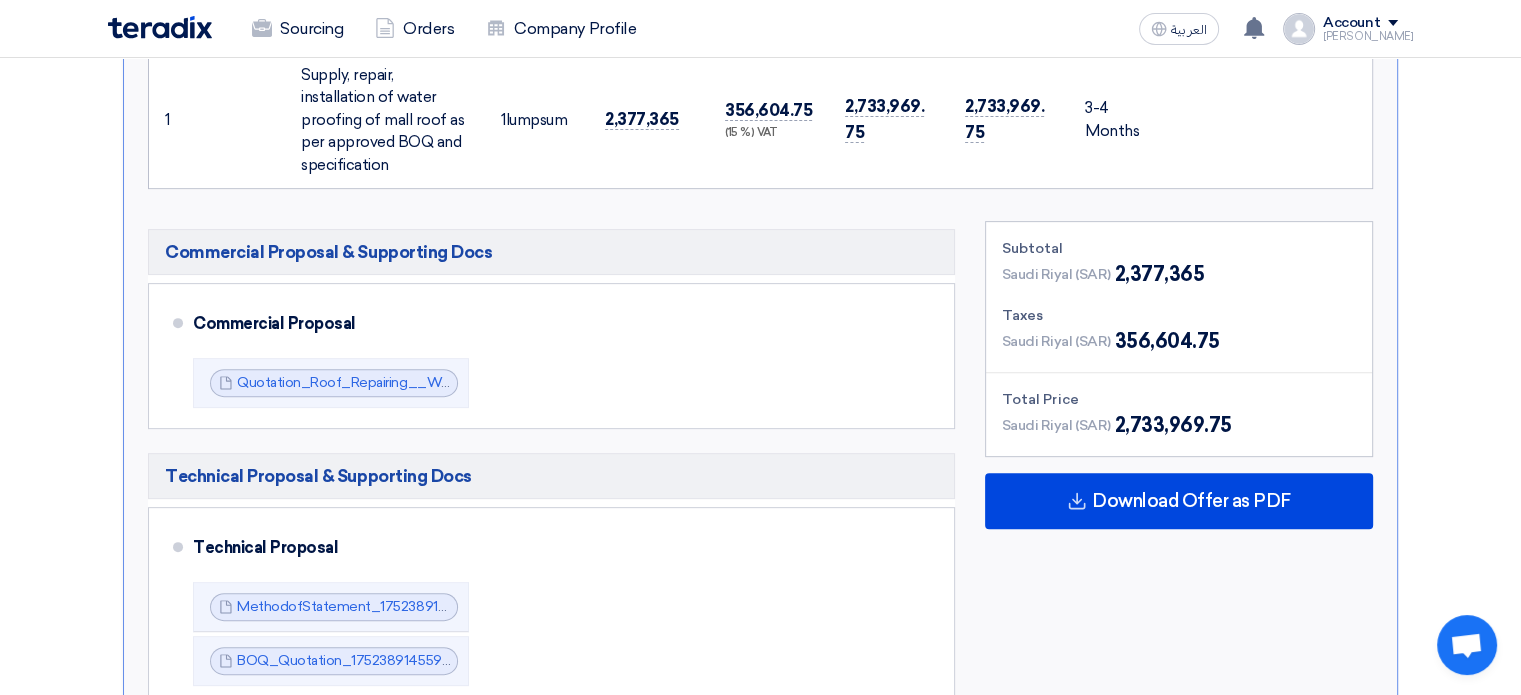 scroll, scrollTop: 700, scrollLeft: 0, axis: vertical 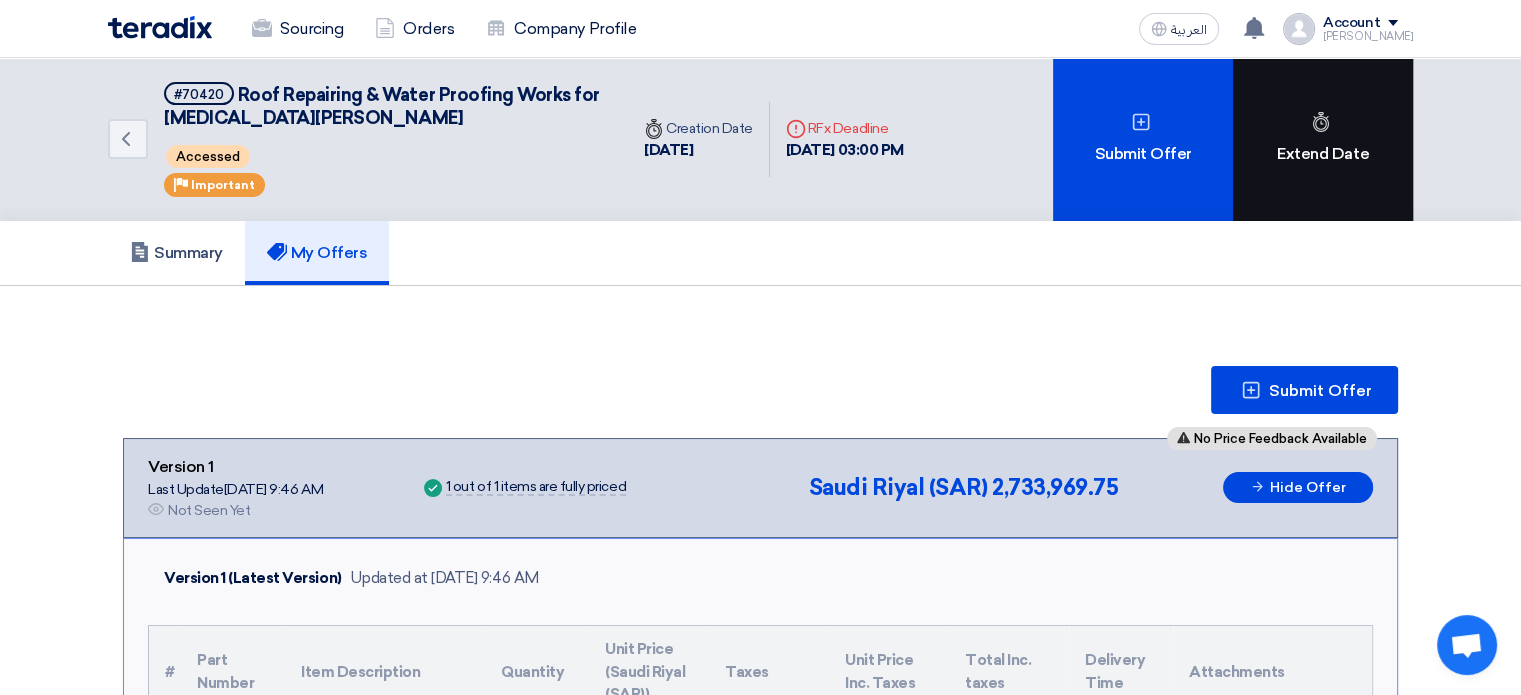 drag, startPoint x: 1448, startPoint y: 254, endPoint x: 1398, endPoint y: 82, distance: 179.12007 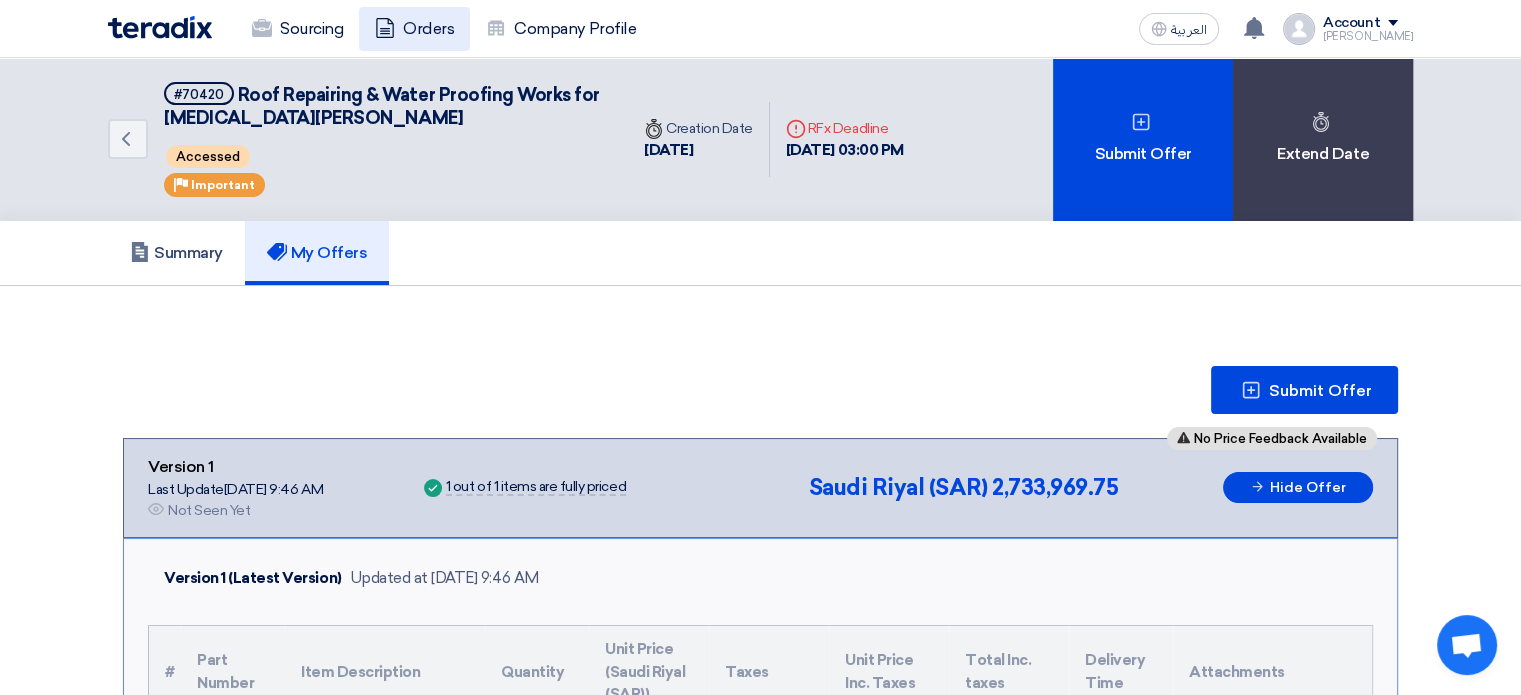 click on "Orders" 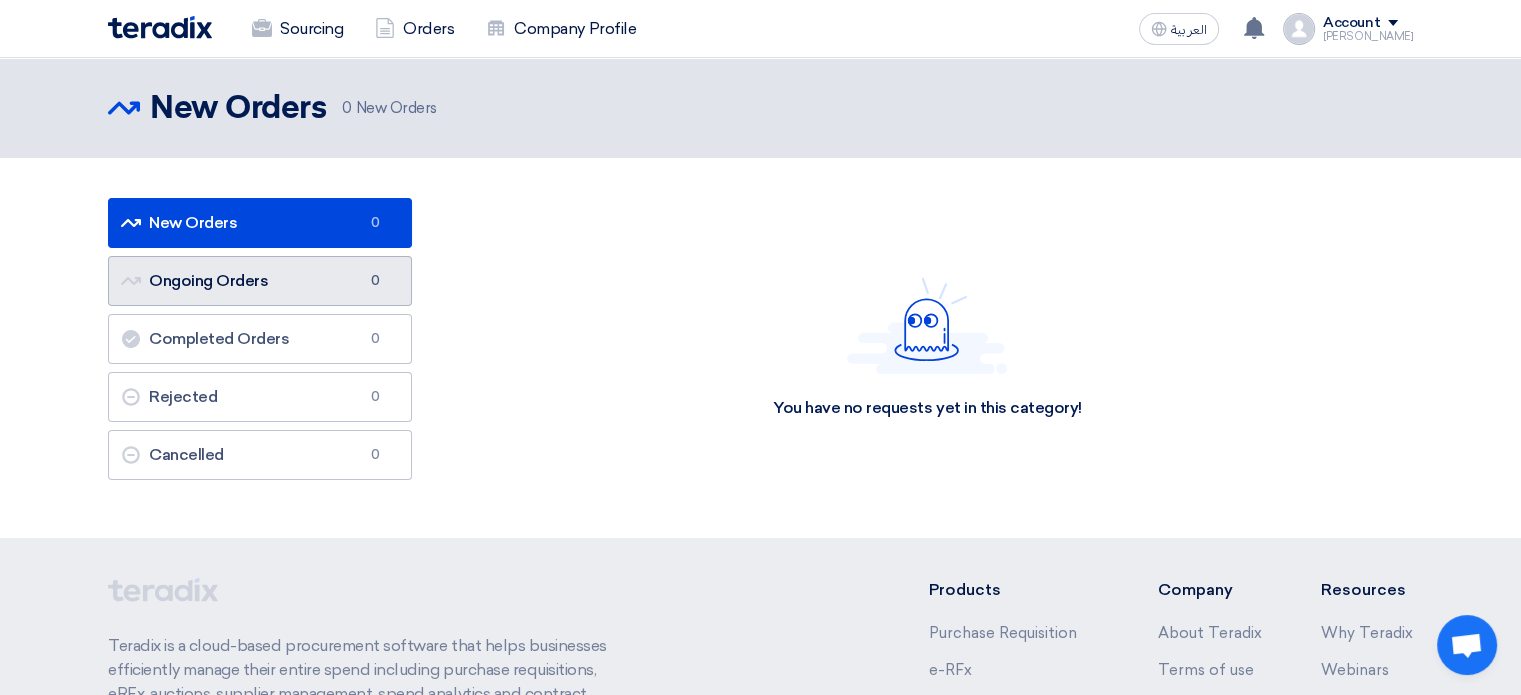 click on "Ongoing Orders
Ongoing Orders
0" 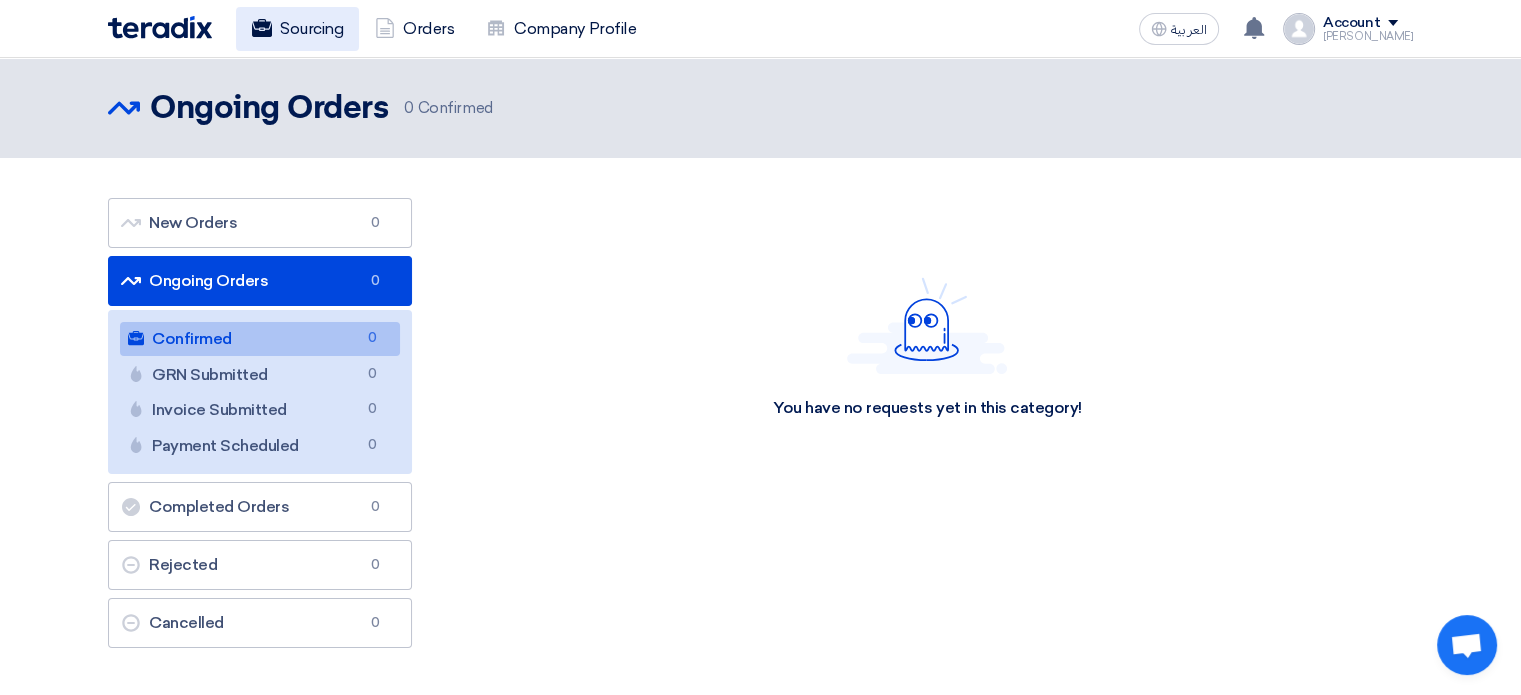 click on "Sourcing" 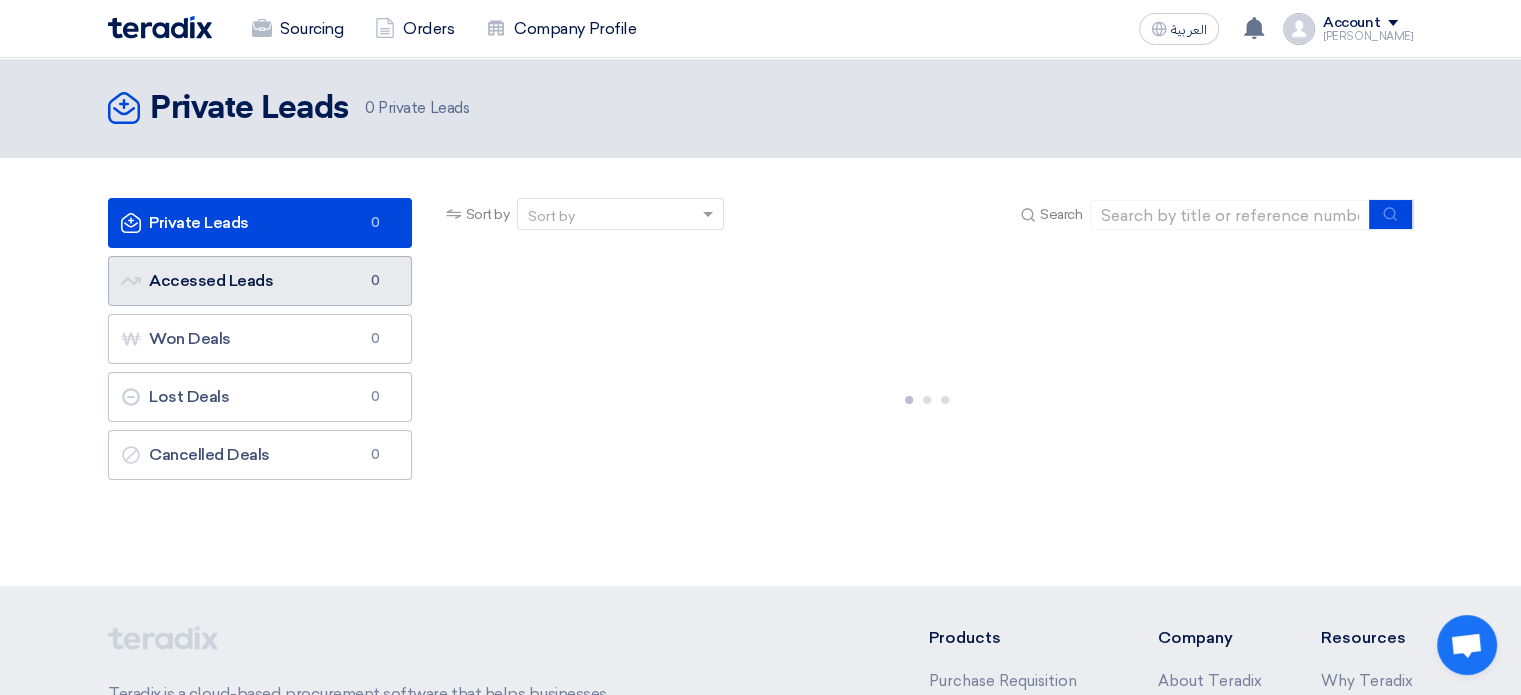 click on "Accessed Leads
Accessed Leads
0" 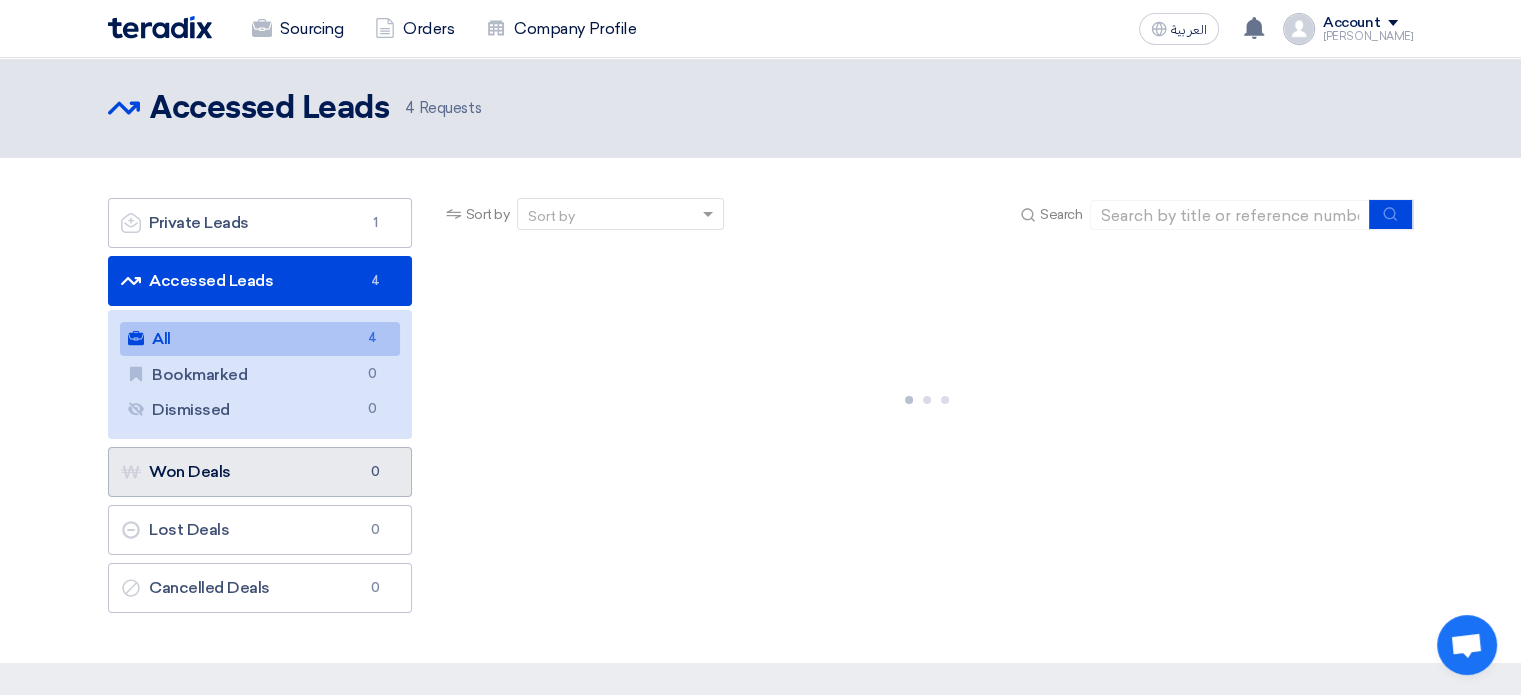 click on "Won Deals
Won Deals
0" 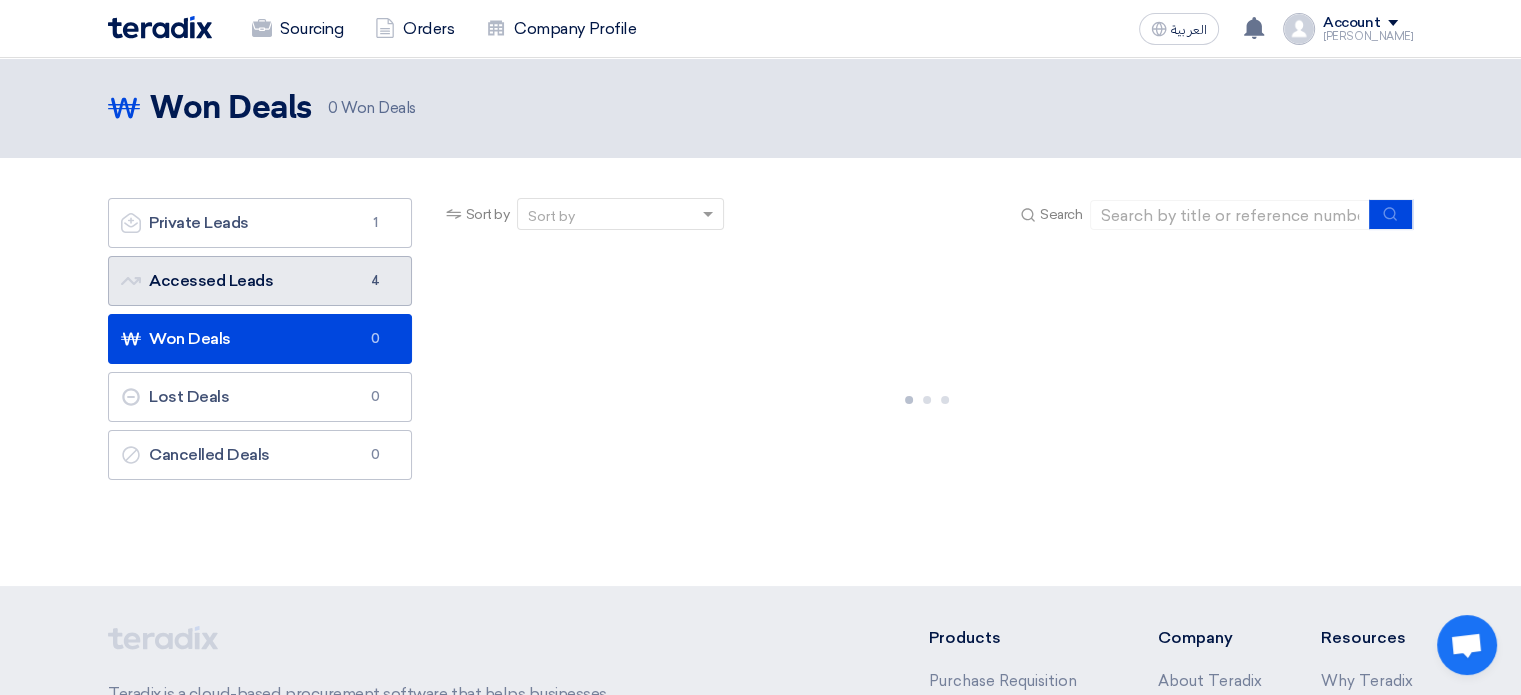 click on "Accessed Leads
Accessed Leads
4" 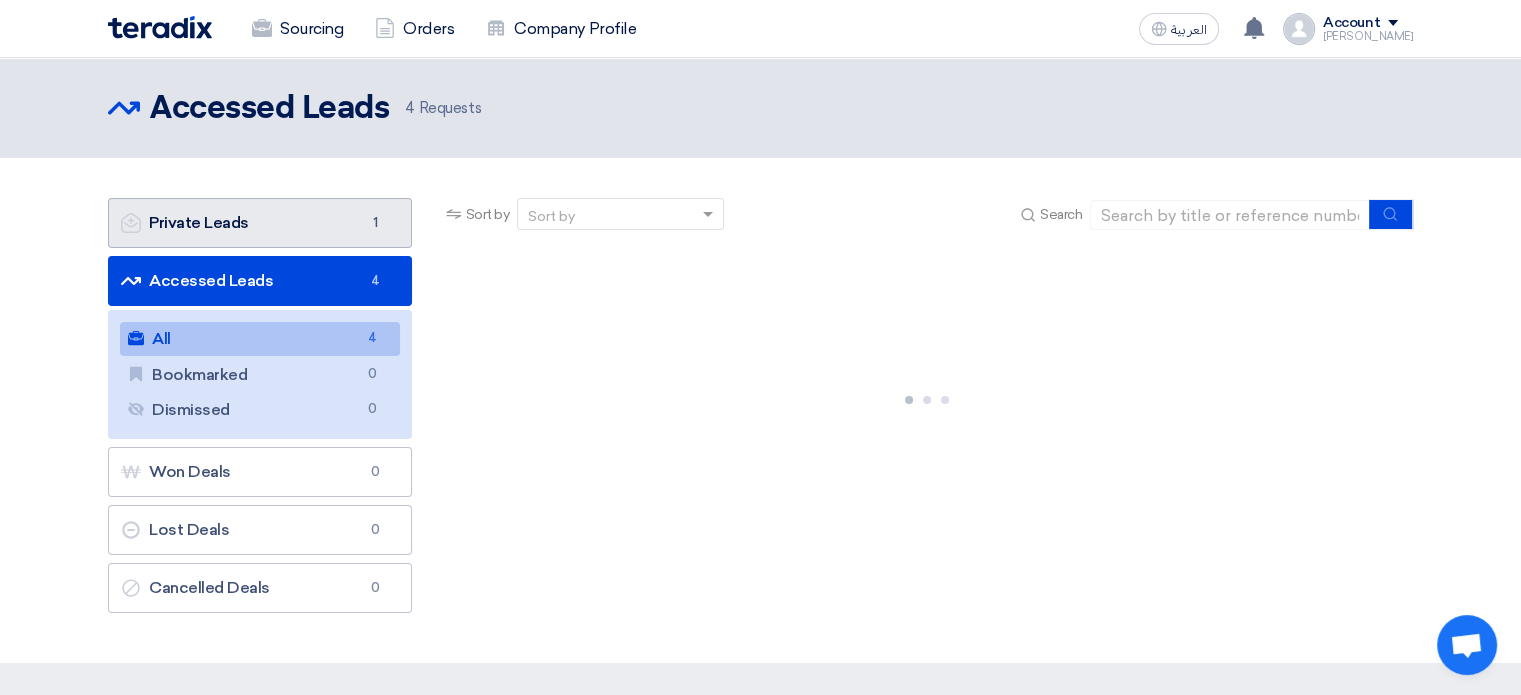 click on "Private Leads
Private Leads
1" 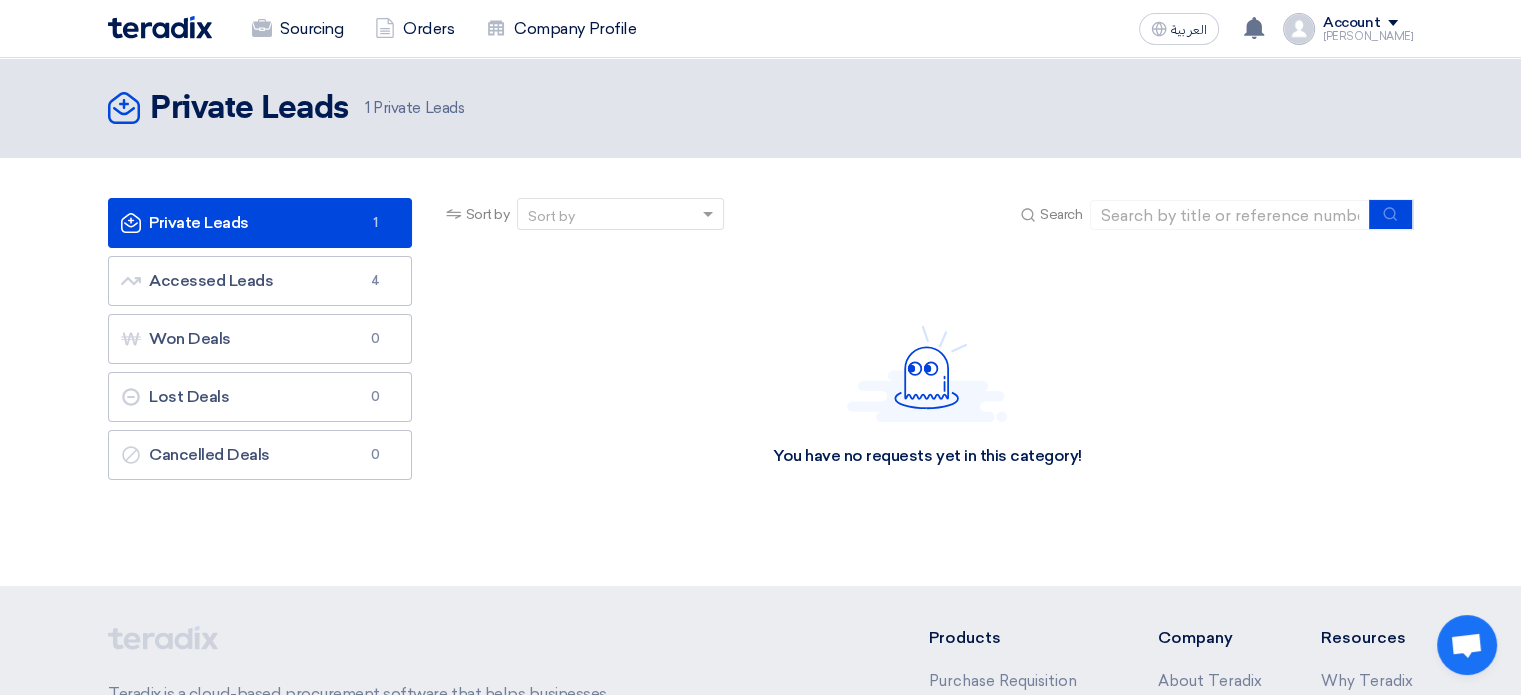 click on "Private Leads
Private Leads
1" 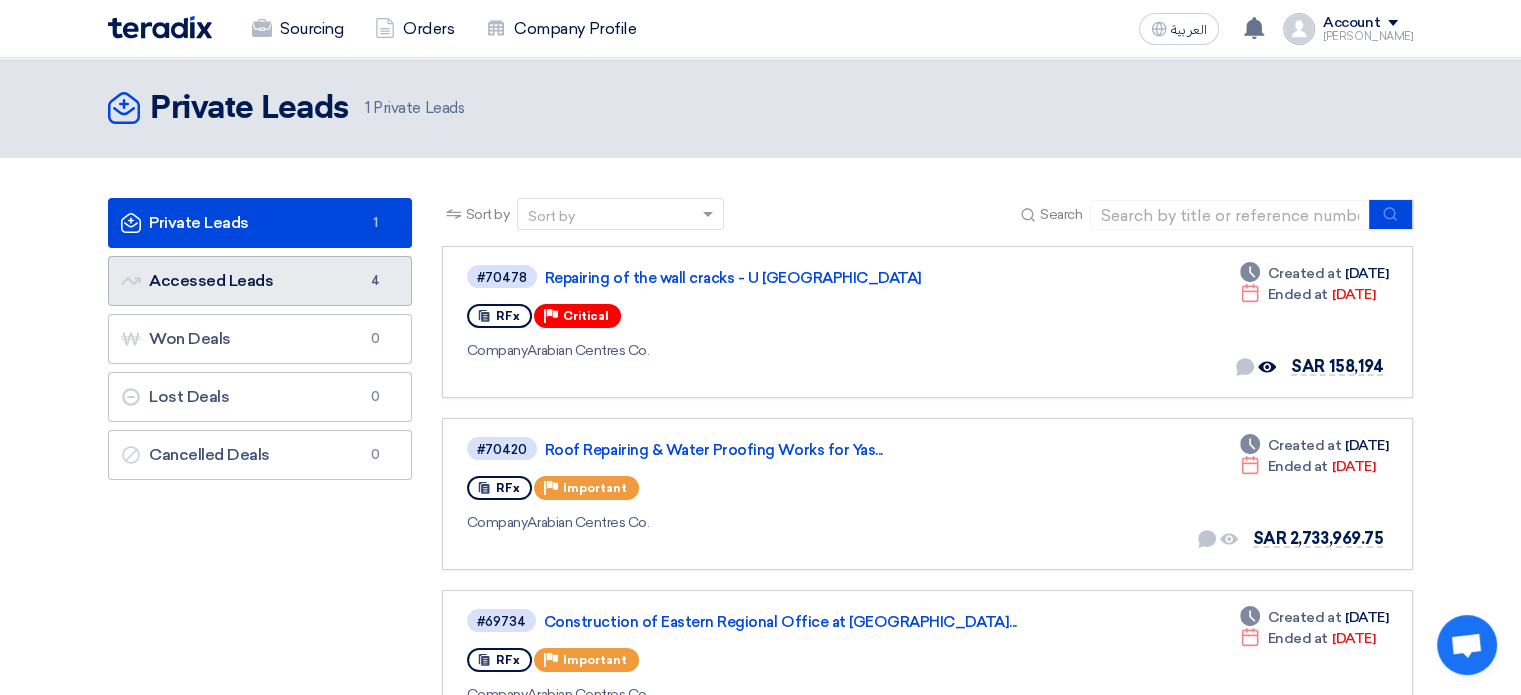 click on "Accessed Leads
Accessed Leads
4" 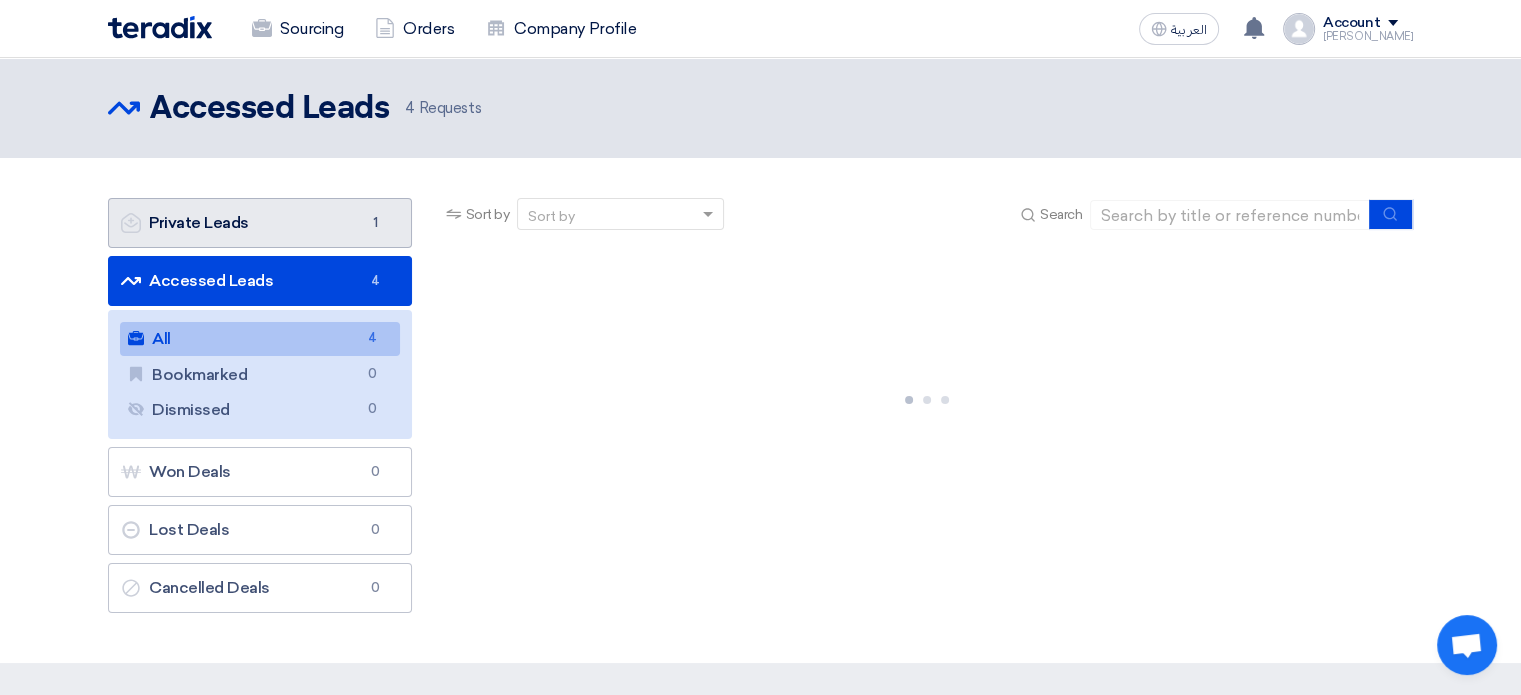 drag, startPoint x: 348, startPoint y: 243, endPoint x: 482, endPoint y: 266, distance: 135.95955 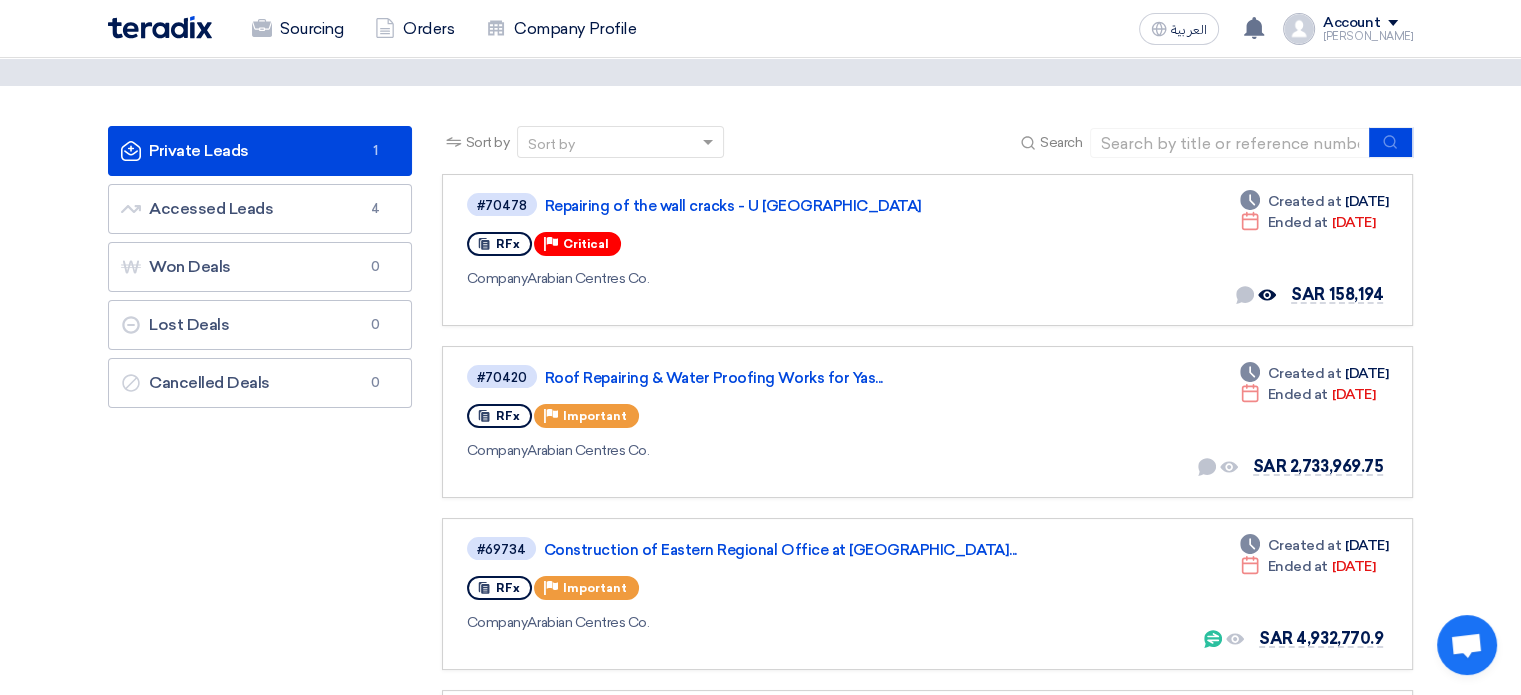 scroll, scrollTop: 100, scrollLeft: 0, axis: vertical 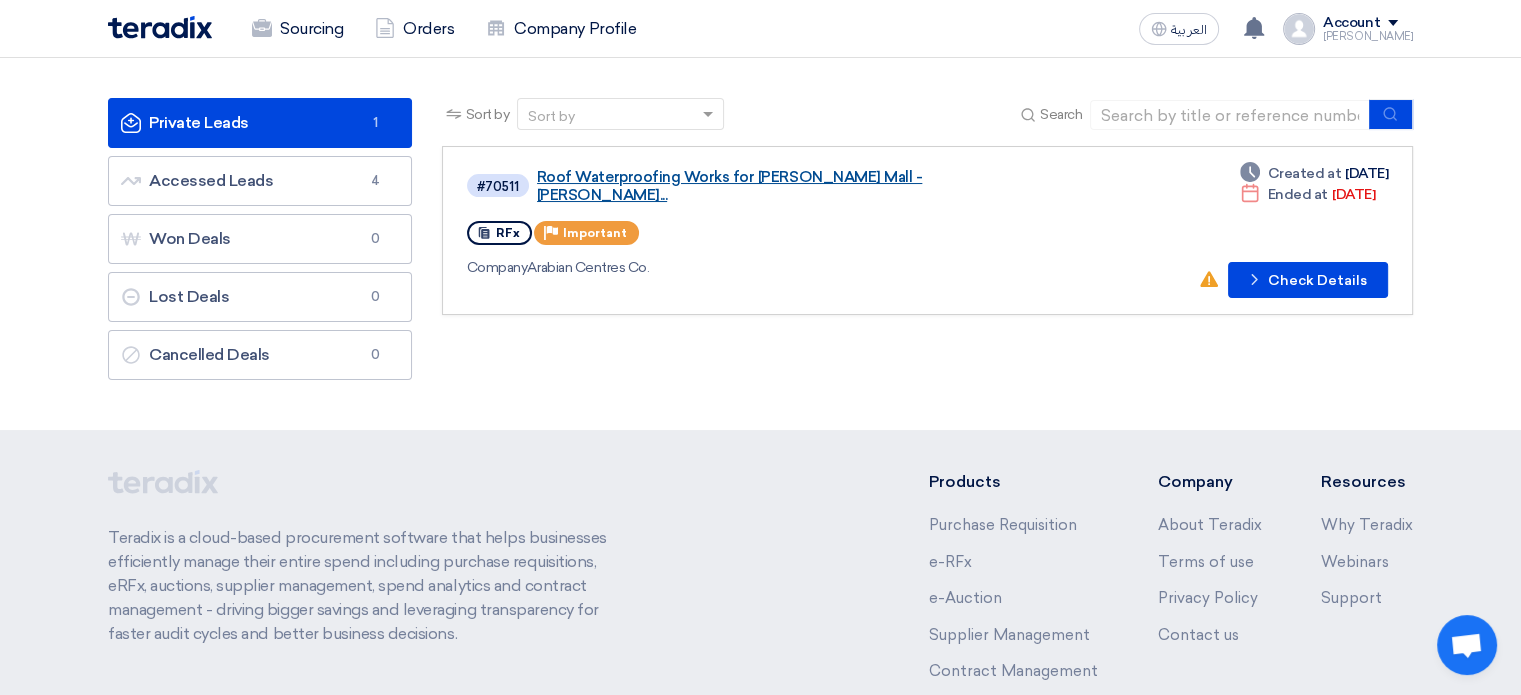 click on "Roof Waterproofing Works for Aziz Mall - Jedd..." 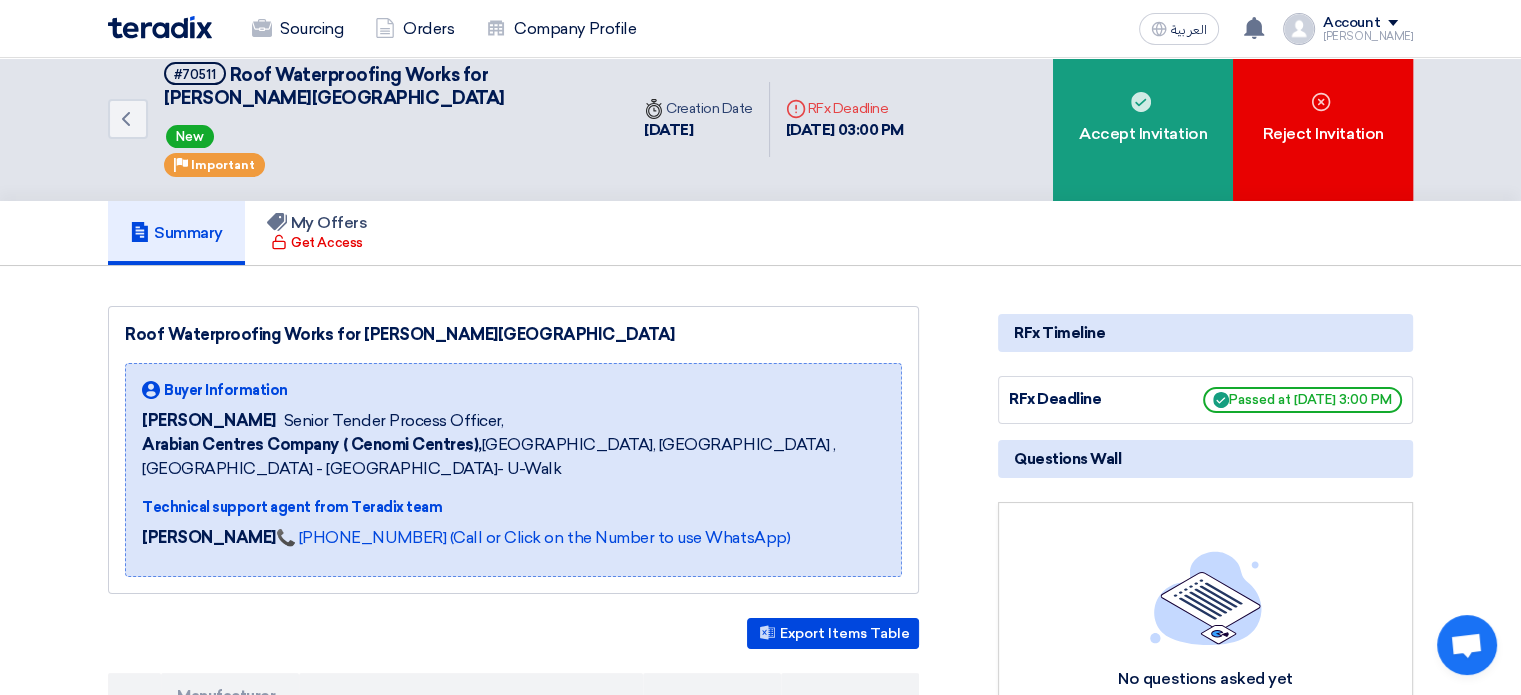 scroll, scrollTop: 0, scrollLeft: 0, axis: both 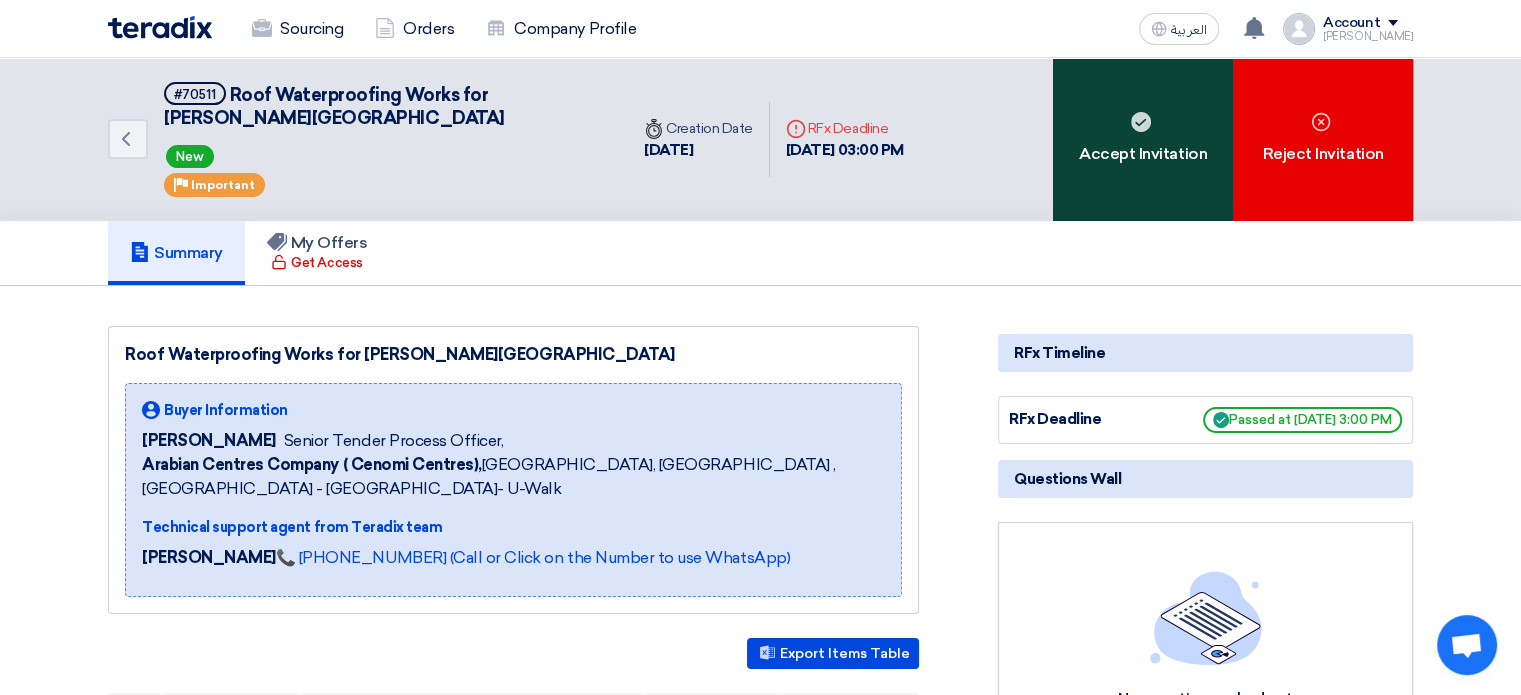 click on "Accept Invitation" 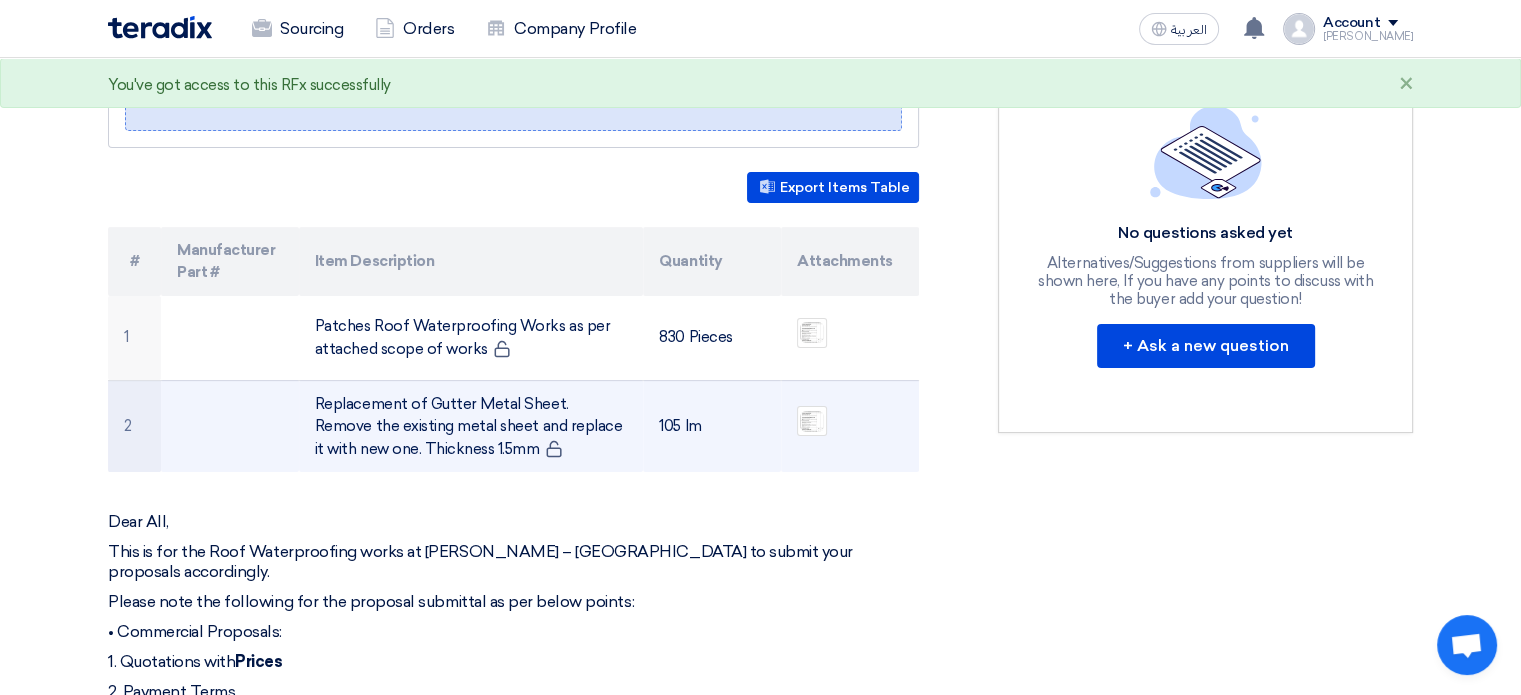 scroll, scrollTop: 500, scrollLeft: 0, axis: vertical 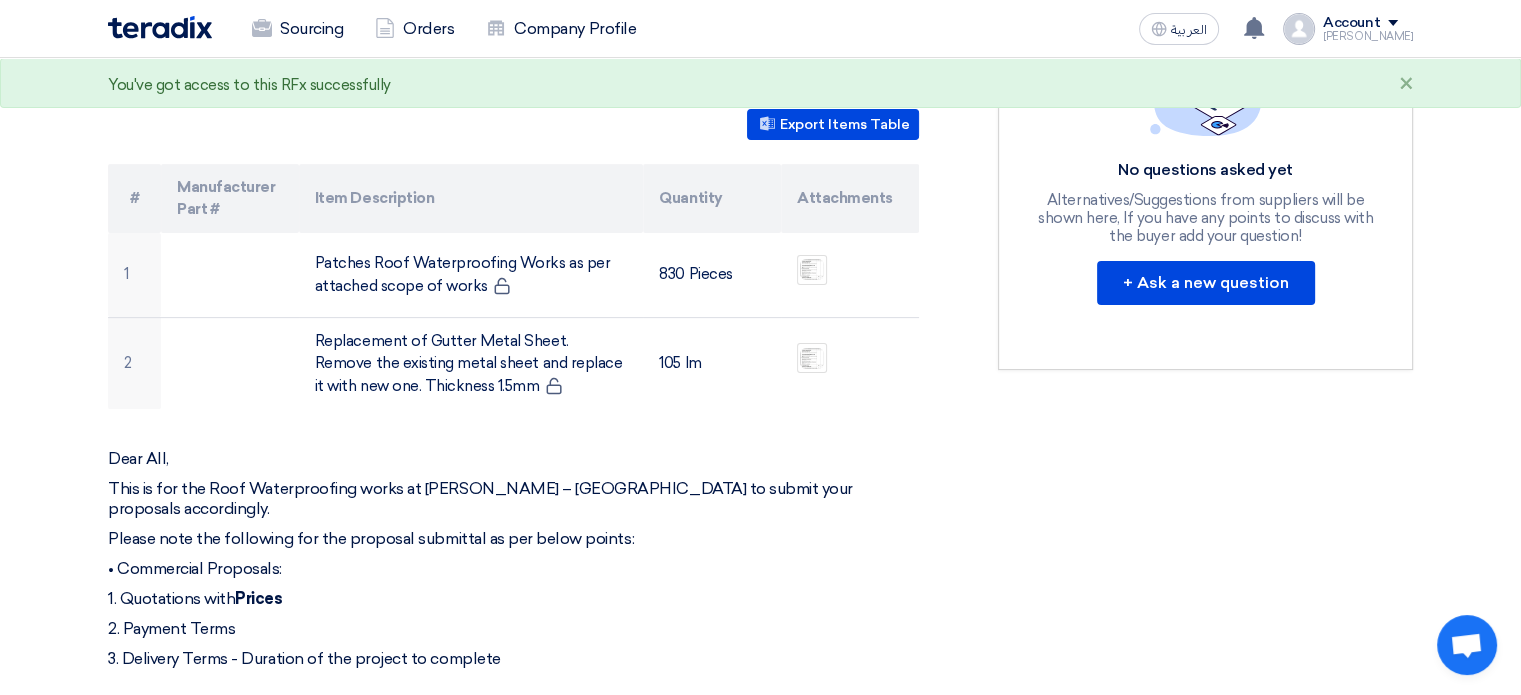 drag, startPoint x: 17, startPoint y: 616, endPoint x: 19, endPoint y: 658, distance: 42.047592 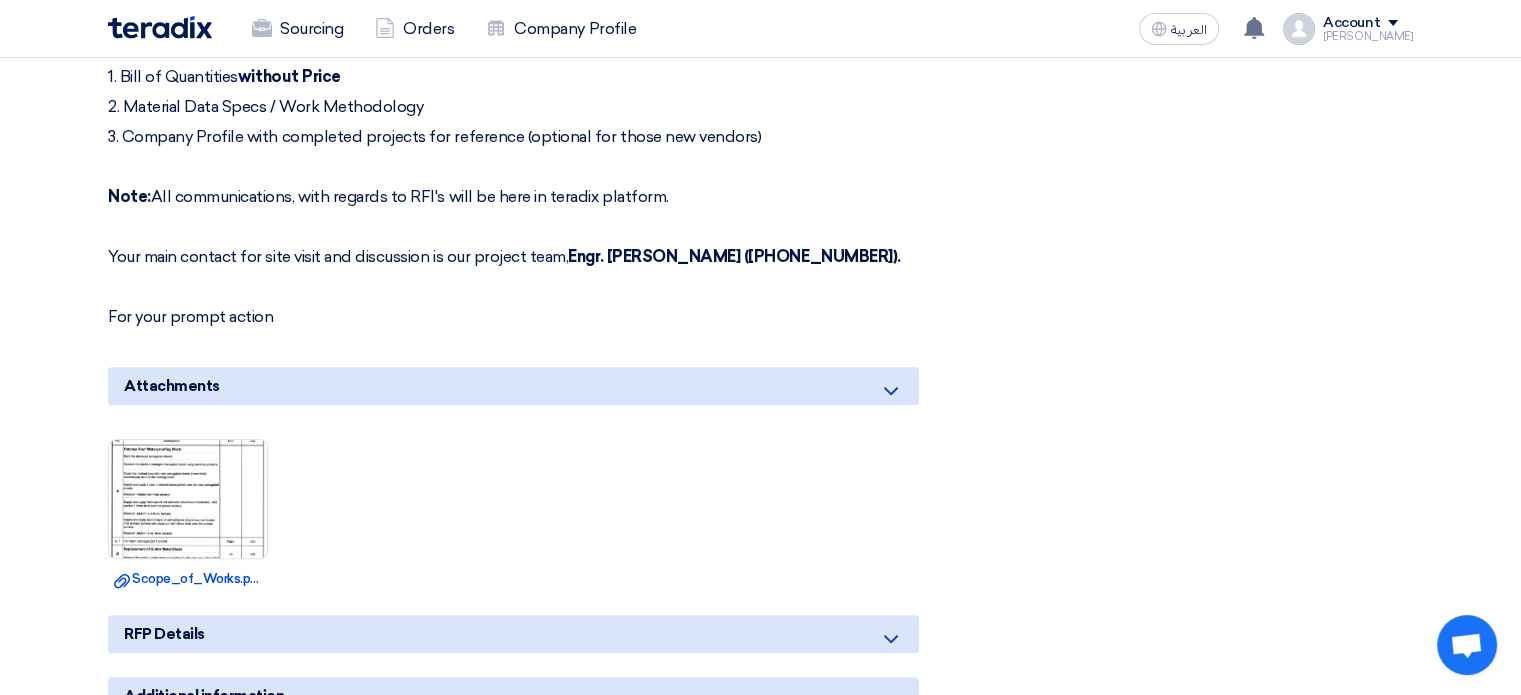 scroll, scrollTop: 1234, scrollLeft: 0, axis: vertical 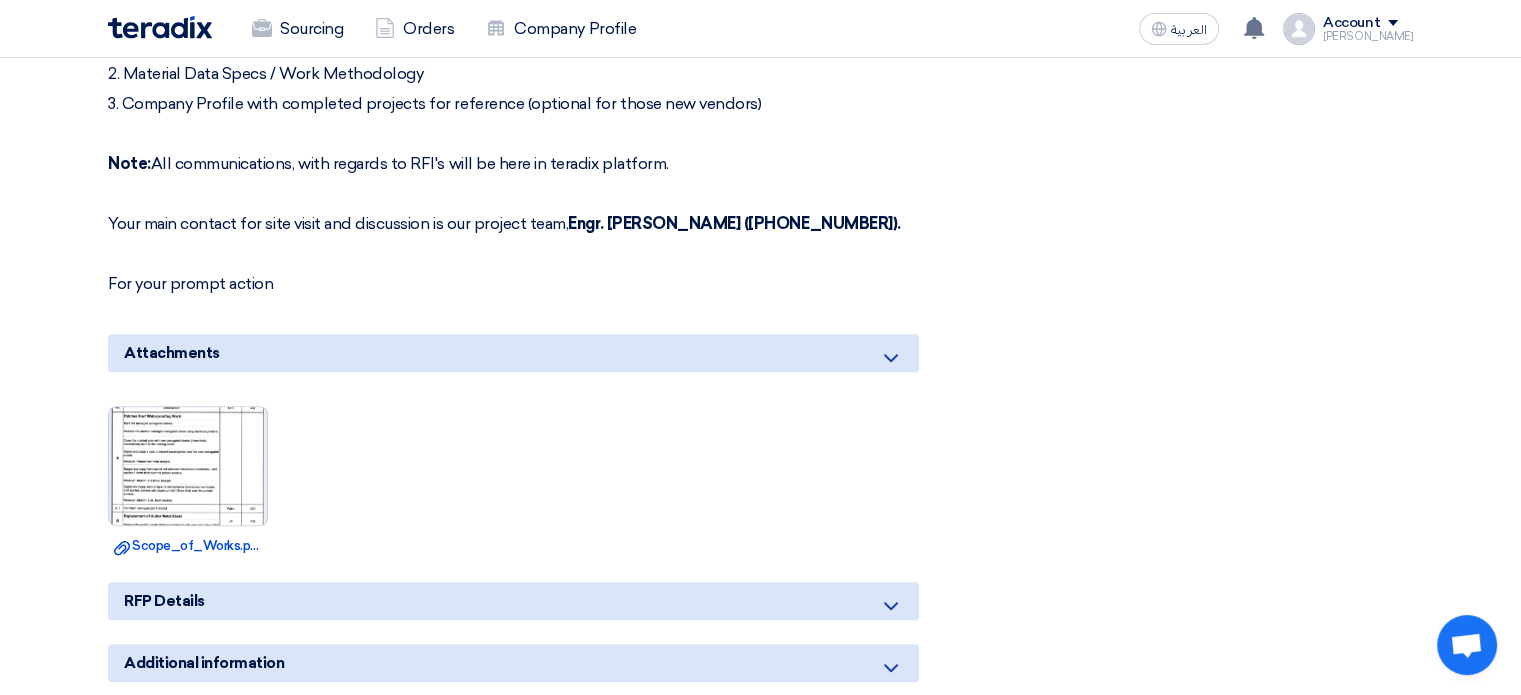 click at bounding box center [188, 466] 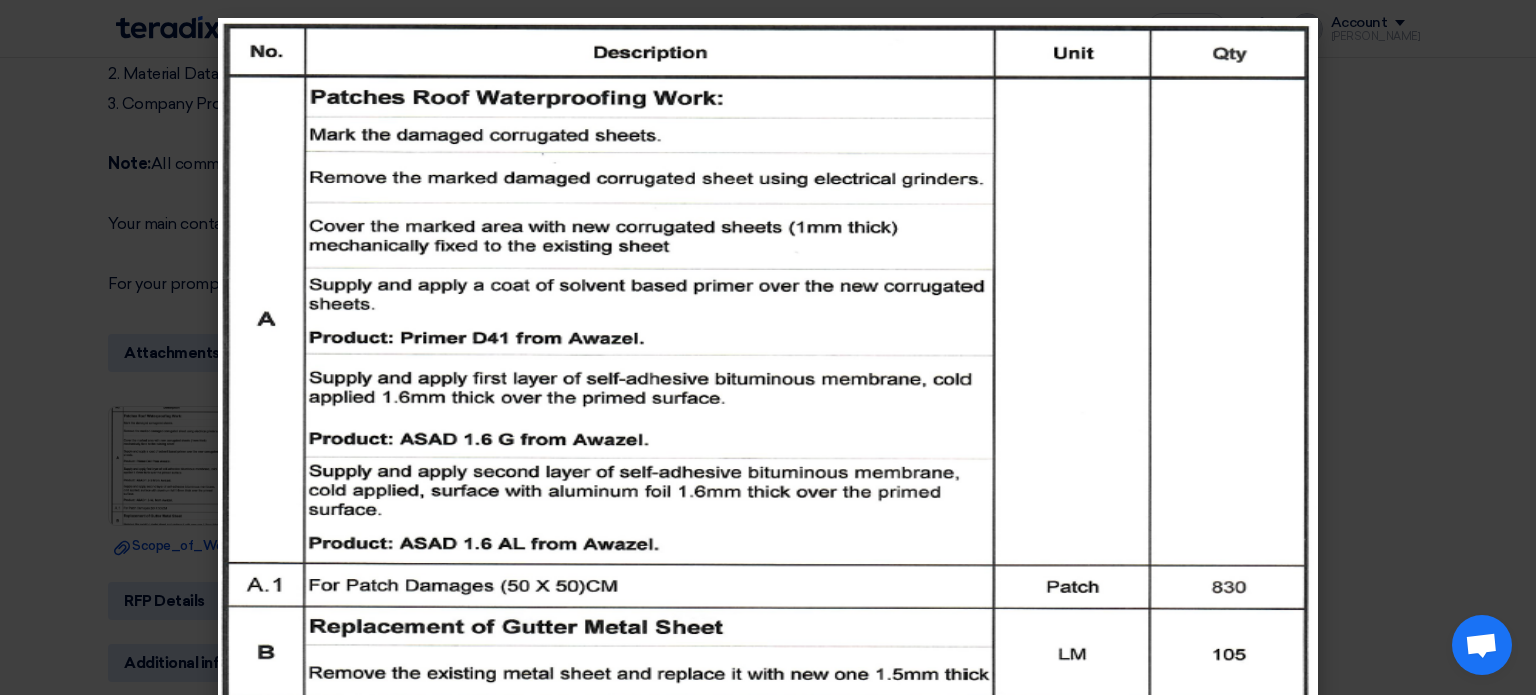 click 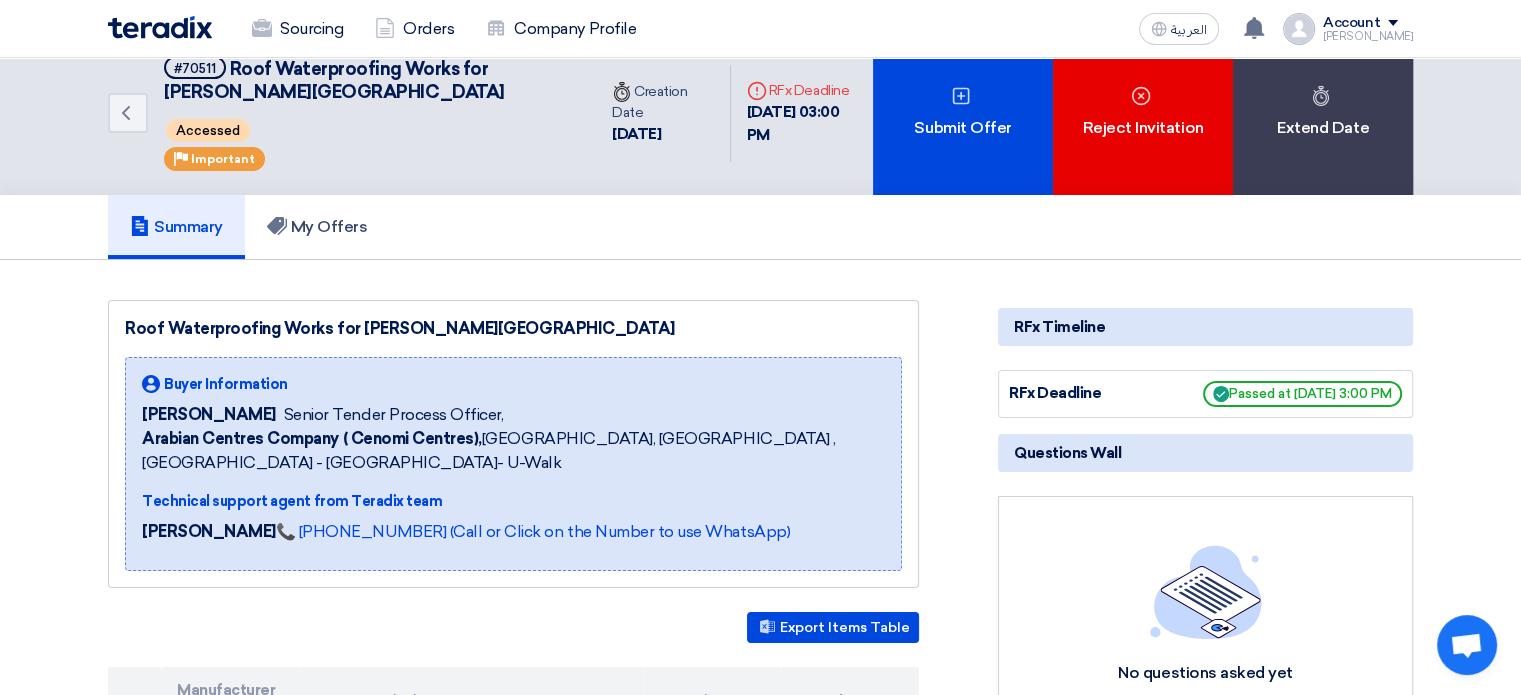 scroll, scrollTop: 0, scrollLeft: 0, axis: both 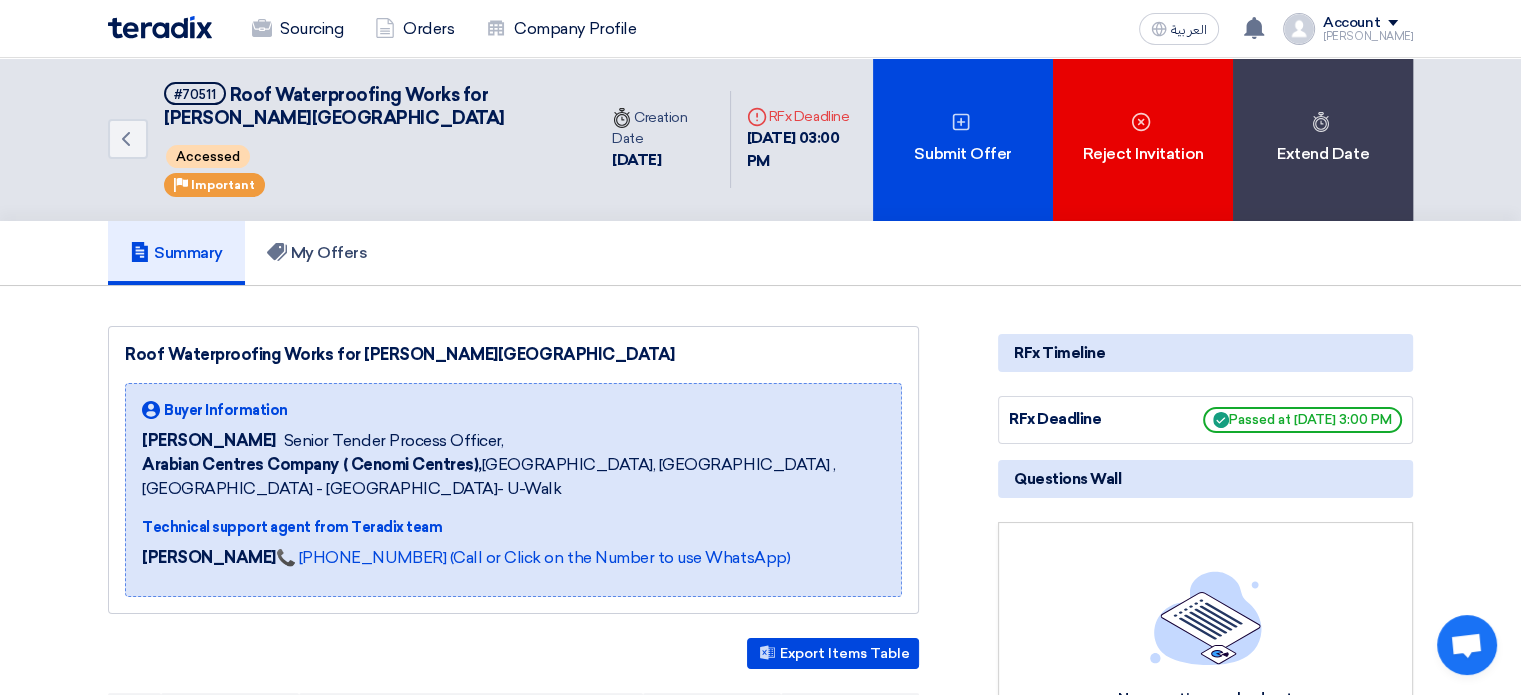 click on "Roof Waterproofing Works for Aziz Mall - Jeddah" 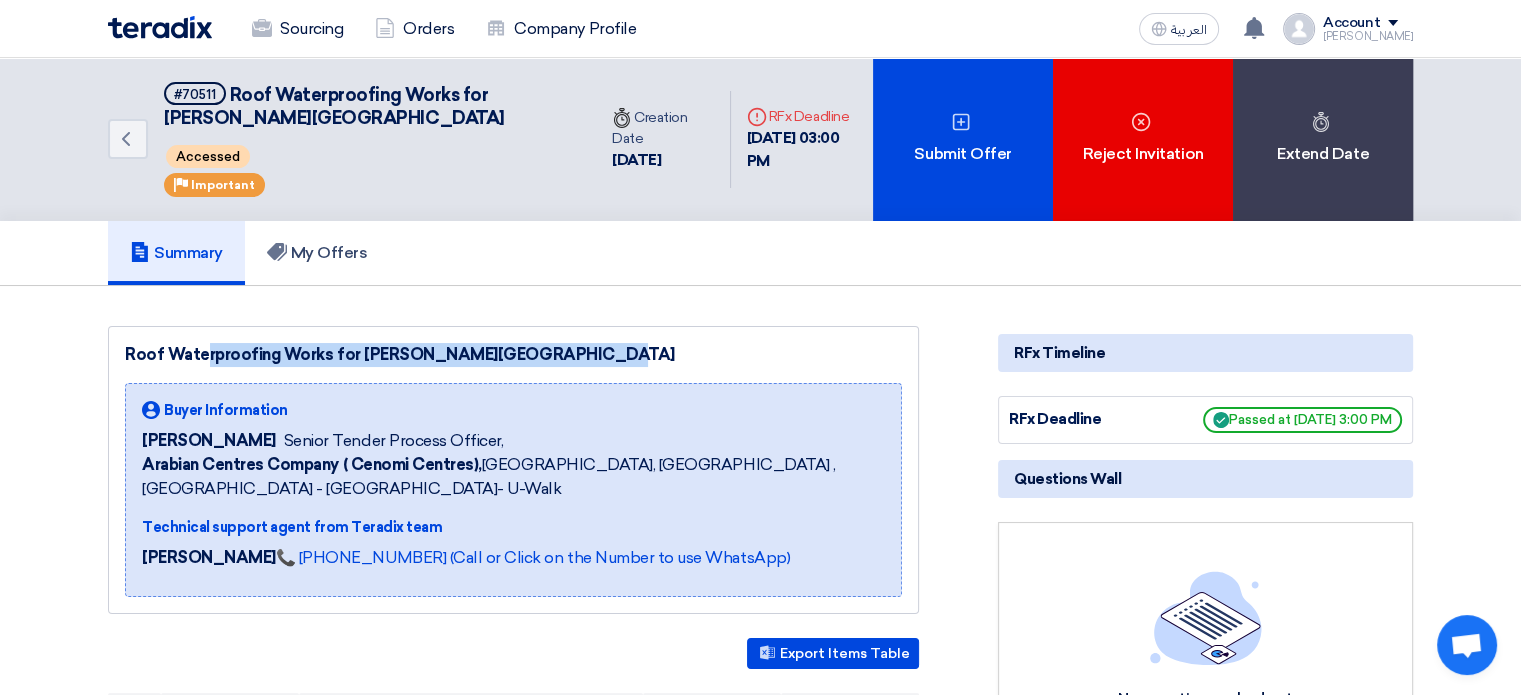 drag, startPoint x: 499, startPoint y: 353, endPoint x: 123, endPoint y: 354, distance: 376.00134 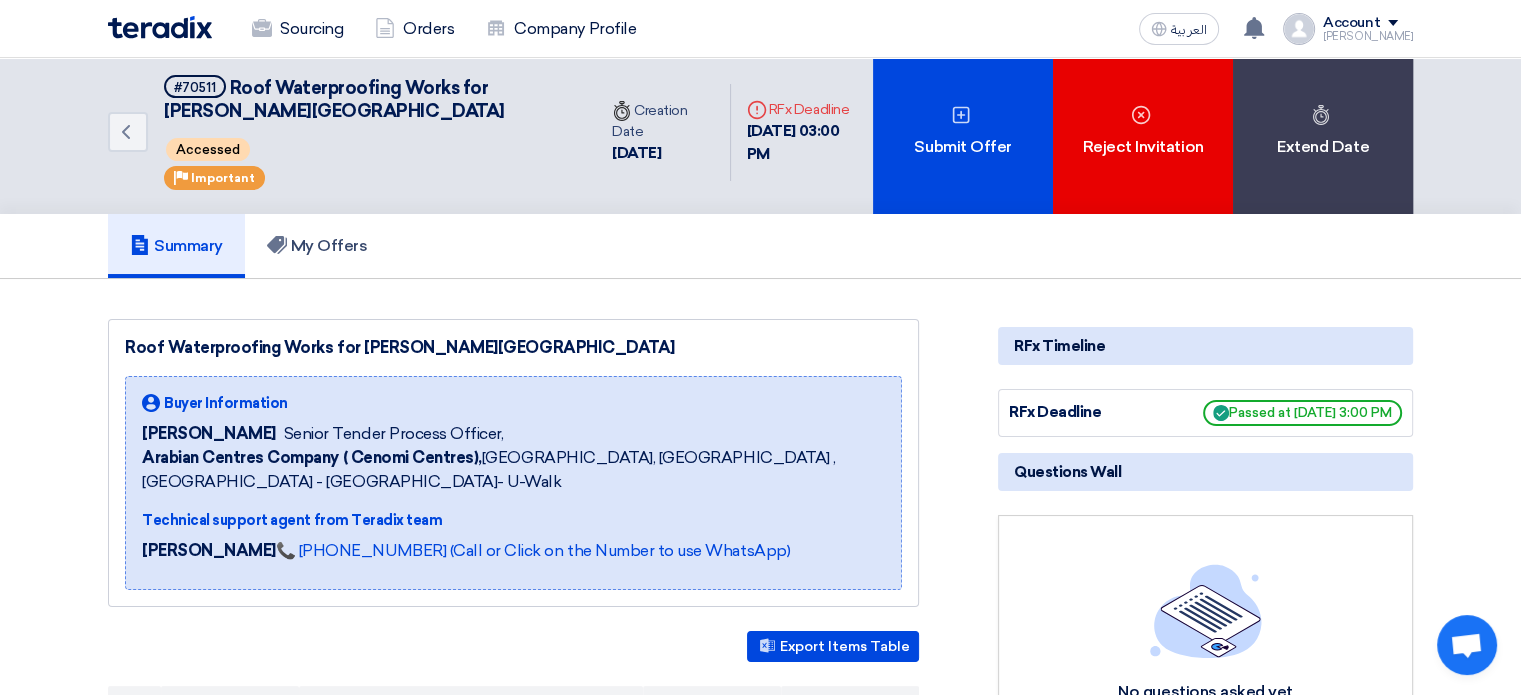 scroll, scrollTop: 0, scrollLeft: 0, axis: both 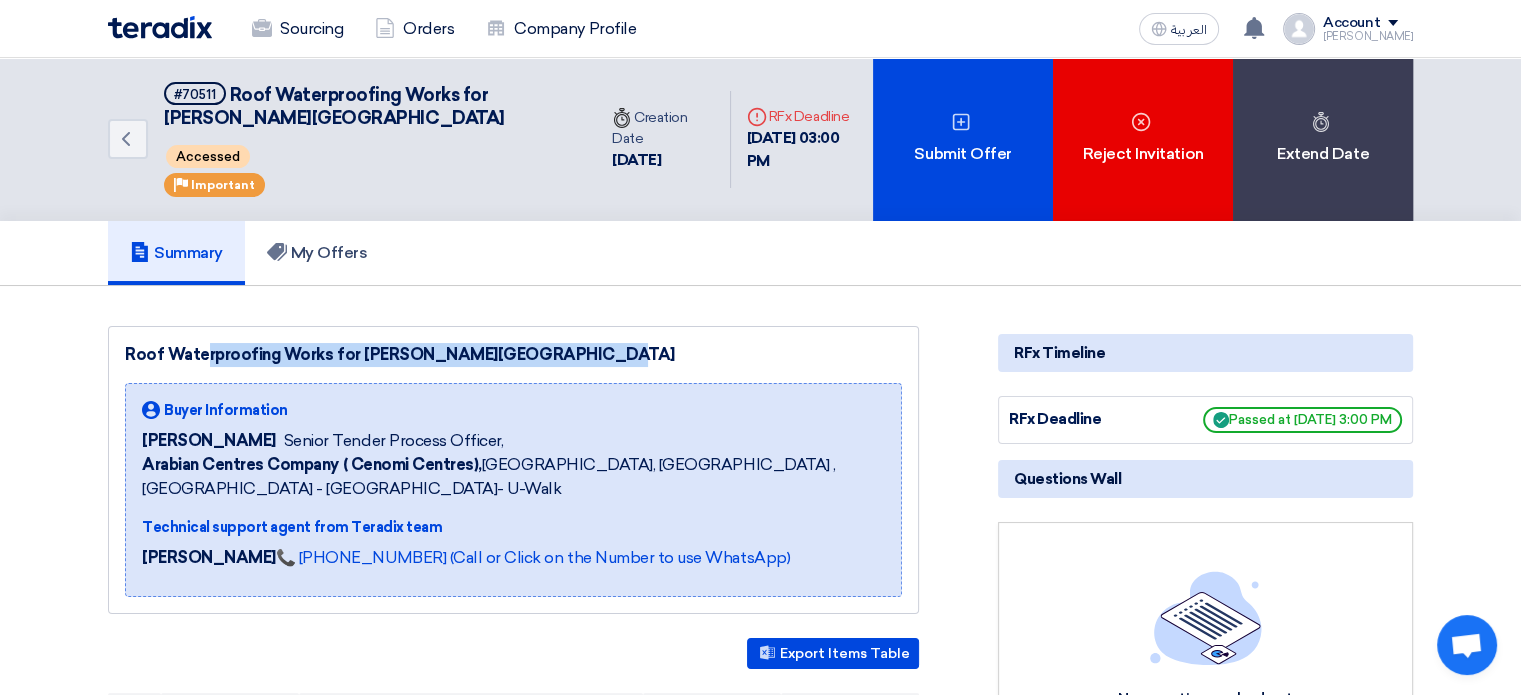 drag, startPoint x: 497, startPoint y: 359, endPoint x: 118, endPoint y: 329, distance: 380.1855 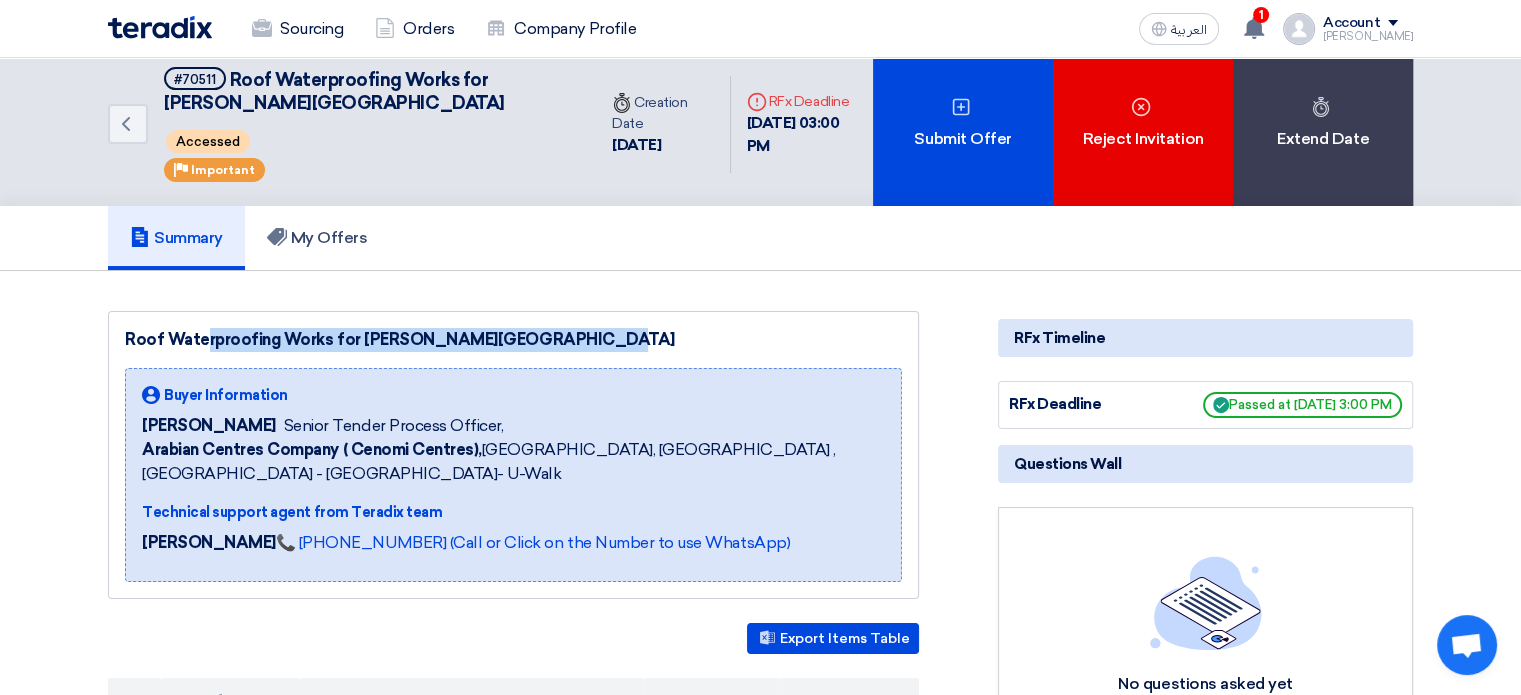 scroll, scrollTop: 0, scrollLeft: 0, axis: both 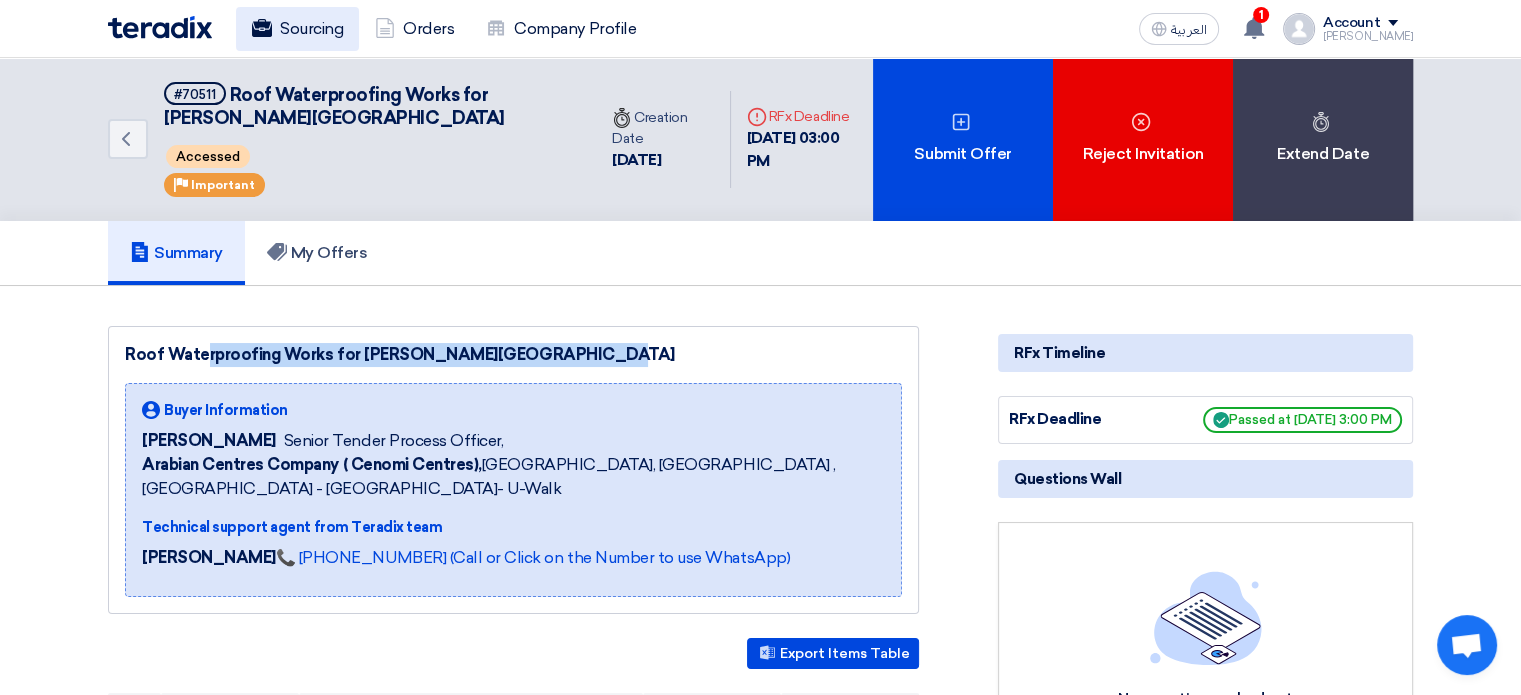 click on "Sourcing" 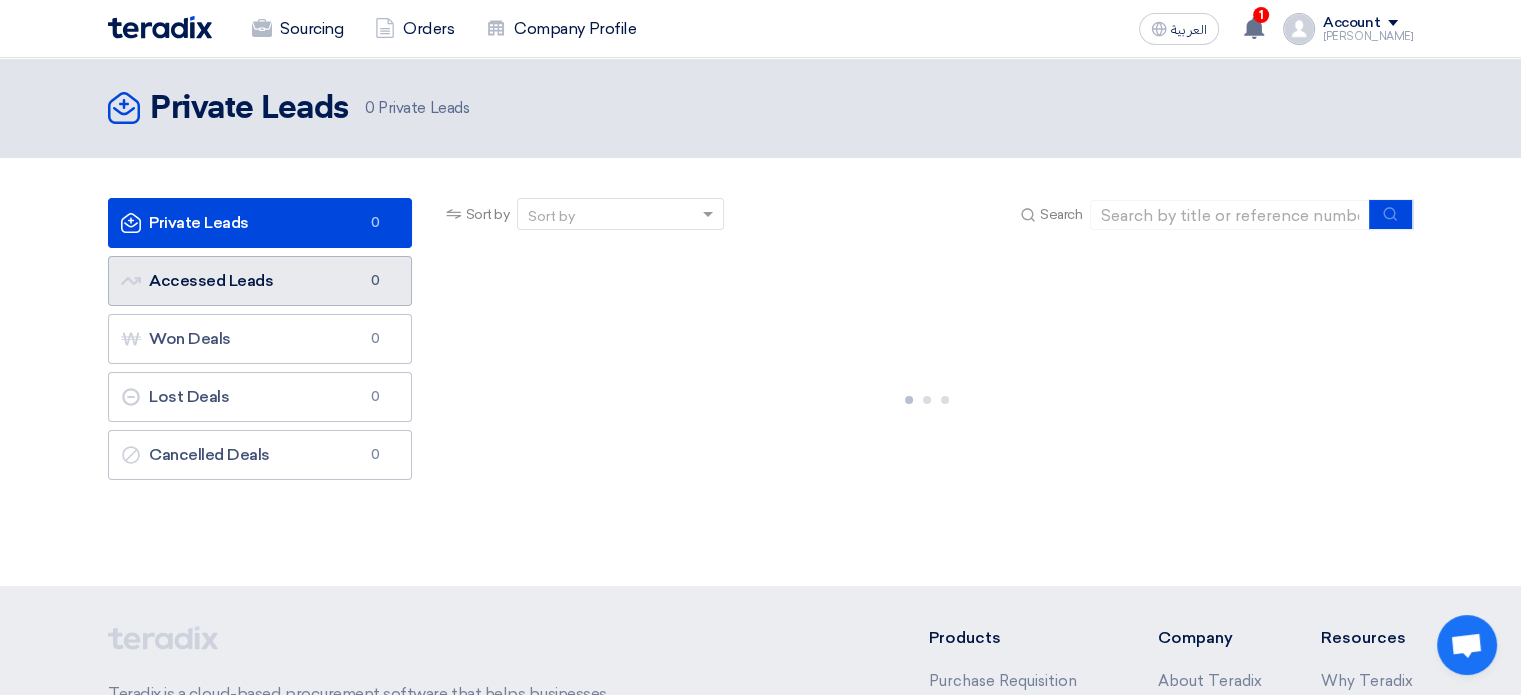 click on "Accessed Leads
Accessed Leads
0" 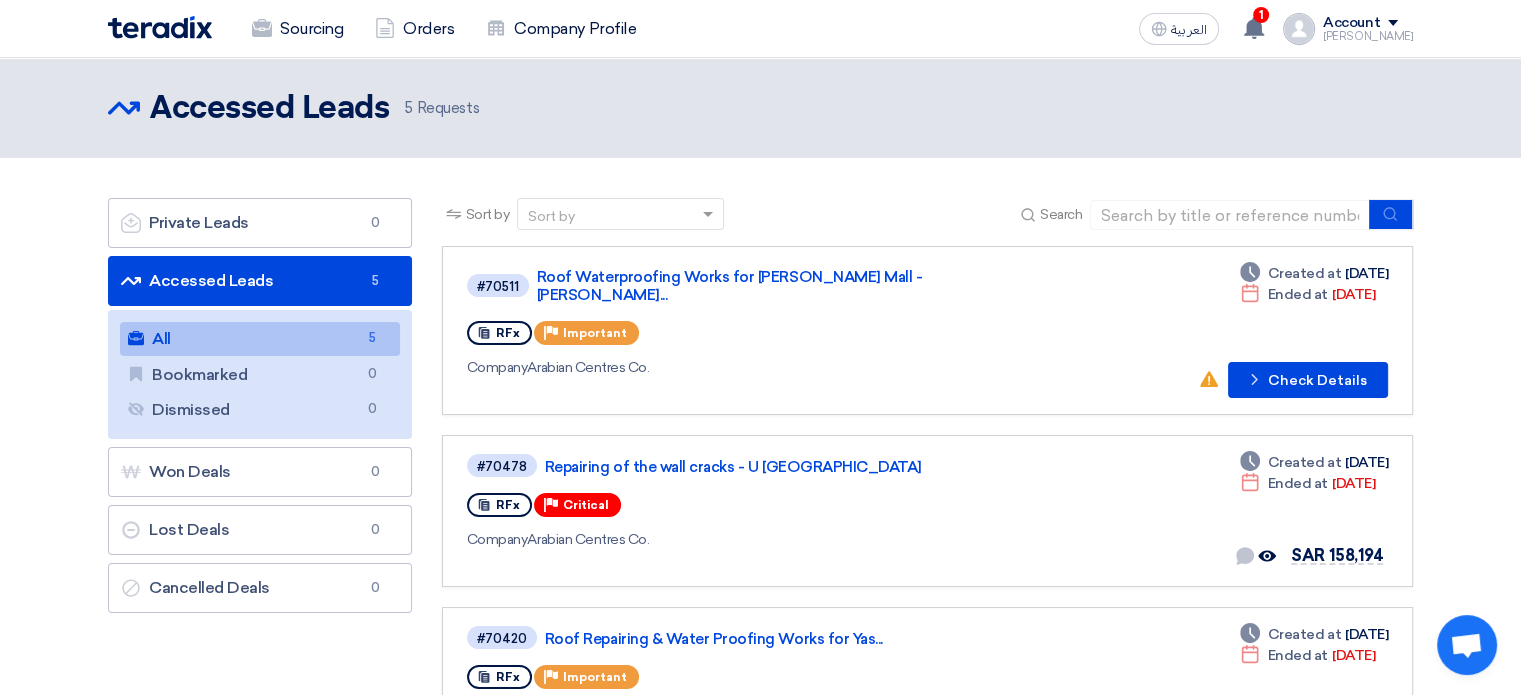 drag, startPoint x: 350, startPoint y: 333, endPoint x: 420, endPoint y: 351, distance: 72.277245 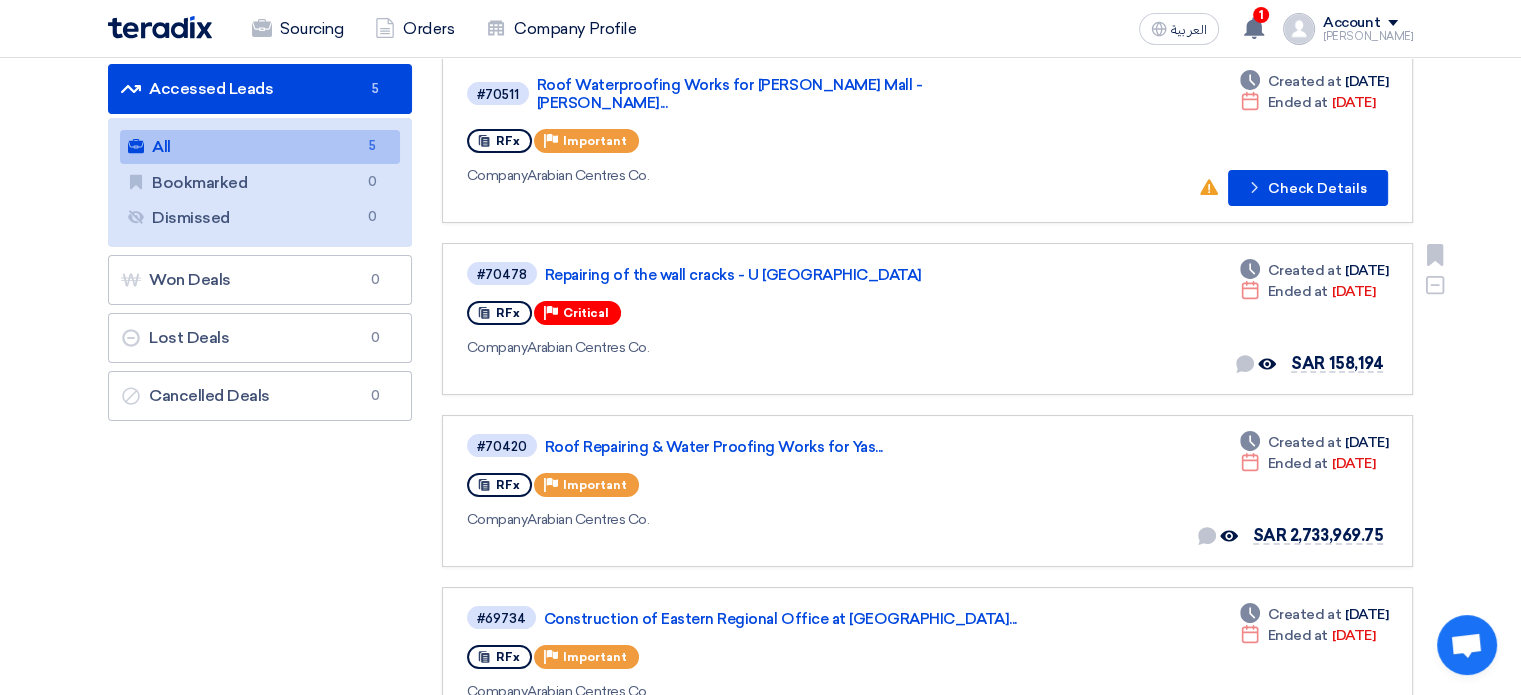 scroll, scrollTop: 200, scrollLeft: 0, axis: vertical 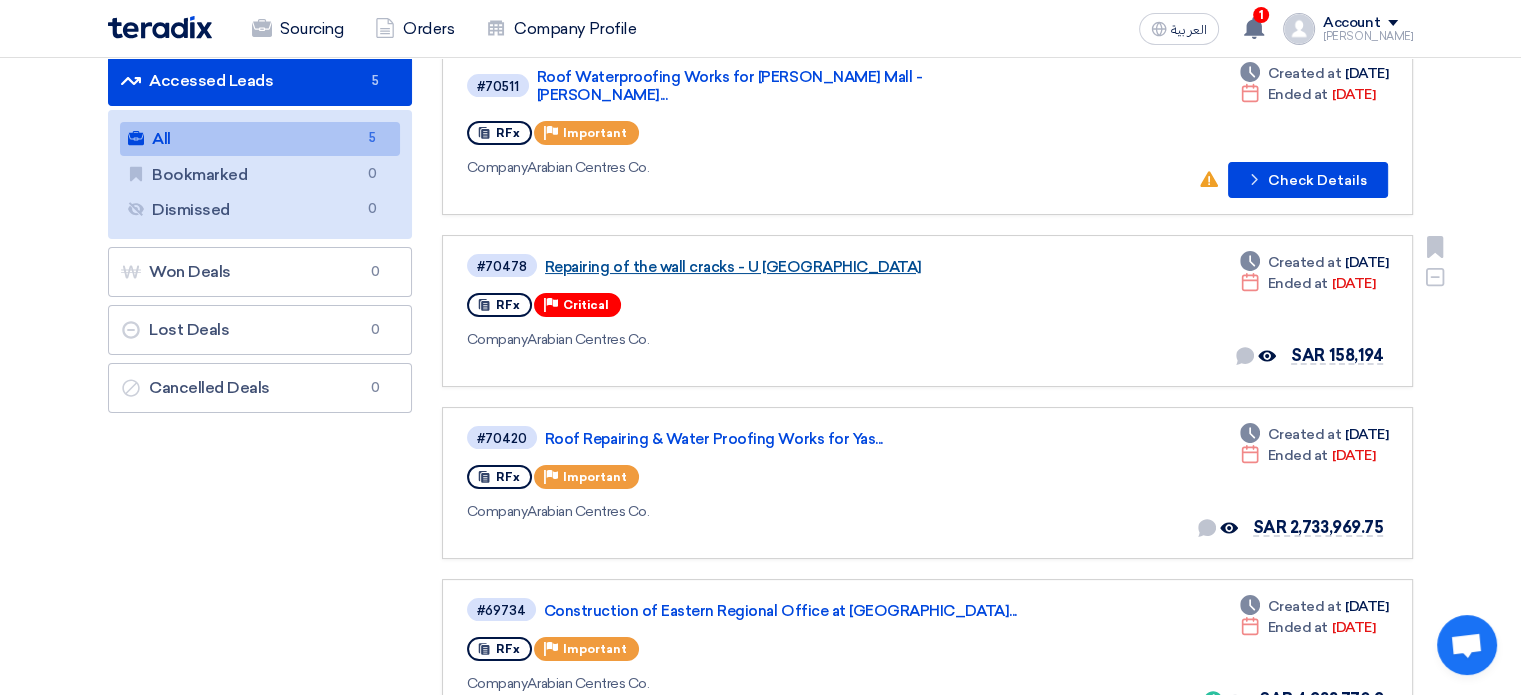 click on "Repairing of the wall cracks - U Walk Riyadh" 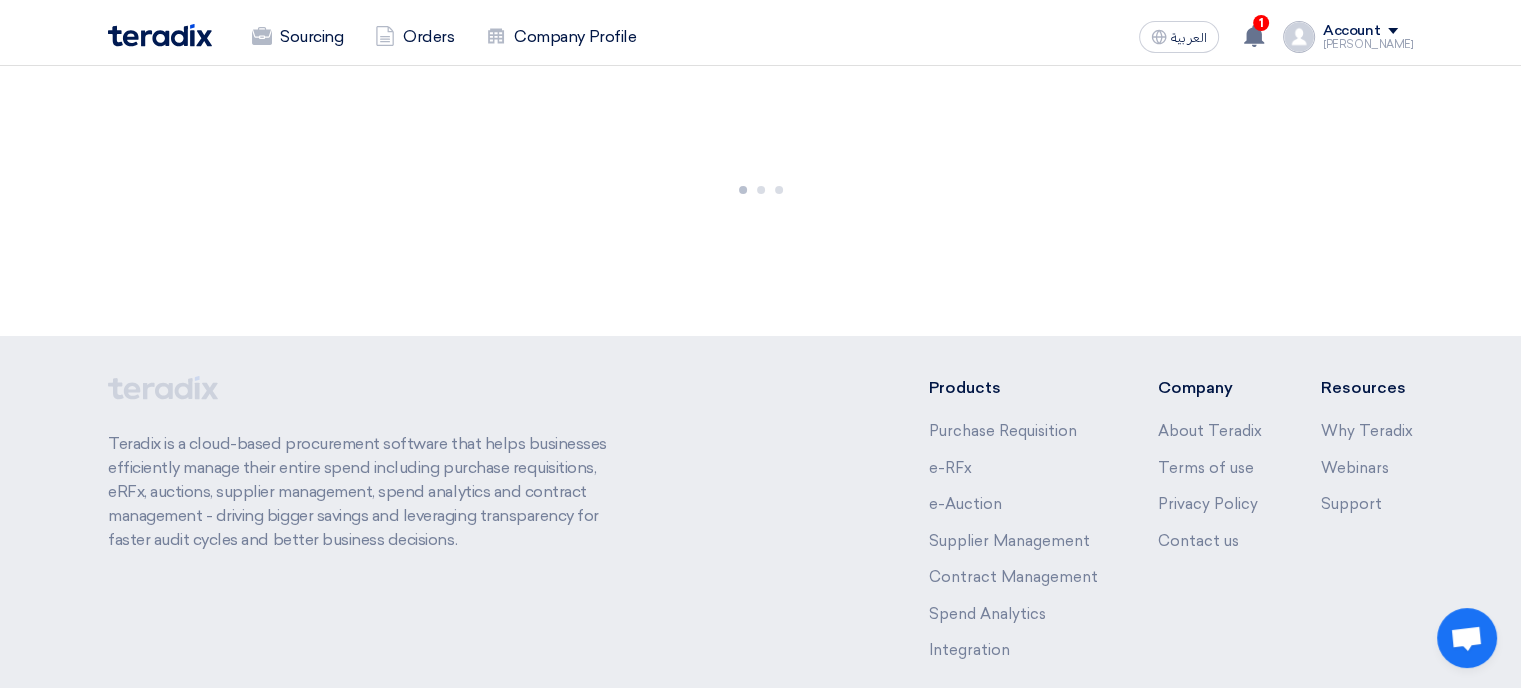 scroll, scrollTop: 0, scrollLeft: 0, axis: both 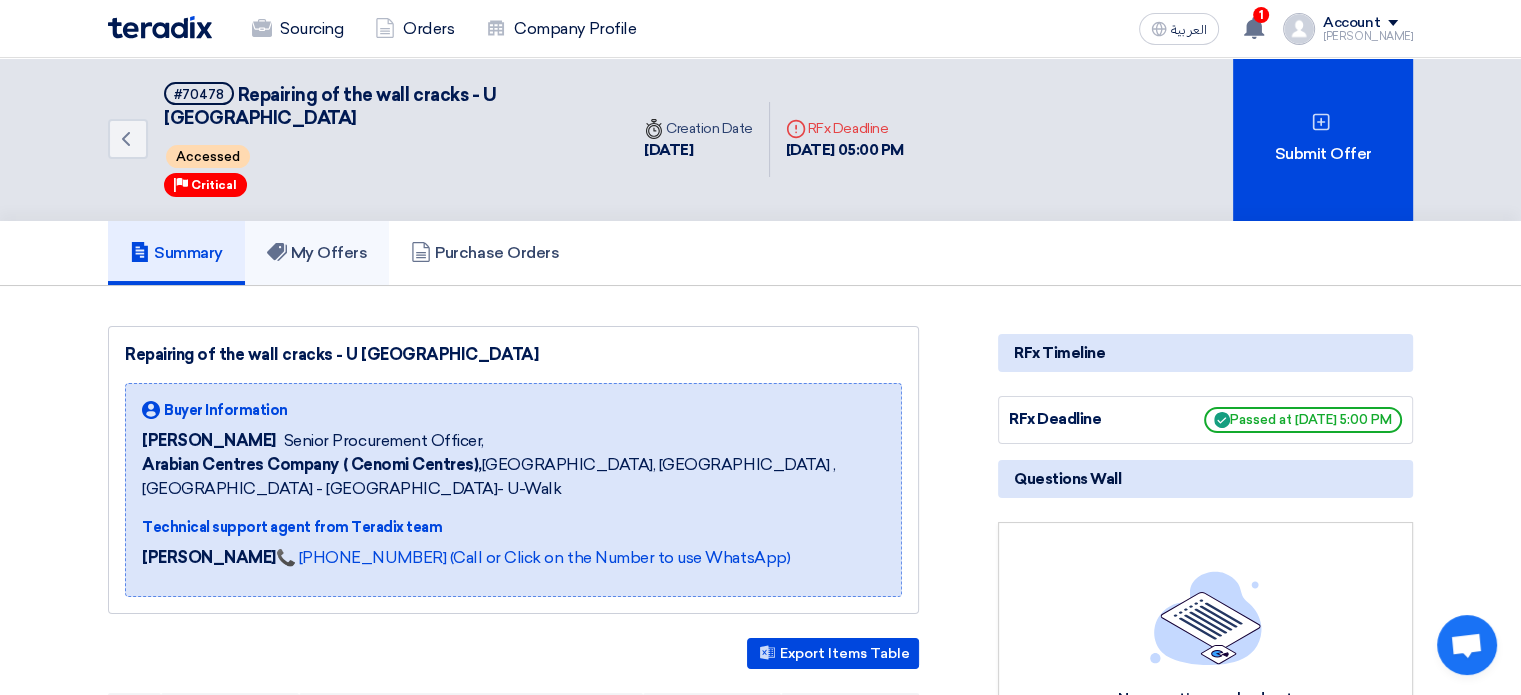 click on "My Offers" 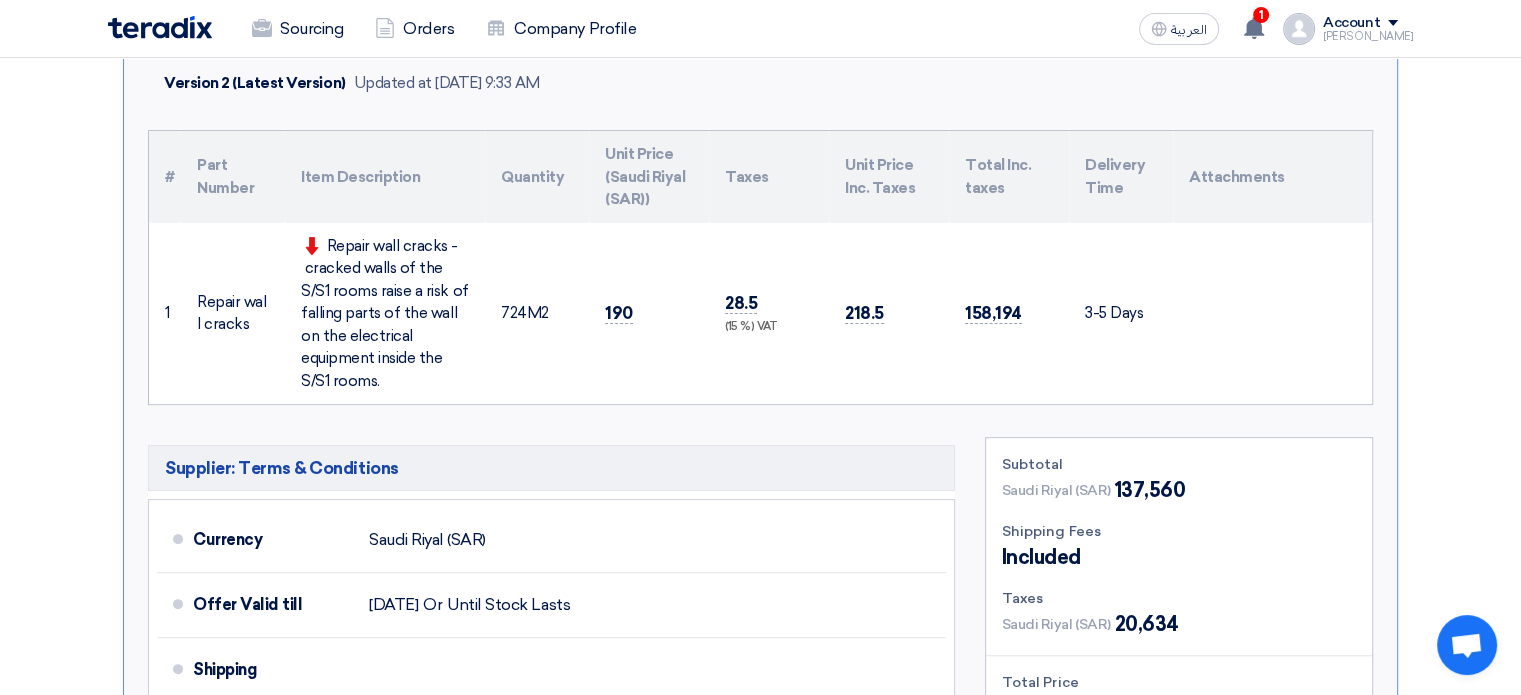 scroll, scrollTop: 500, scrollLeft: 0, axis: vertical 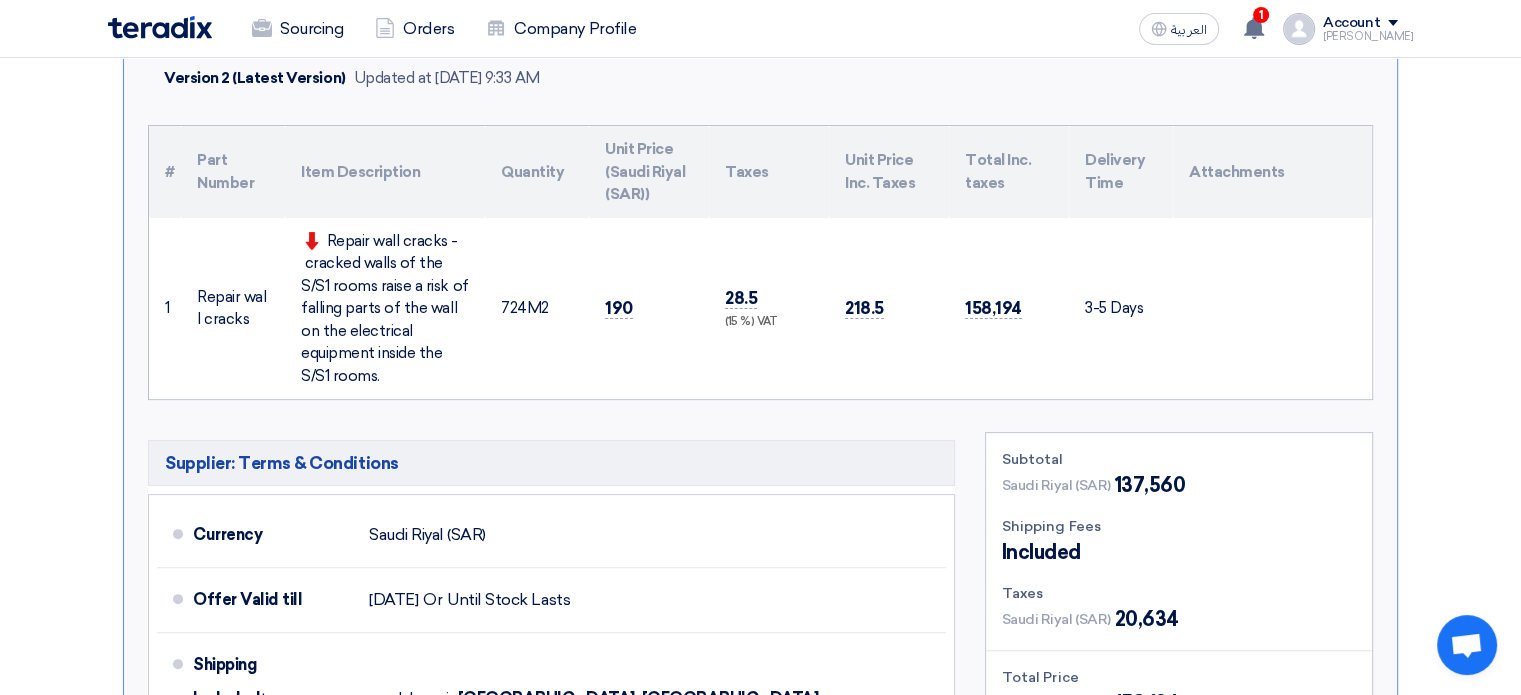 drag, startPoint x: 638, startPoint y: 283, endPoint x: 600, endPoint y: 283, distance: 38 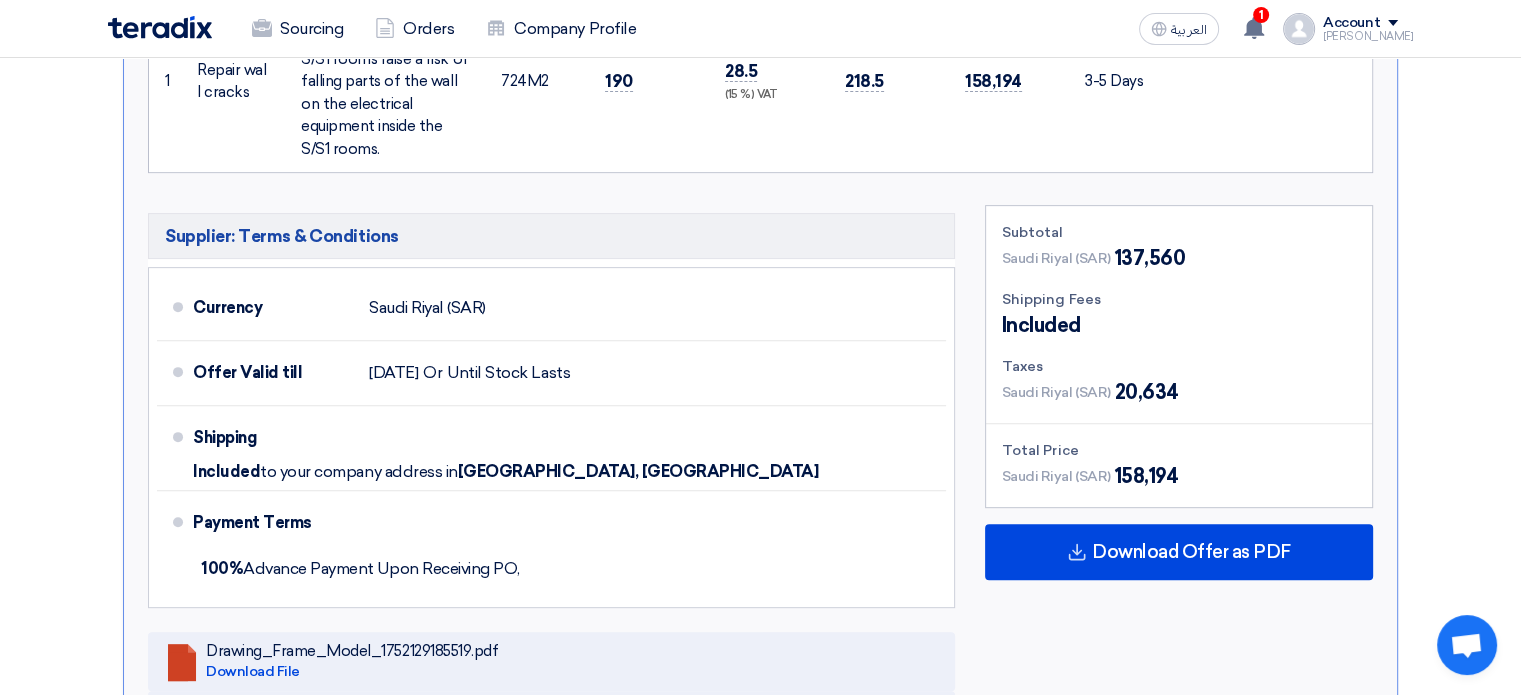 scroll, scrollTop: 800, scrollLeft: 0, axis: vertical 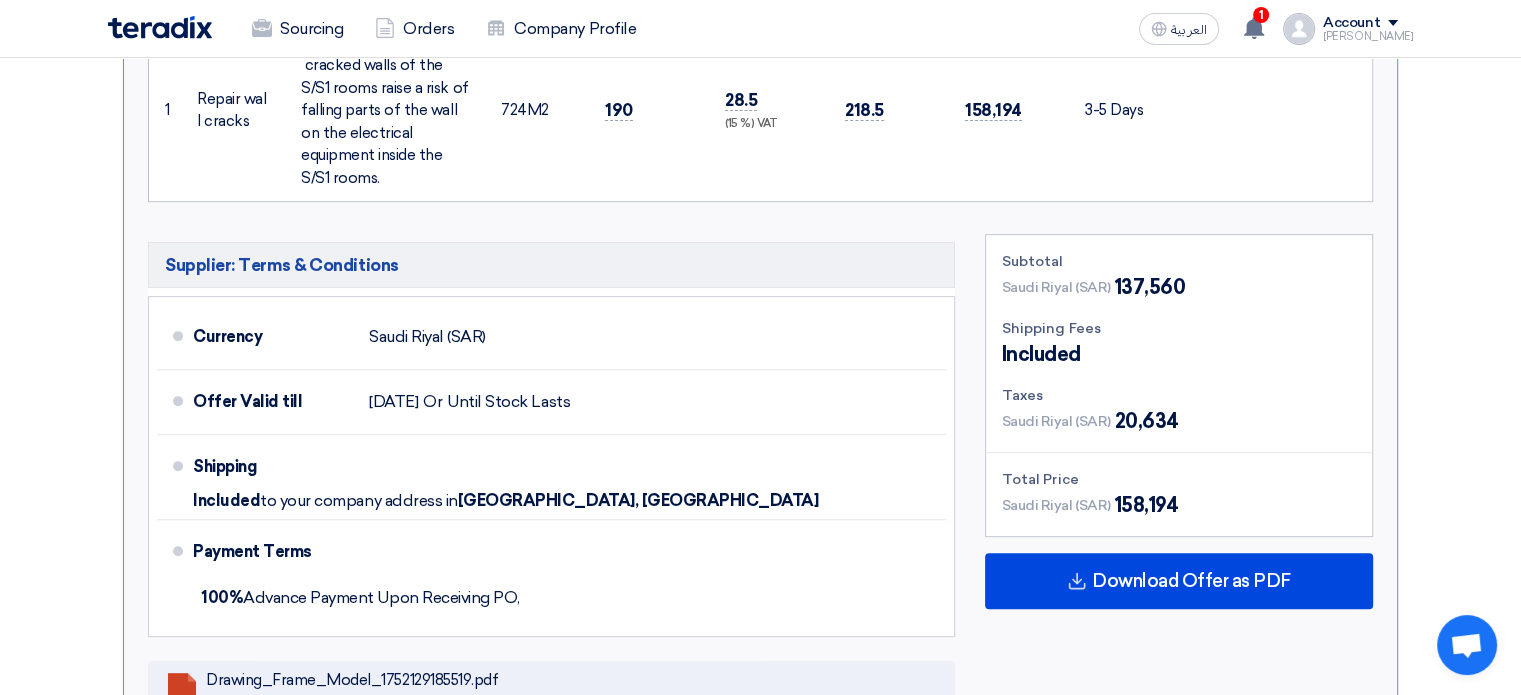 drag, startPoint x: 1180, startPoint y: 263, endPoint x: 1125, endPoint y: 259, distance: 55.145264 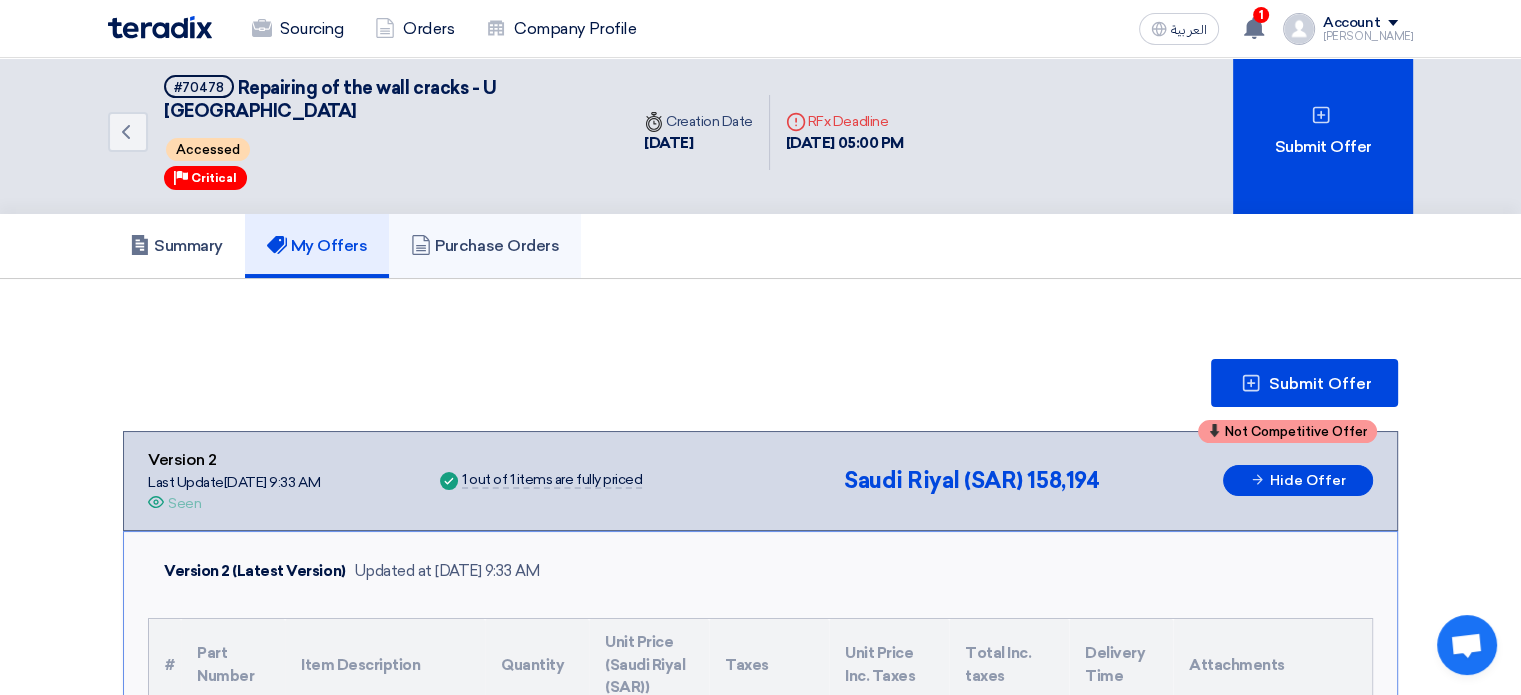 scroll, scrollTop: 0, scrollLeft: 0, axis: both 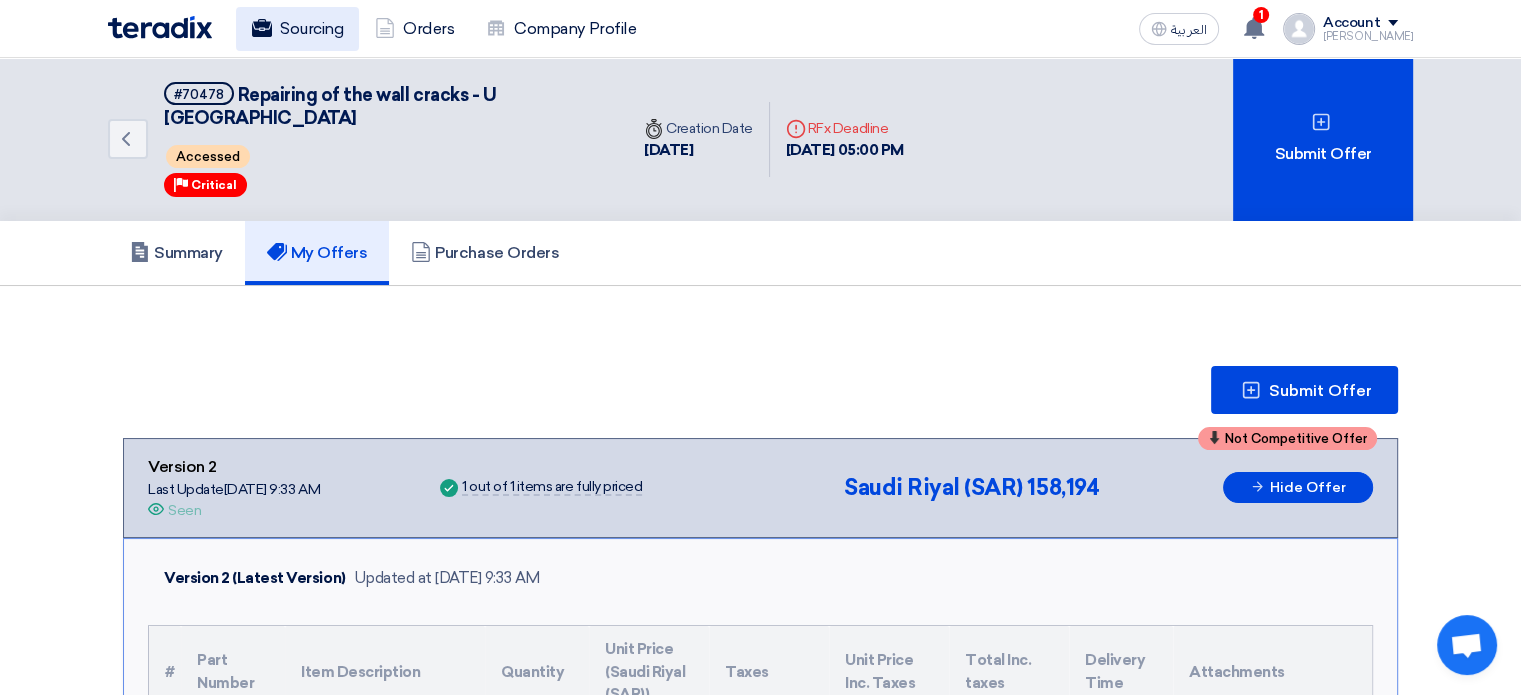 click on "Sourcing" 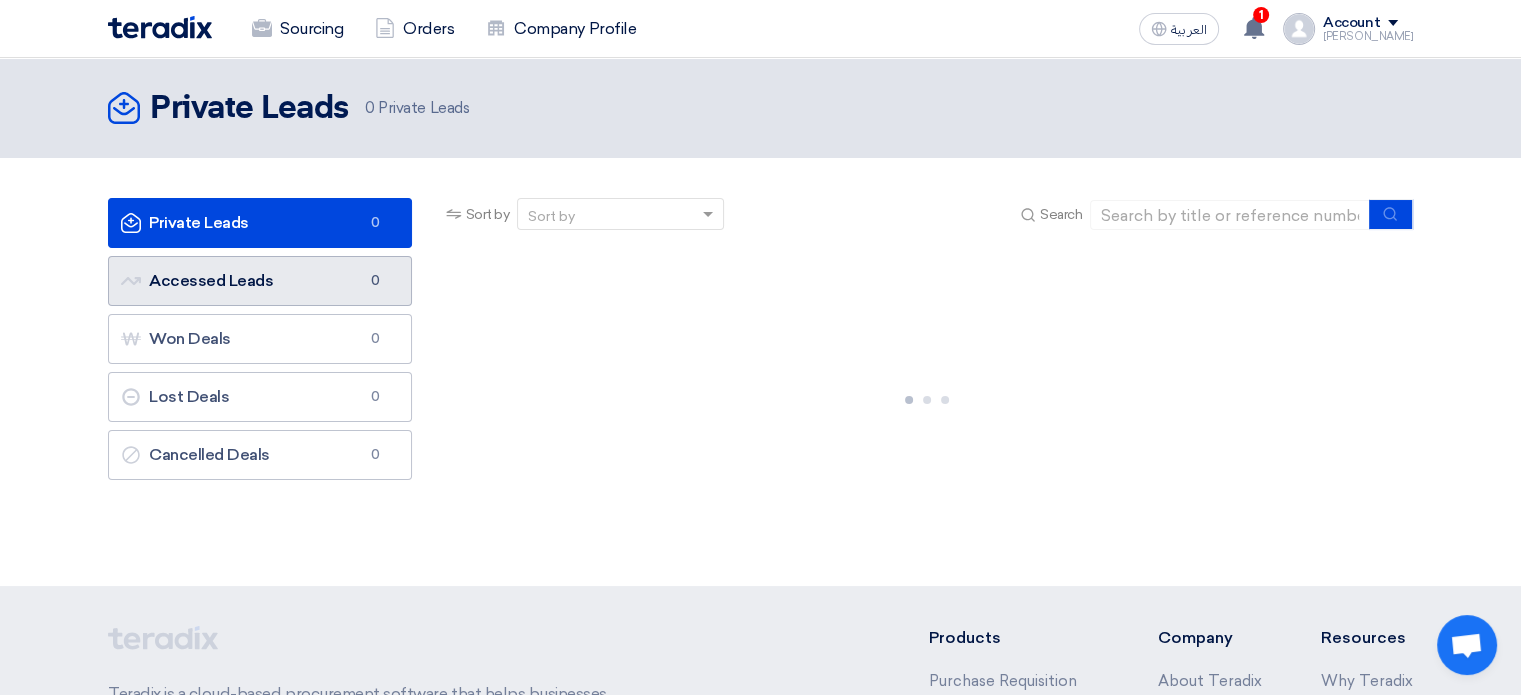 click on "Accessed Leads
Accessed Leads
0" 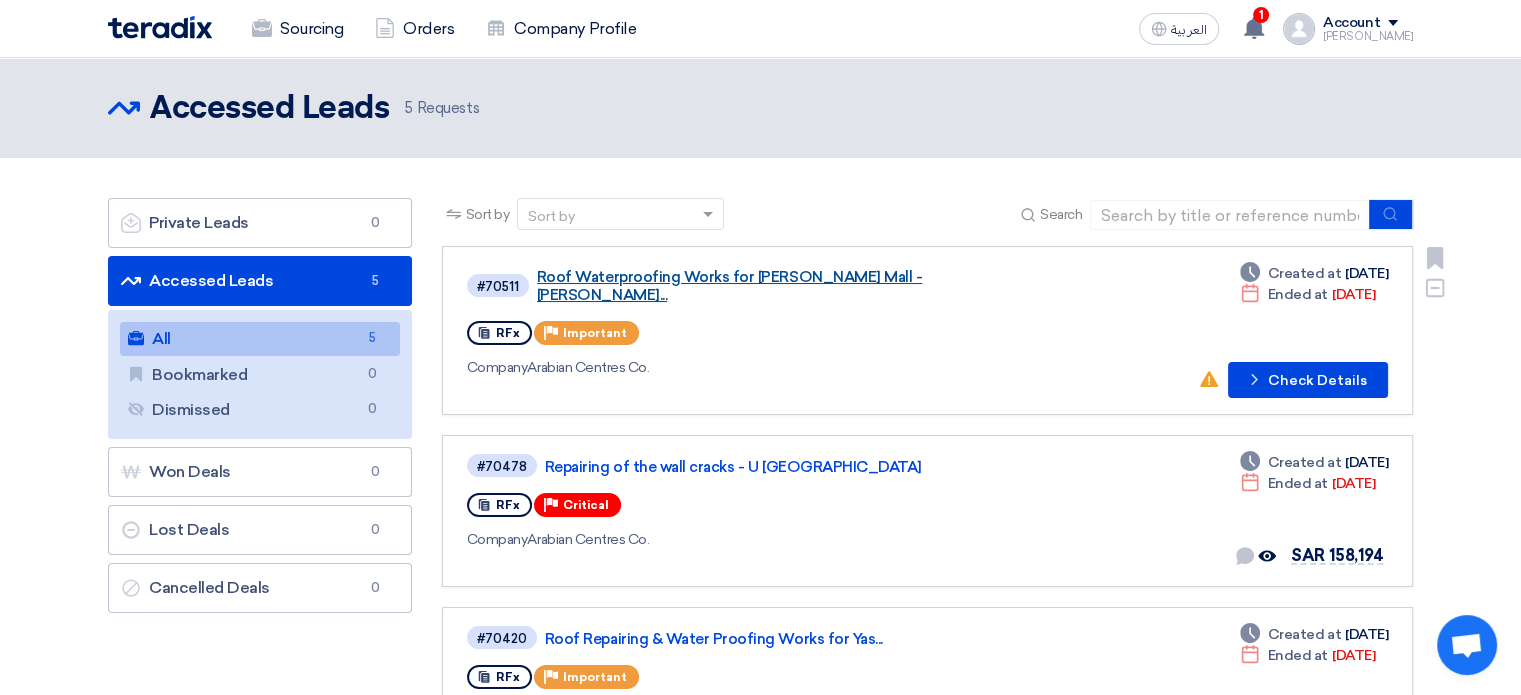 click on "Roof Waterproofing Works for Aziz Mall - Jedd..." 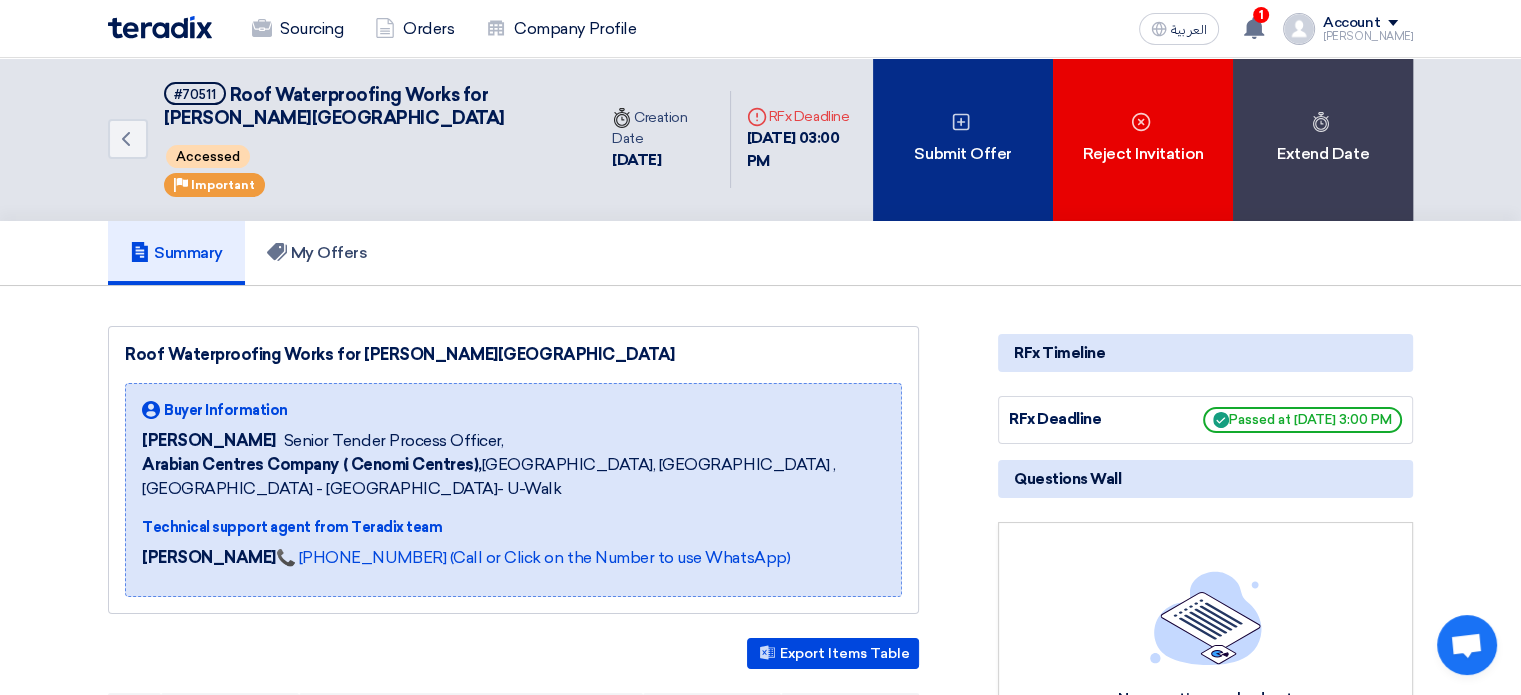 click on "Submit Offer" 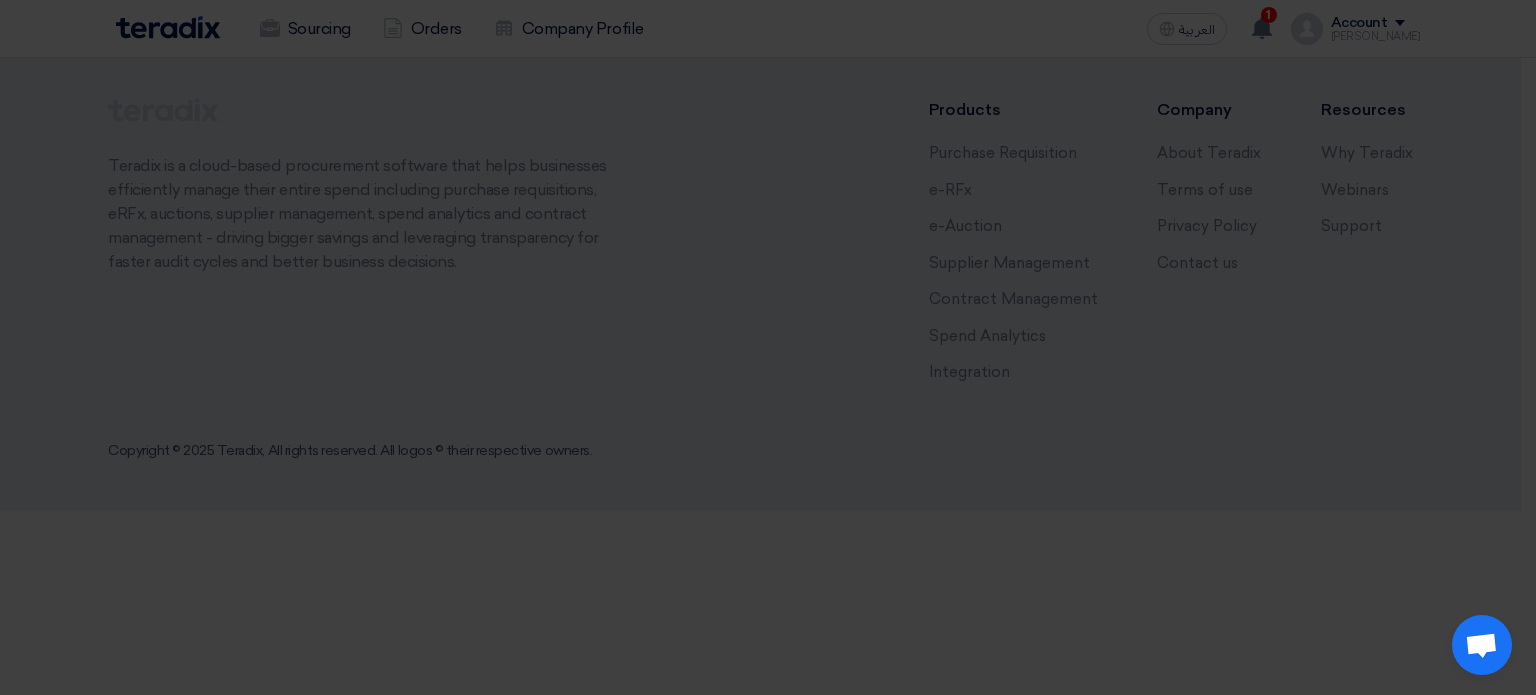 click on "Start a new offer submission from scratch" 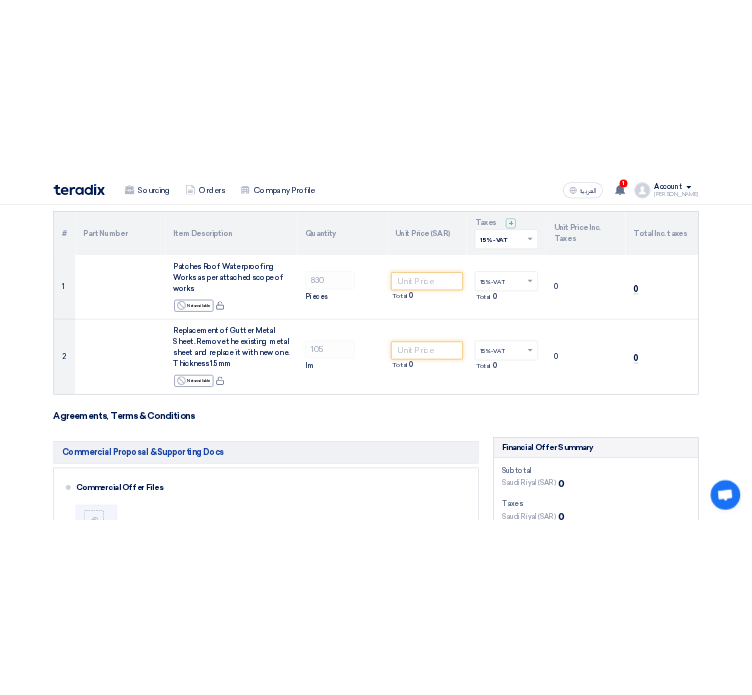 scroll, scrollTop: 200, scrollLeft: 0, axis: vertical 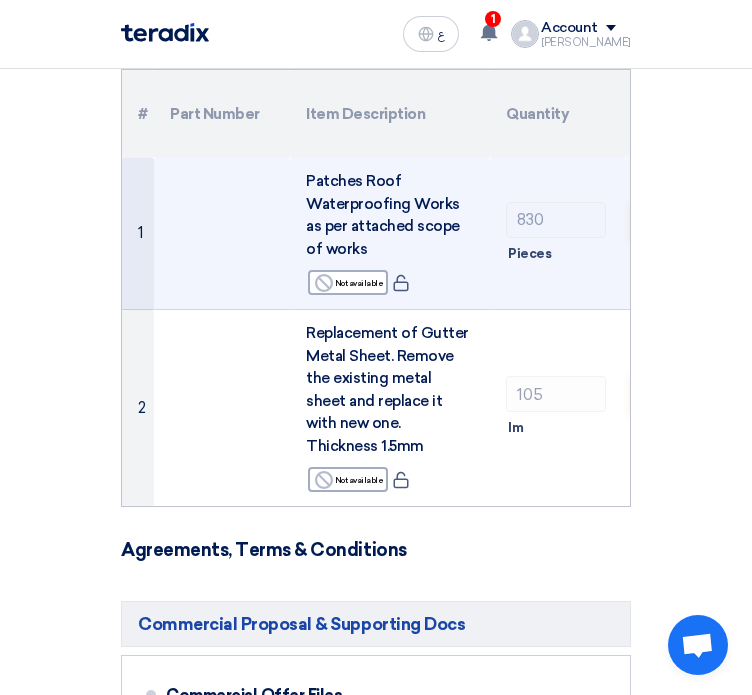 drag, startPoint x: 572, startPoint y: 243, endPoint x: 584, endPoint y: 243, distance: 12 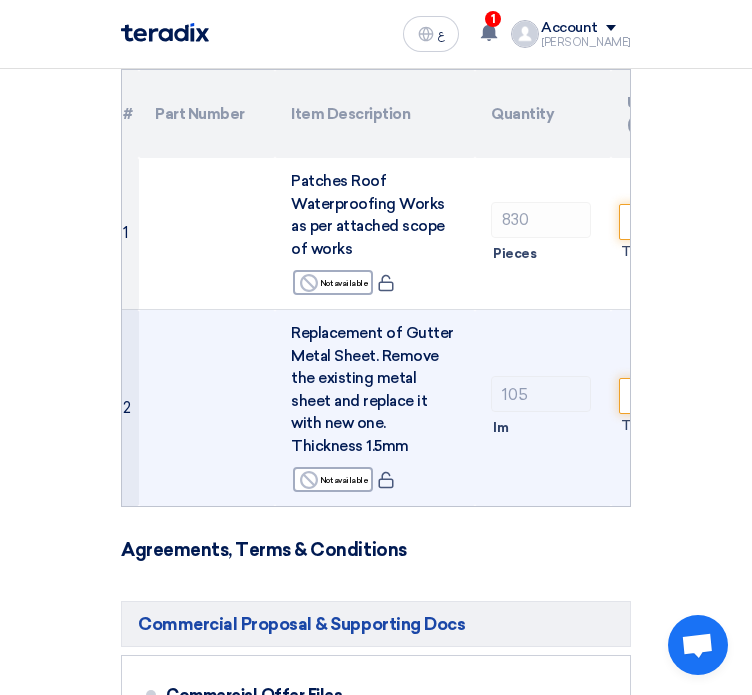 drag, startPoint x: 567, startPoint y: 430, endPoint x: 599, endPoint y: 409, distance: 38.27532 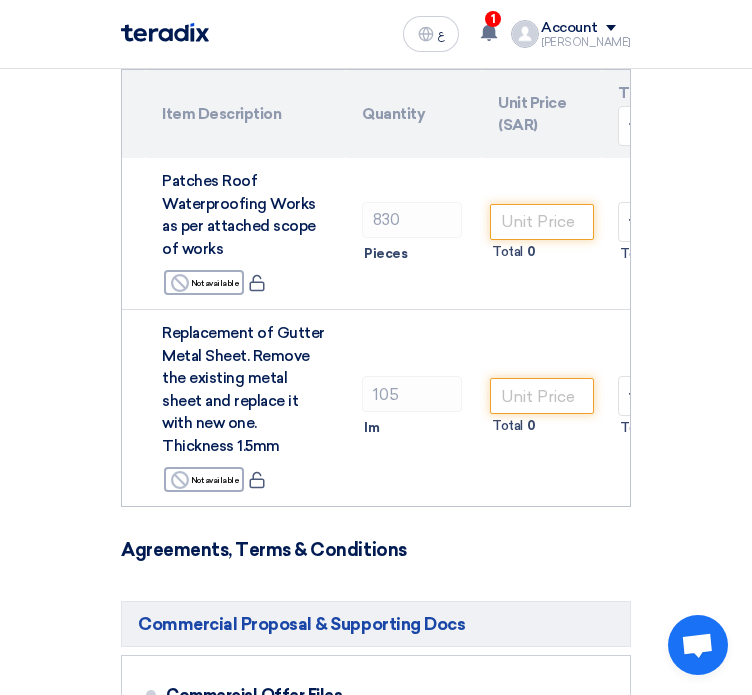 scroll, scrollTop: 0, scrollLeft: 182, axis: horizontal 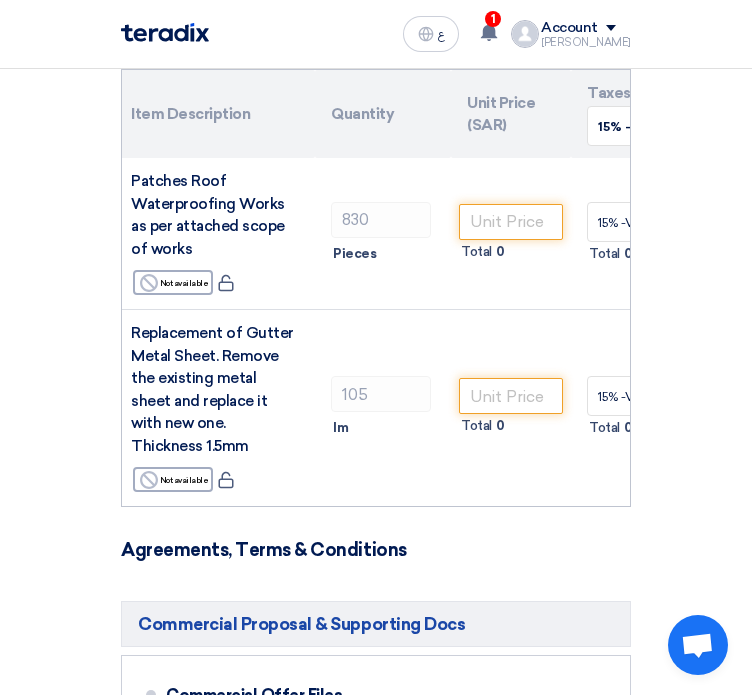 drag, startPoint x: 567, startPoint y: 339, endPoint x: 645, endPoint y: 342, distance: 78.05767 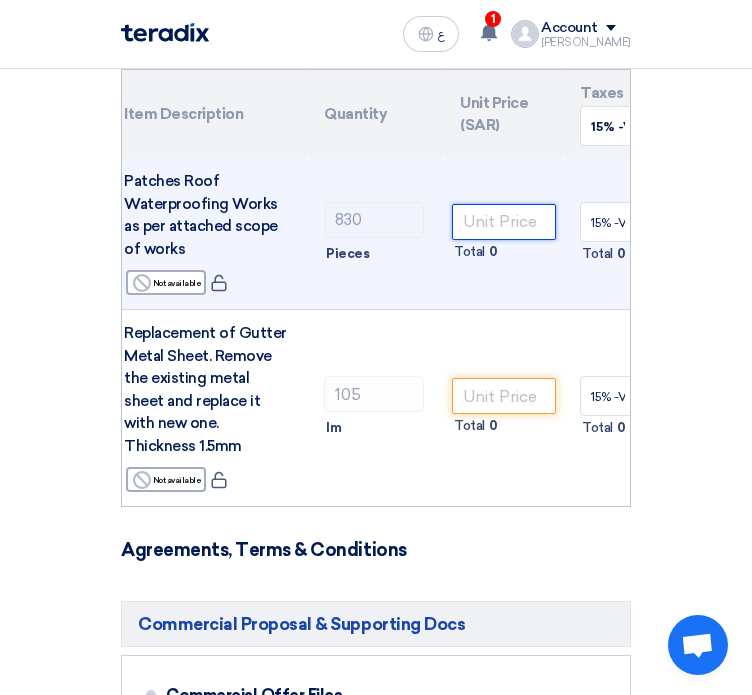 click 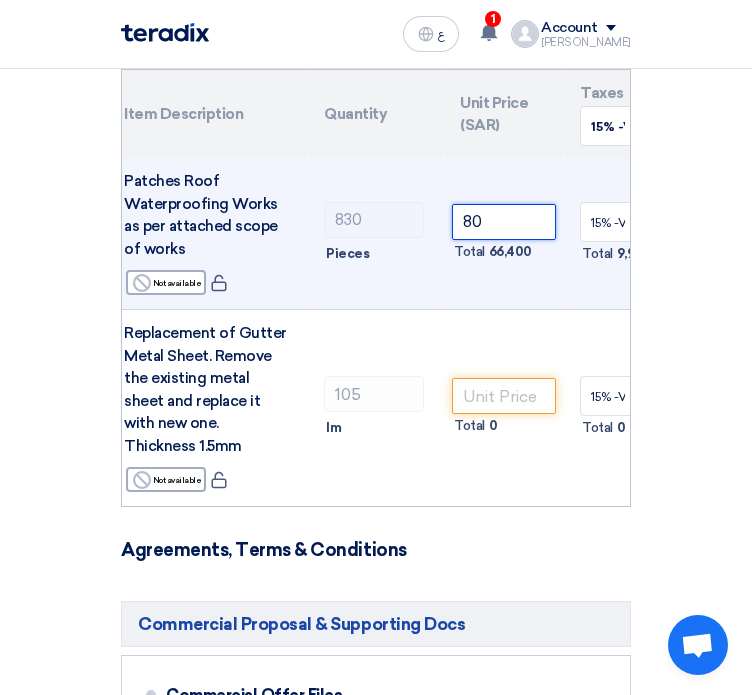 type on "80" 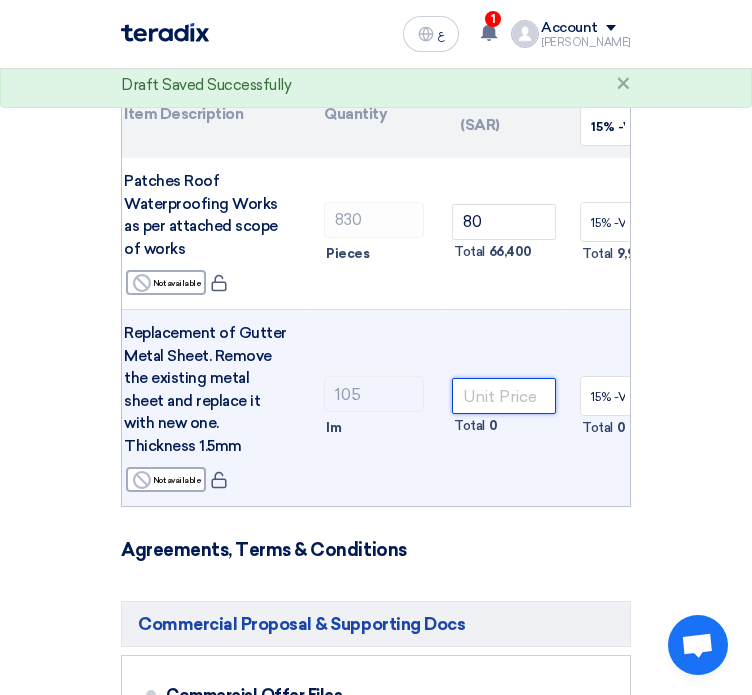 click 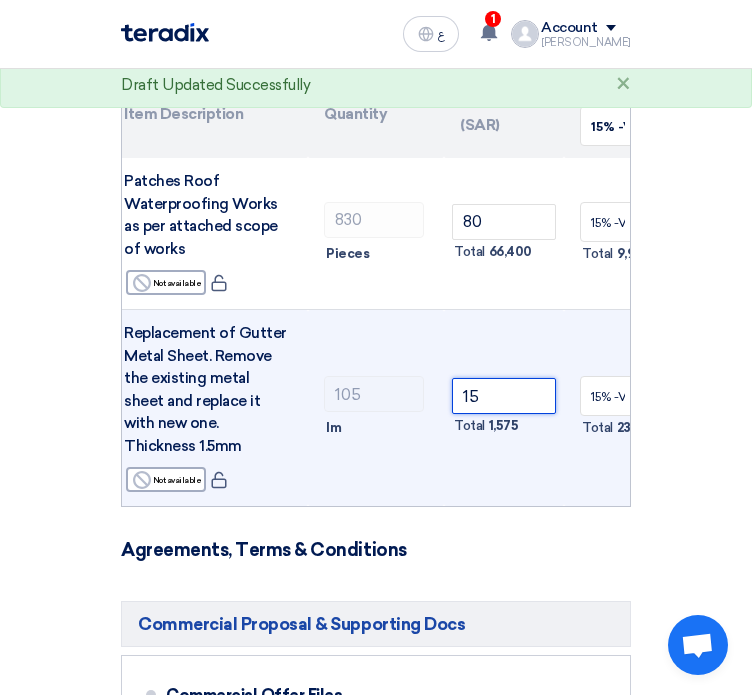 click on "Draft
Update Draft" 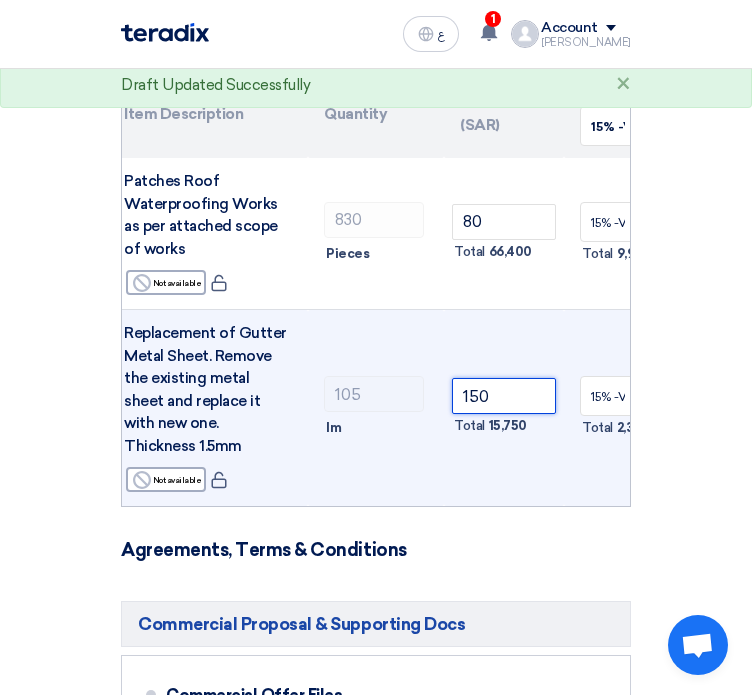 type on "150" 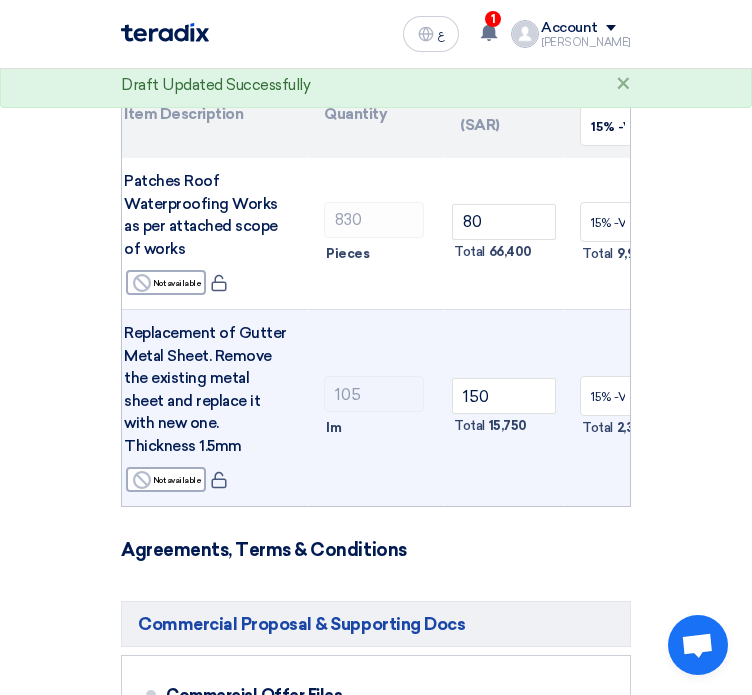 click on "150
Total
15,750" 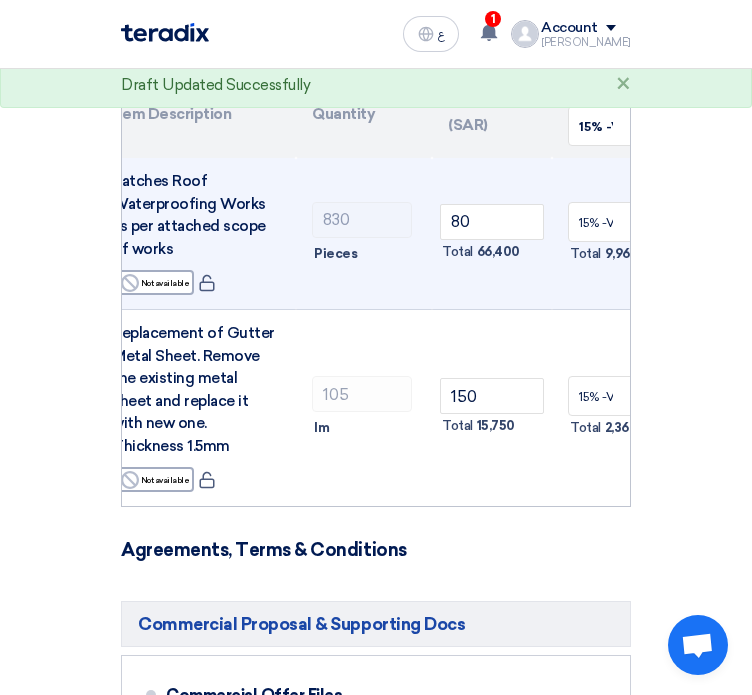 drag, startPoint x: 557, startPoint y: 303, endPoint x: 610, endPoint y: 300, distance: 53.08484 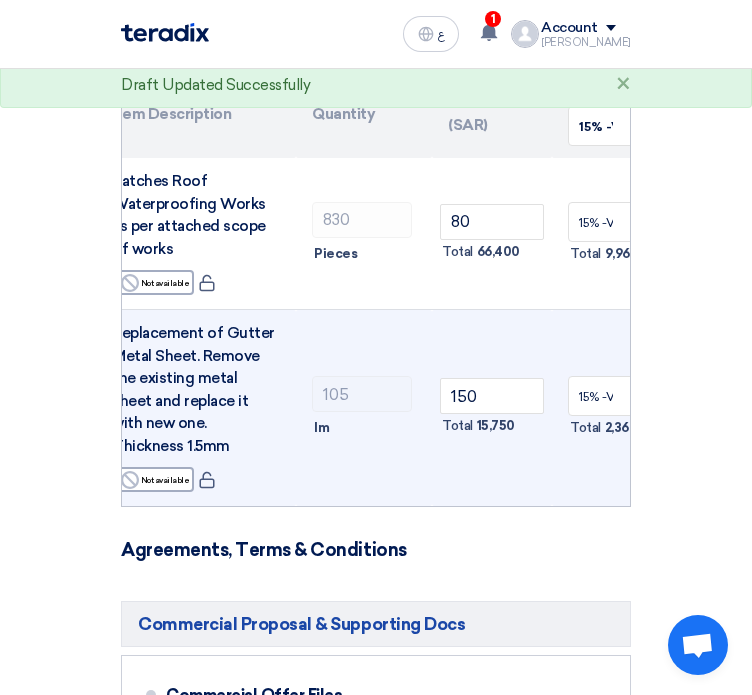 scroll, scrollTop: 0, scrollLeft: 201, axis: horizontal 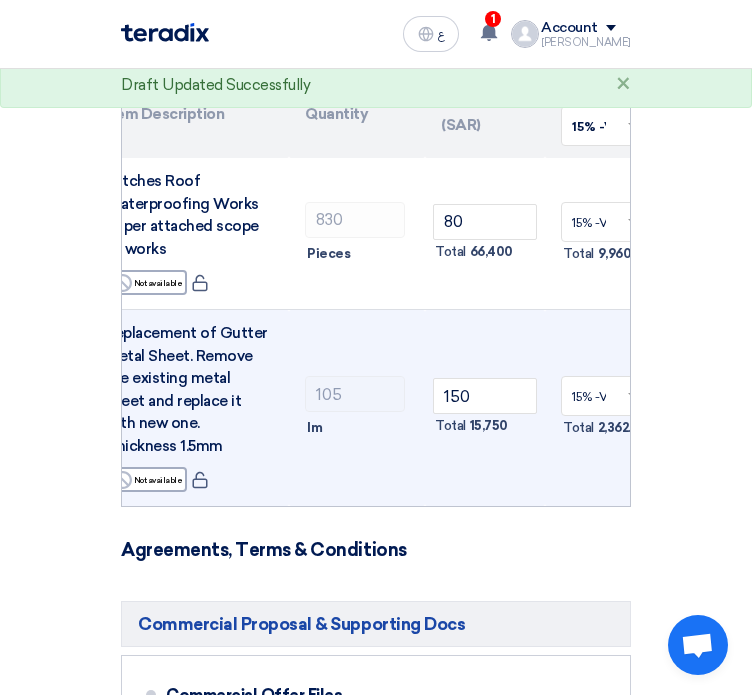 click on "150
Total
15,750" 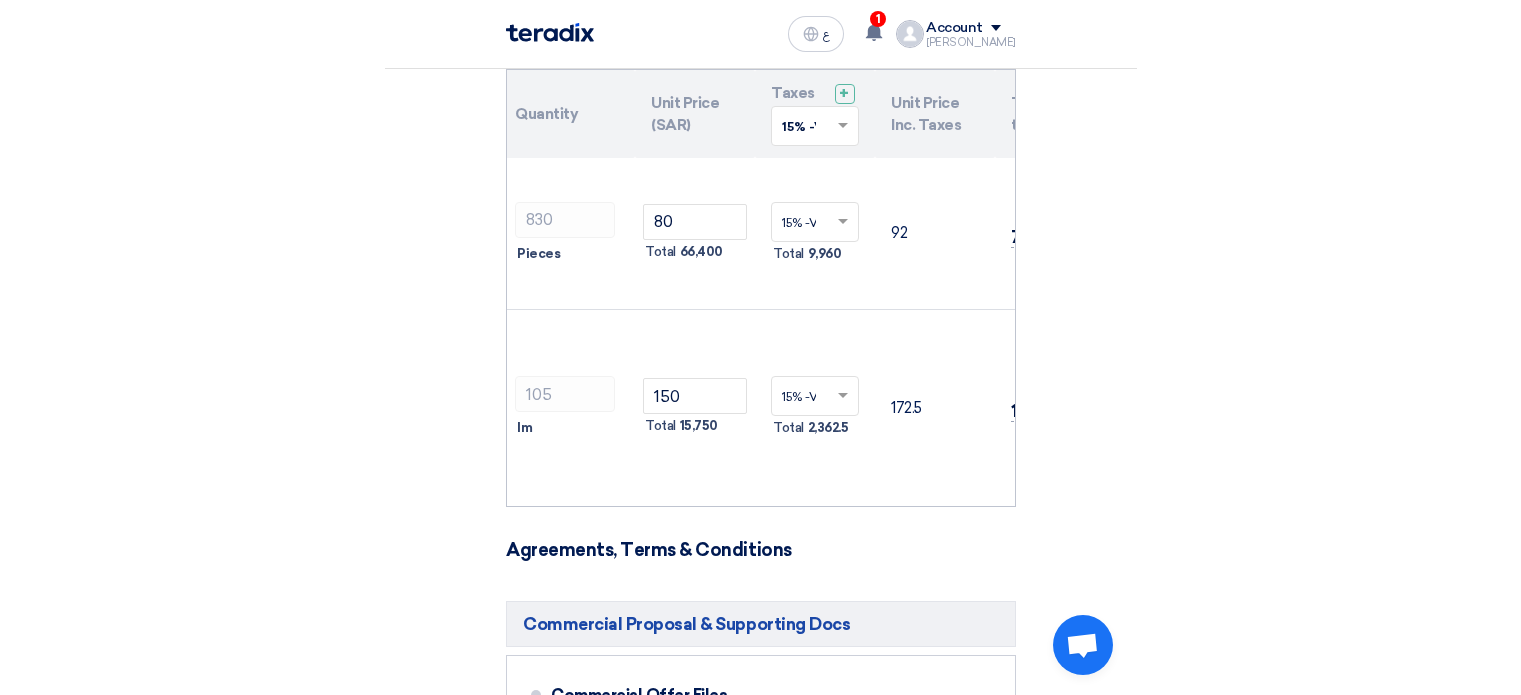 scroll, scrollTop: 0, scrollLeft: 340, axis: horizontal 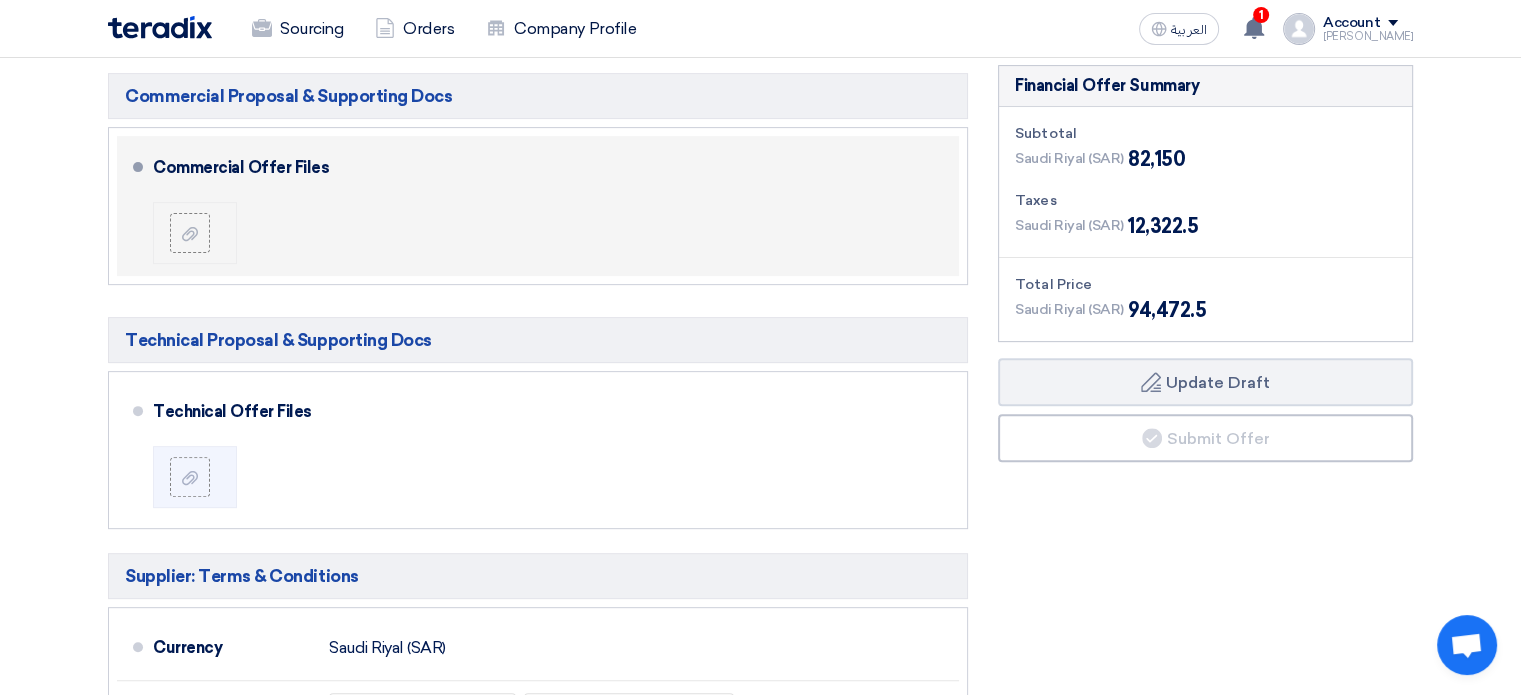 click 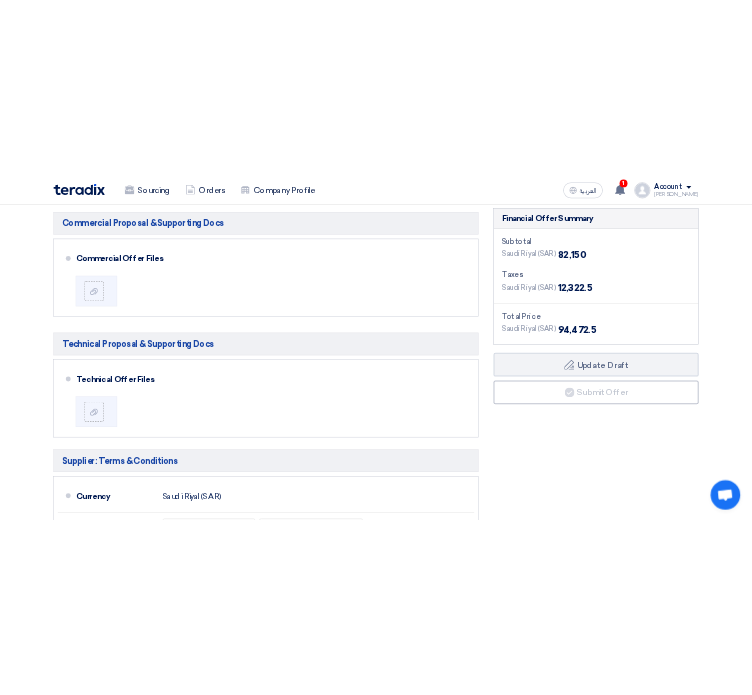 scroll, scrollTop: 0, scrollLeft: 290, axis: horizontal 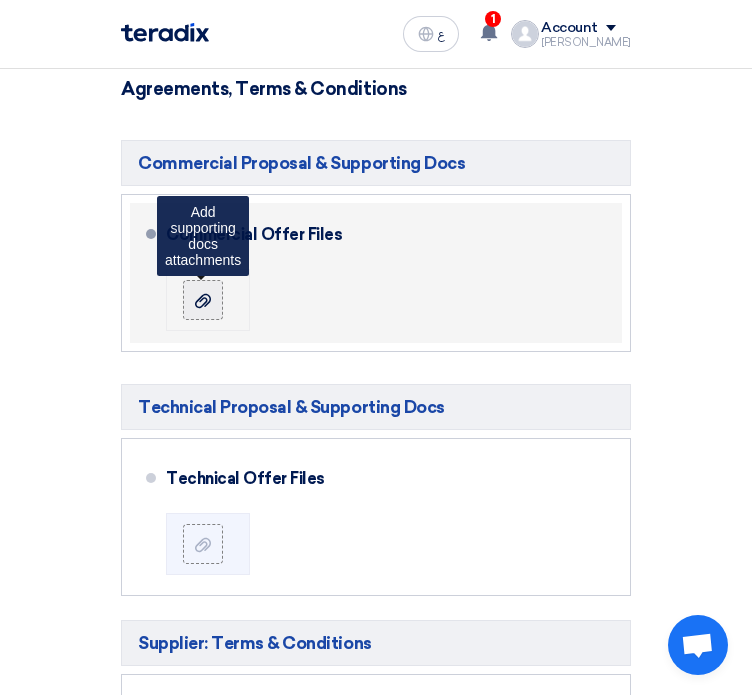 click 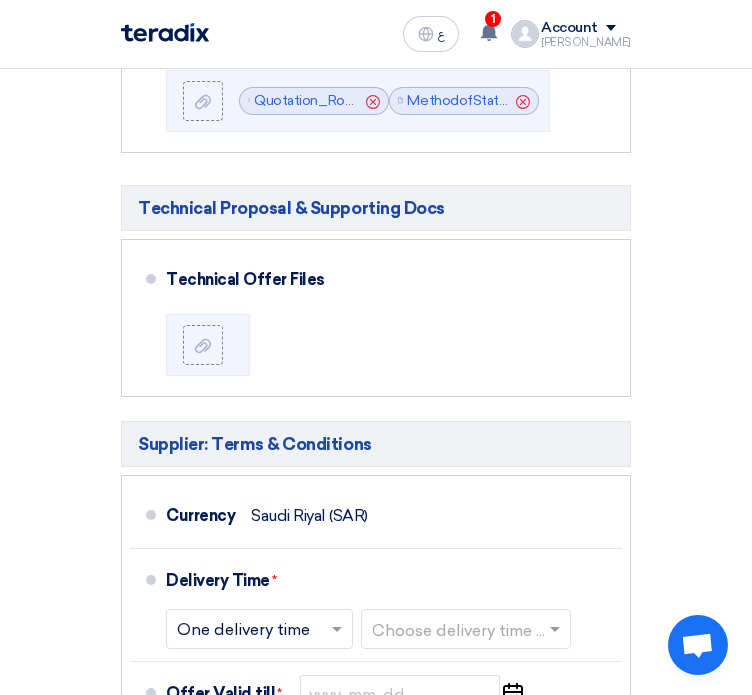scroll, scrollTop: 861, scrollLeft: 0, axis: vertical 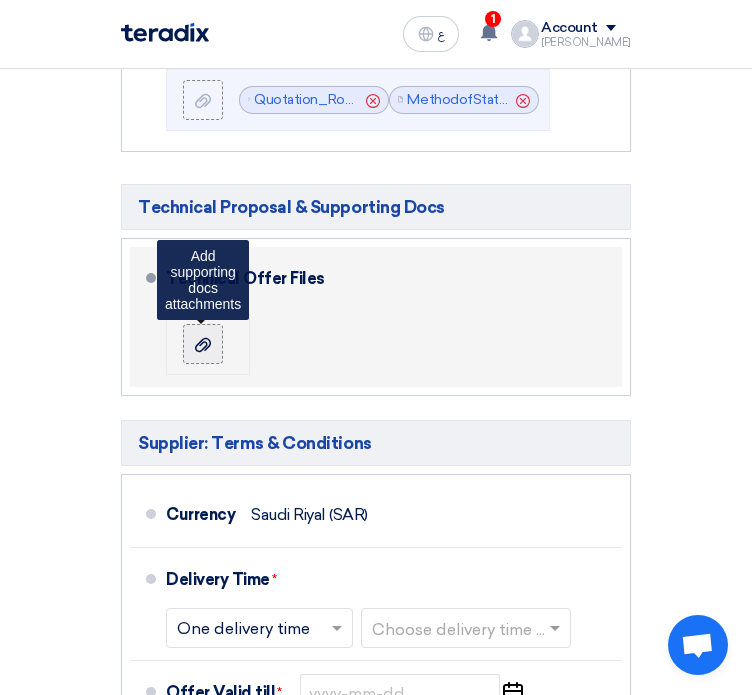 drag, startPoint x: 208, startPoint y: 332, endPoint x: 218, endPoint y: 335, distance: 10.440307 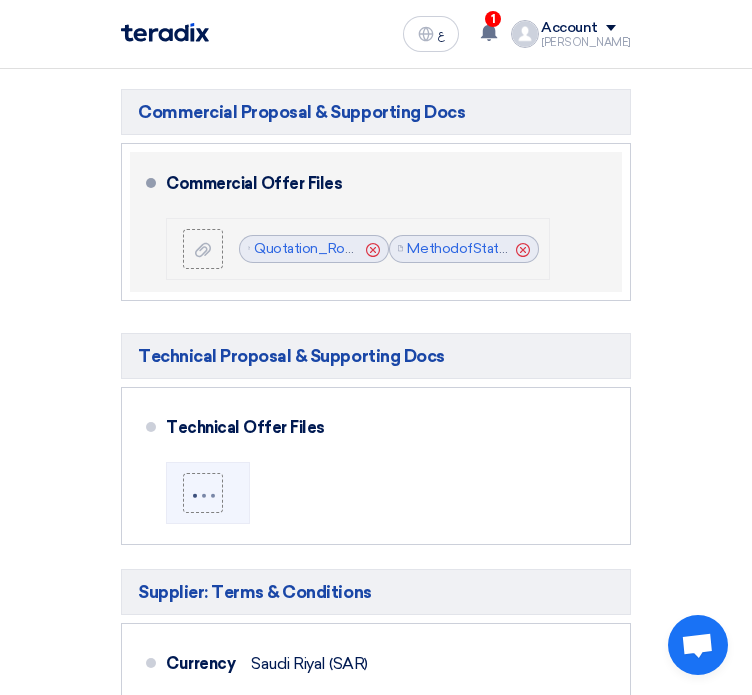scroll, scrollTop: 661, scrollLeft: 0, axis: vertical 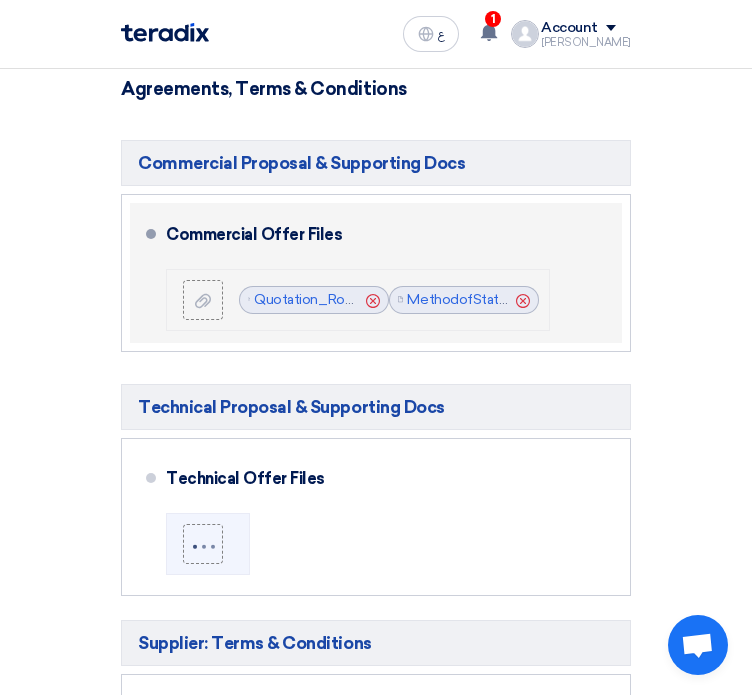 click 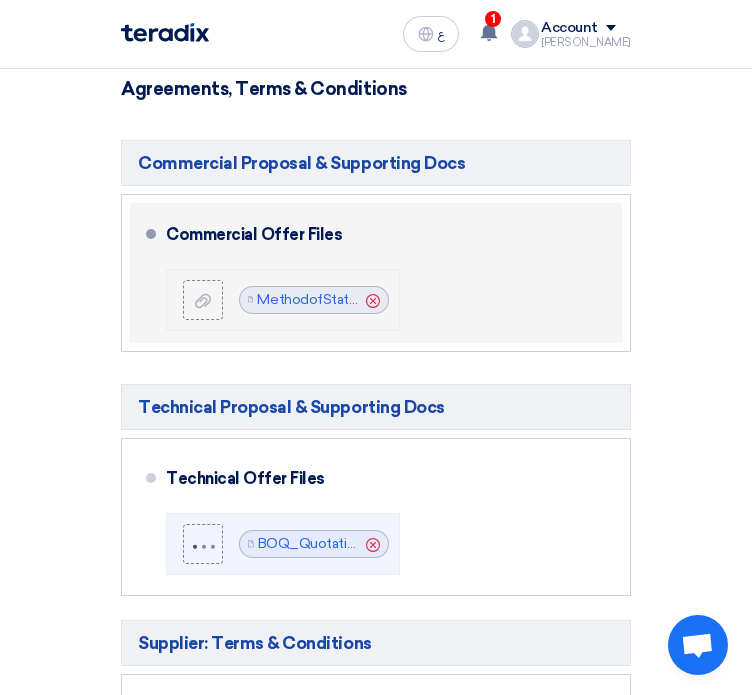 click on "Cancel" 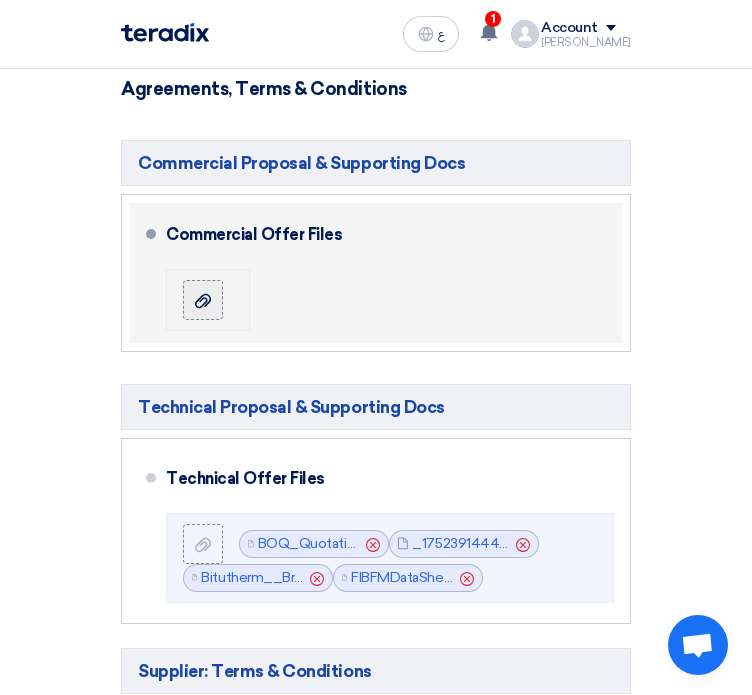 click 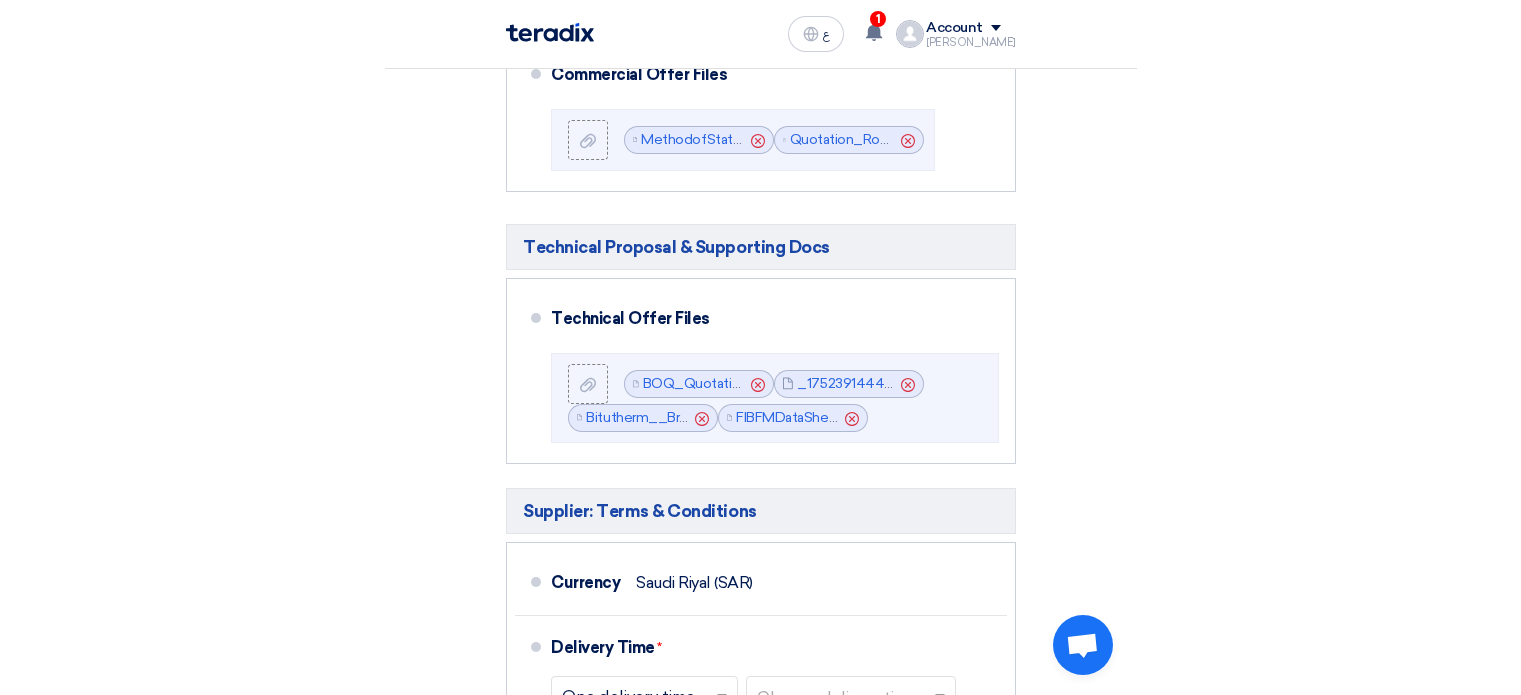 scroll, scrollTop: 861, scrollLeft: 0, axis: vertical 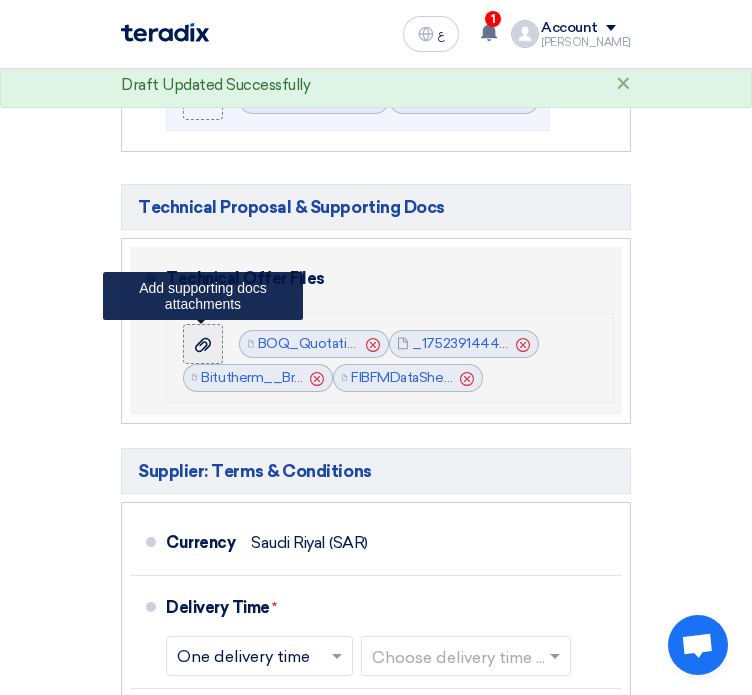 click 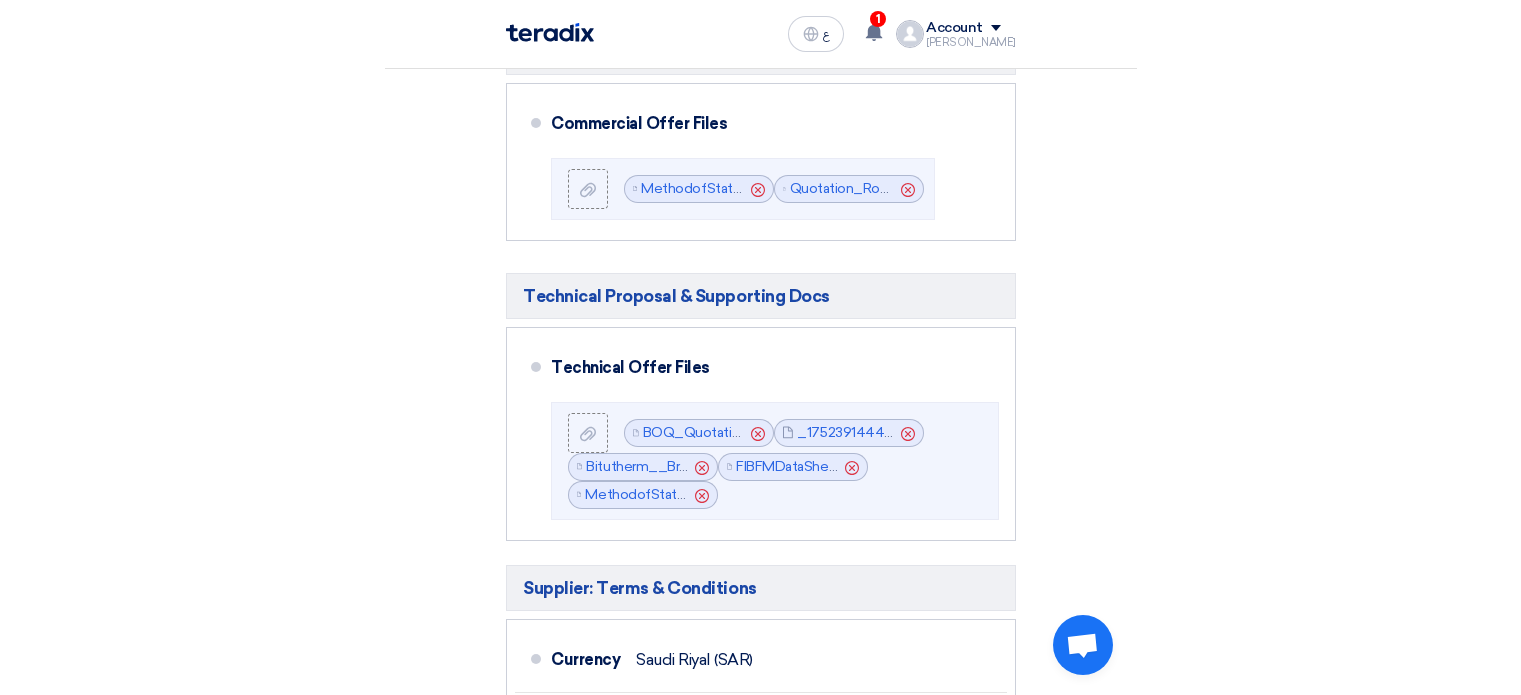 scroll, scrollTop: 761, scrollLeft: 0, axis: vertical 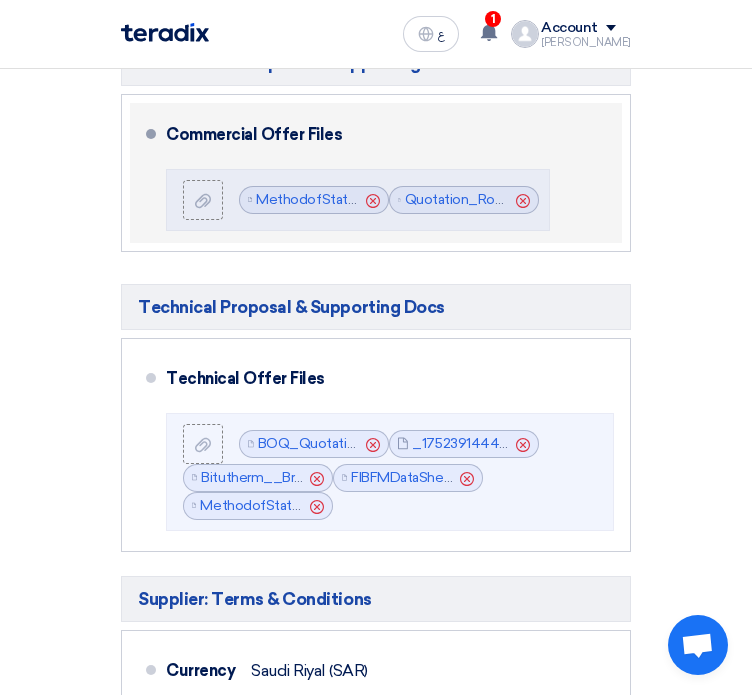 drag, startPoint x: 525, startPoint y: 192, endPoint x: 506, endPoint y: 220, distance: 33.83785 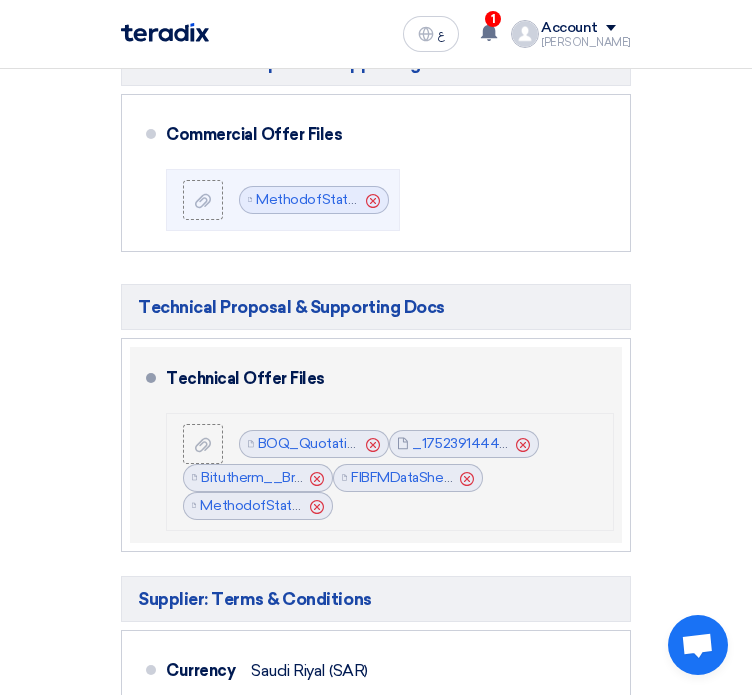 click 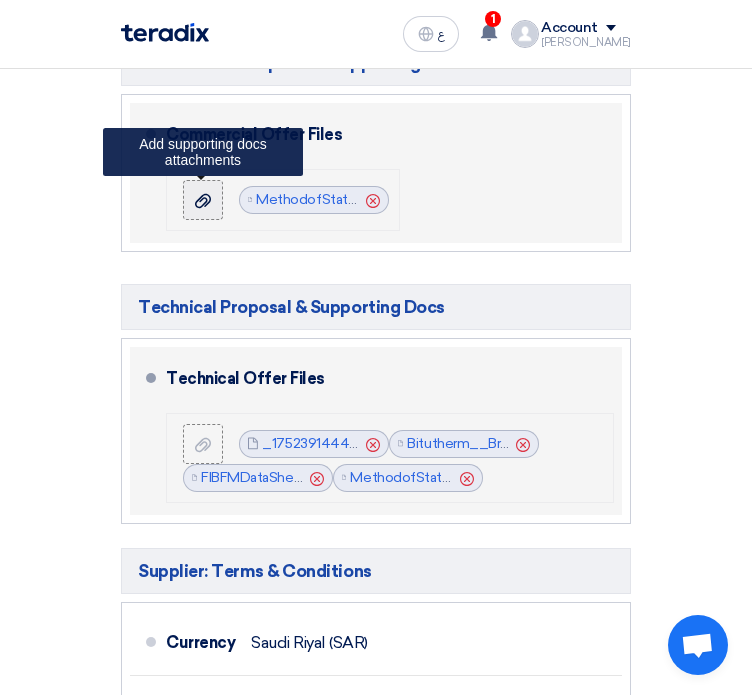 click 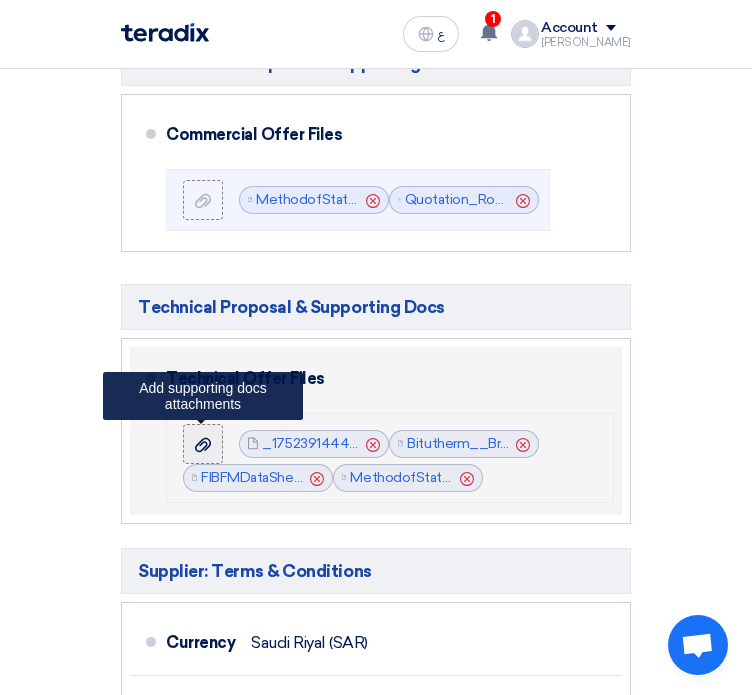 click 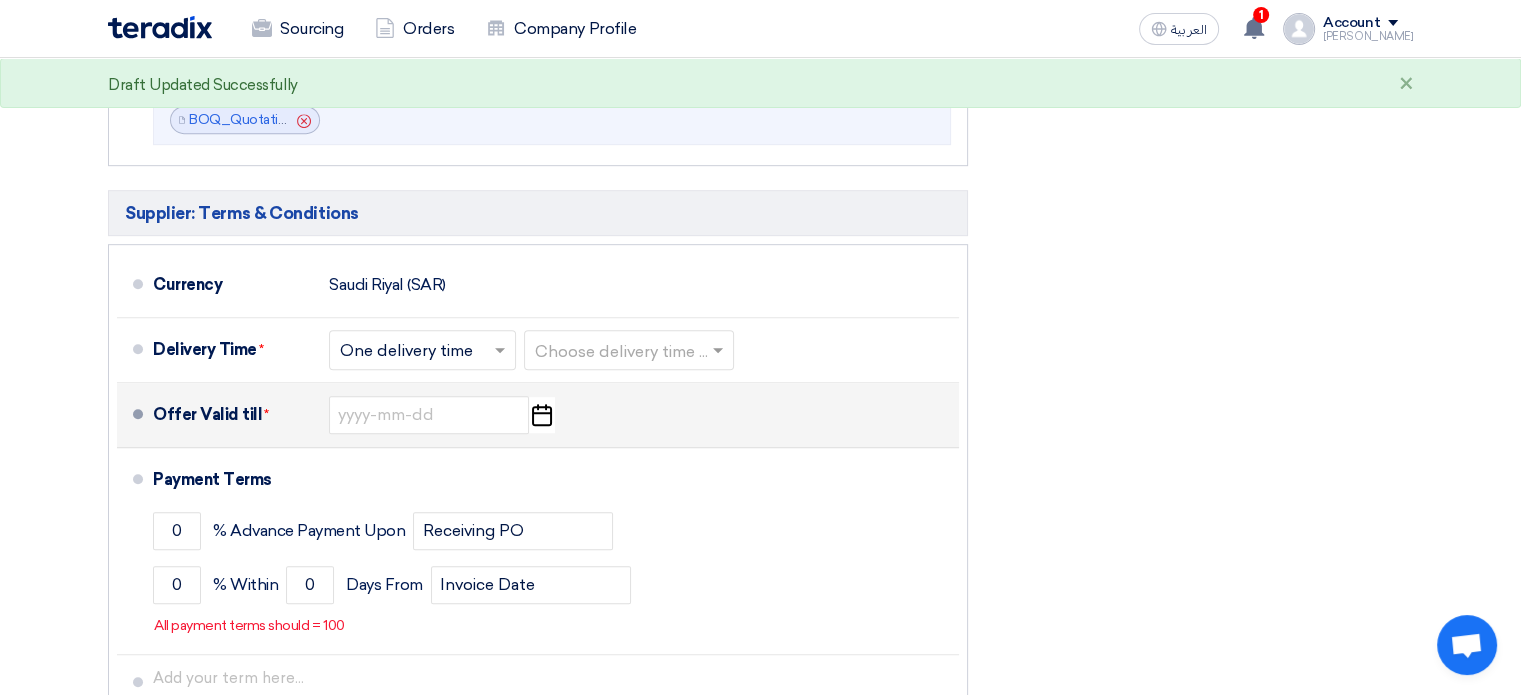 scroll, scrollTop: 1061, scrollLeft: 0, axis: vertical 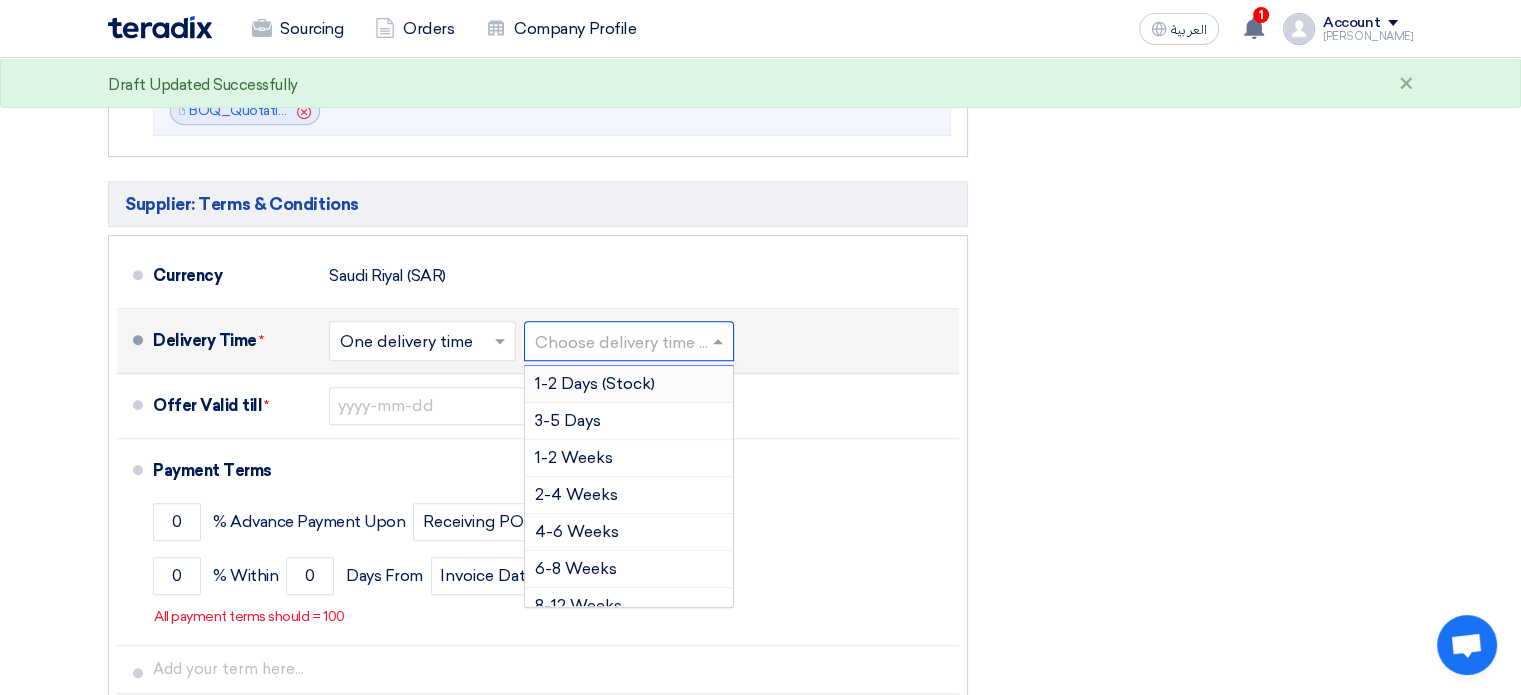 click 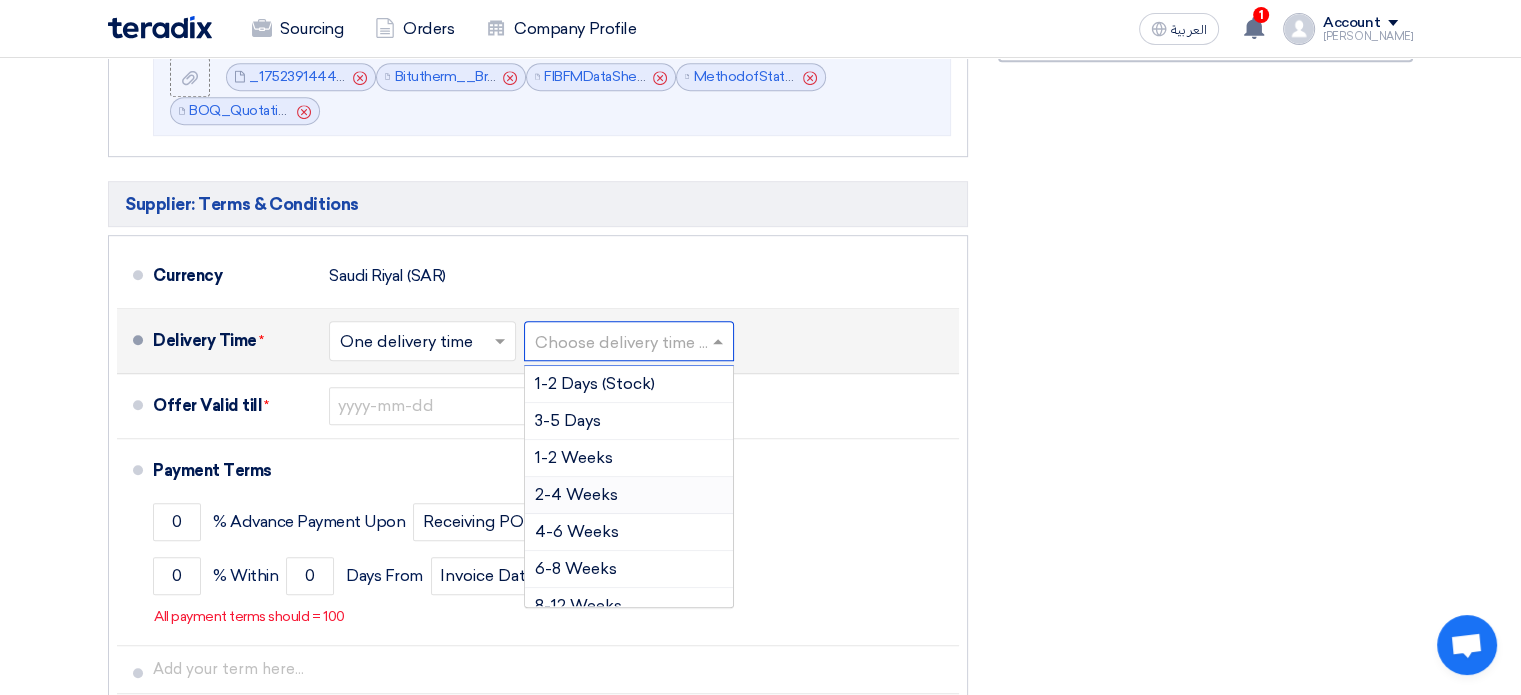 click on "2-4 Weeks" at bounding box center (629, 495) 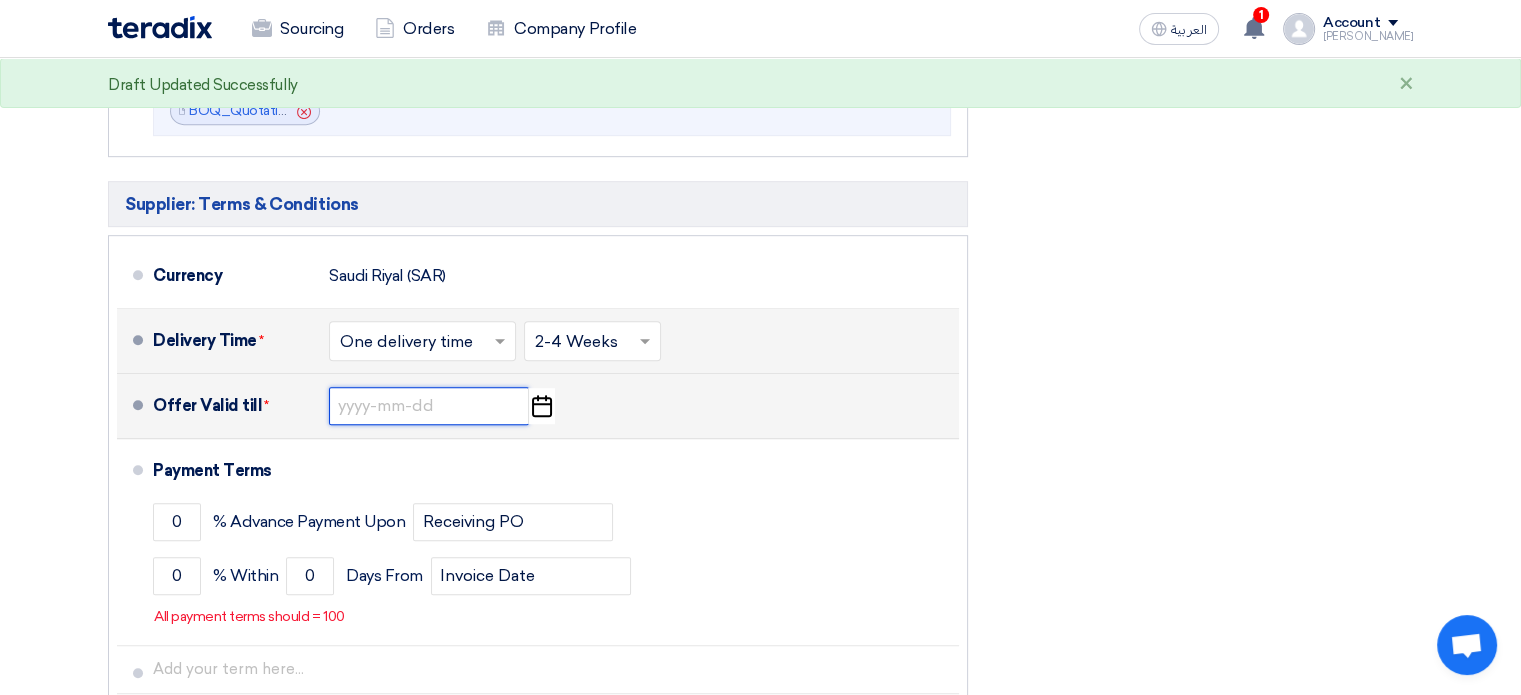 click 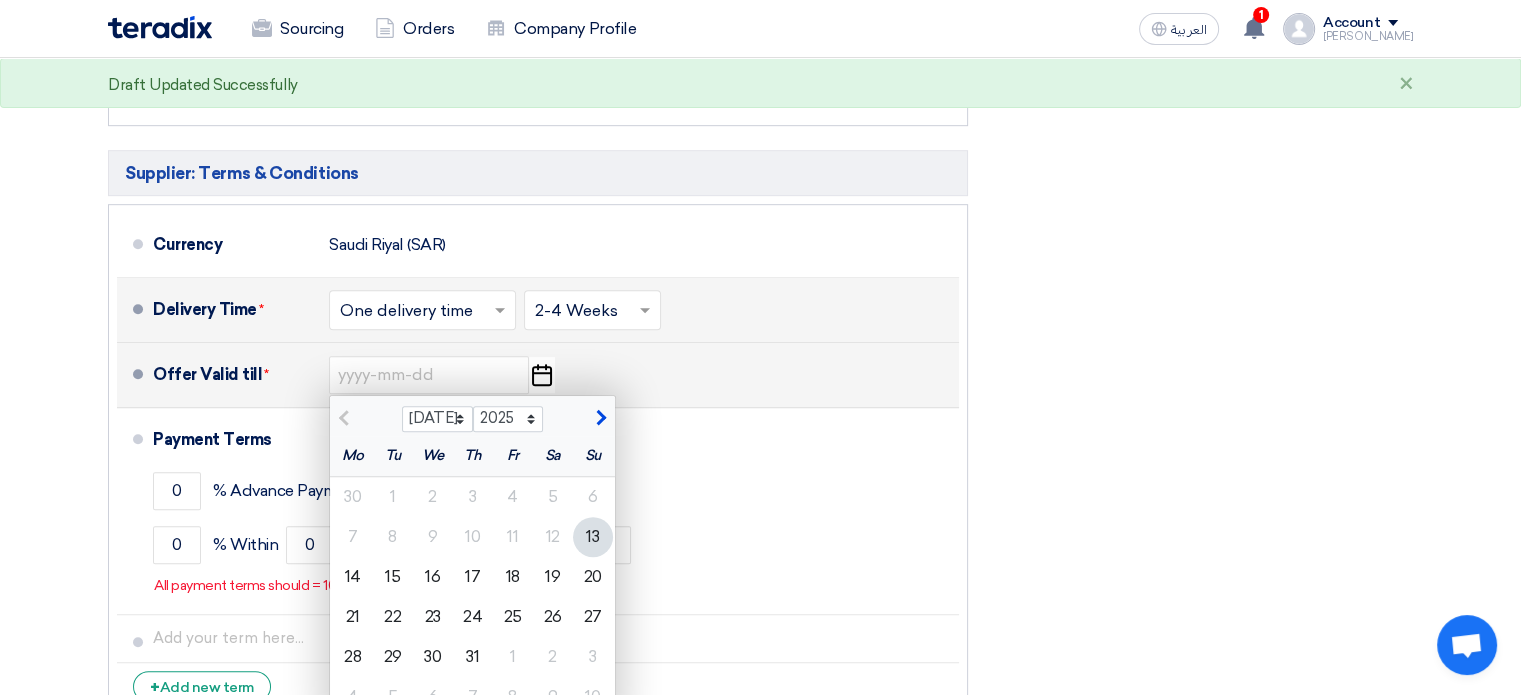 scroll, scrollTop: 1161, scrollLeft: 0, axis: vertical 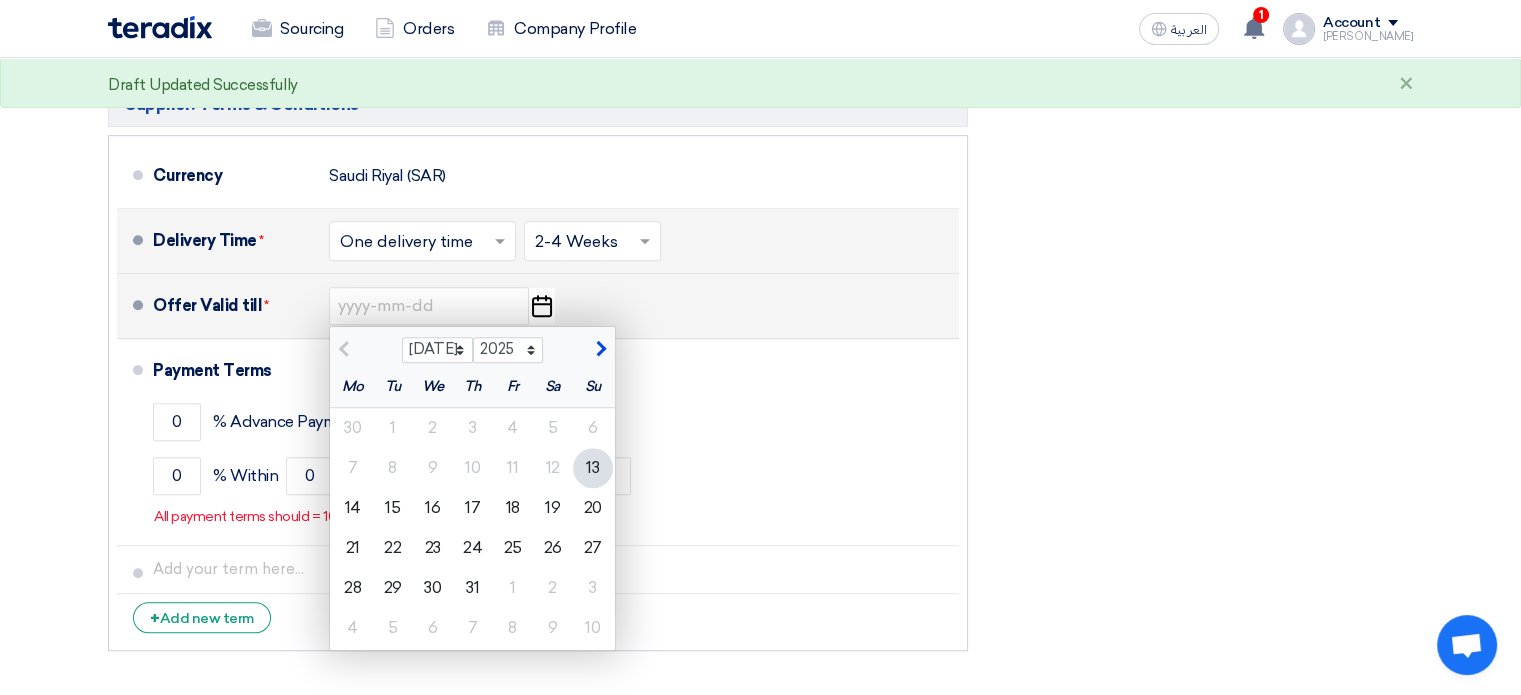 click 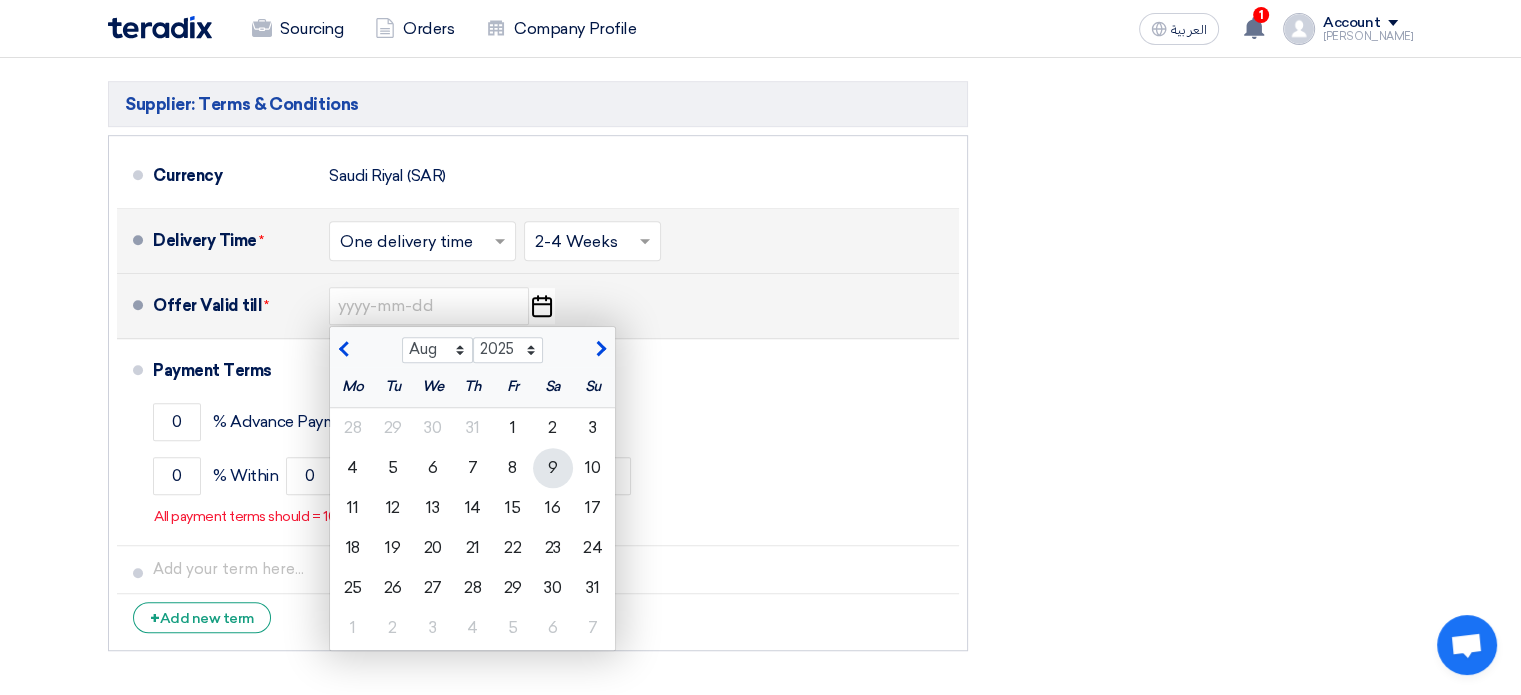 click on "9" 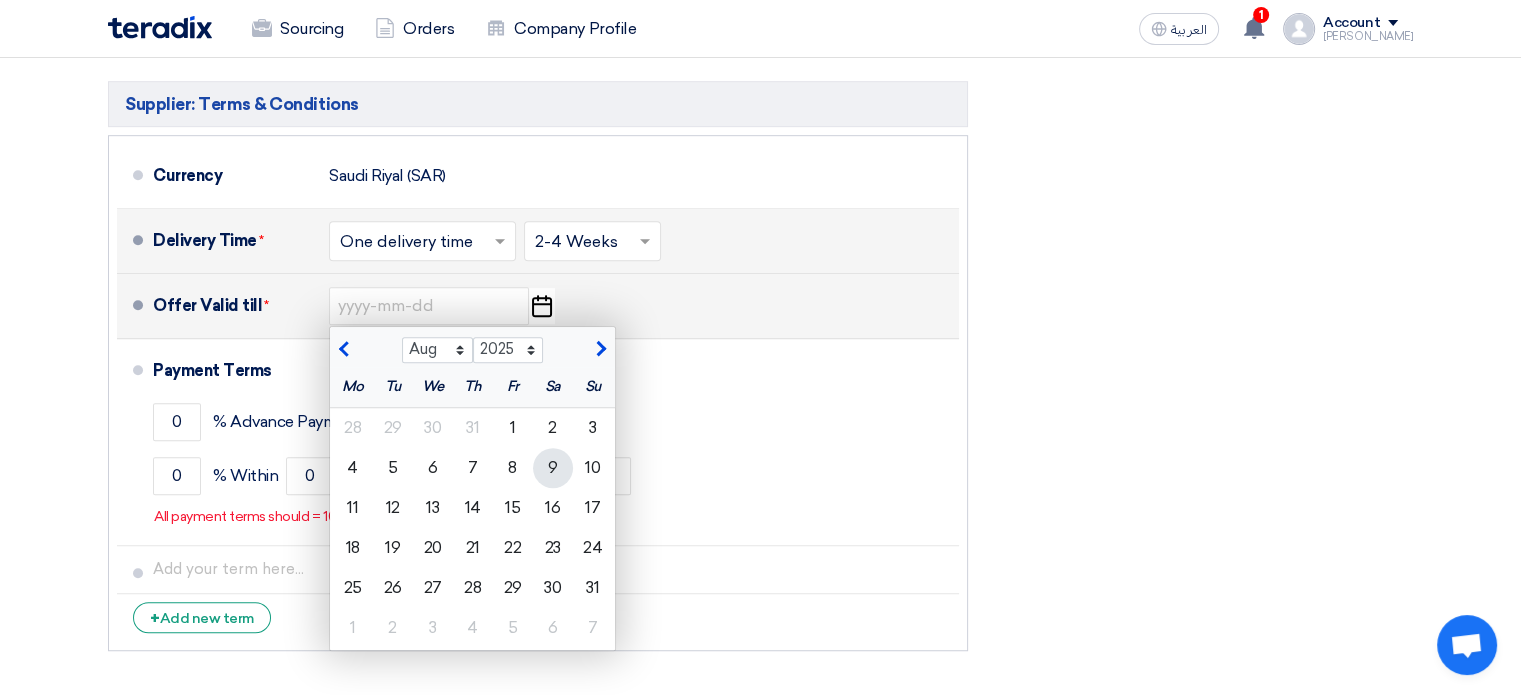 type on "8/9/2025" 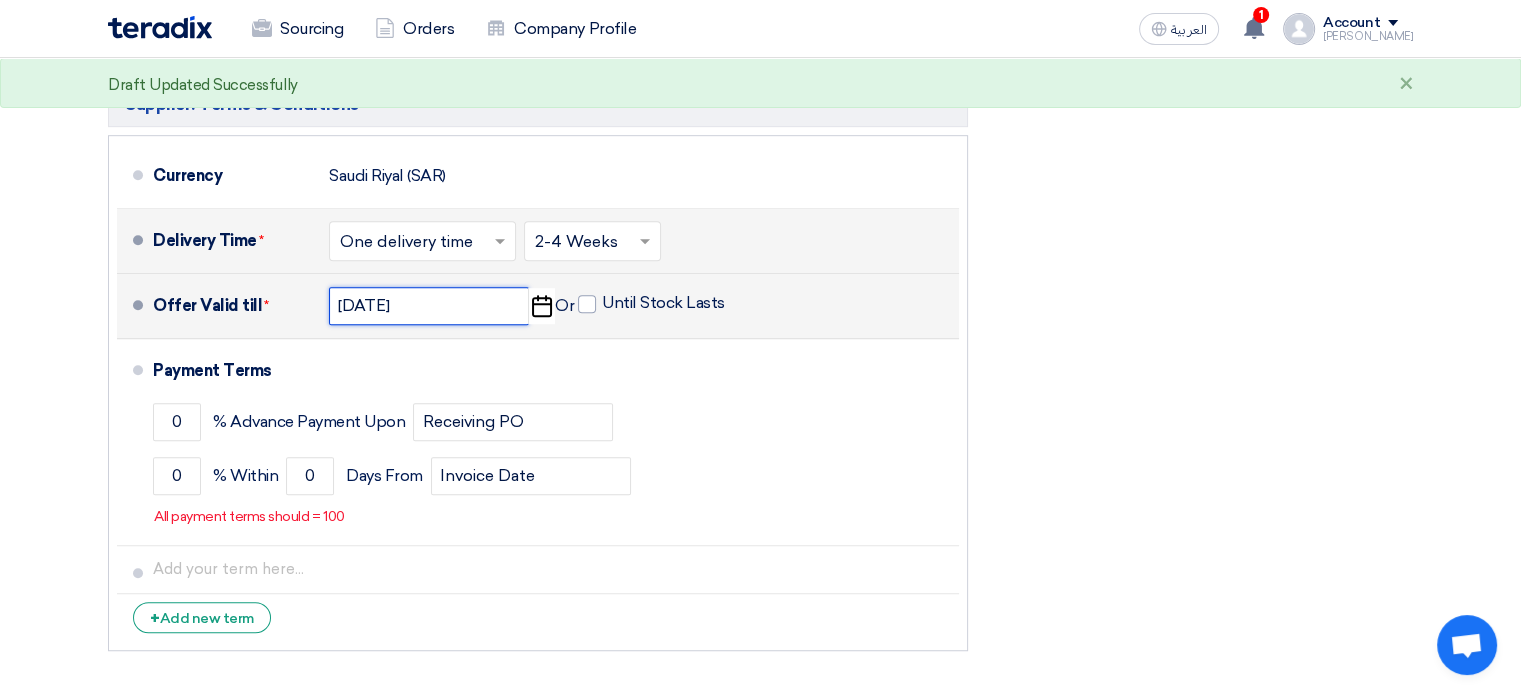click on "8/9/2025" 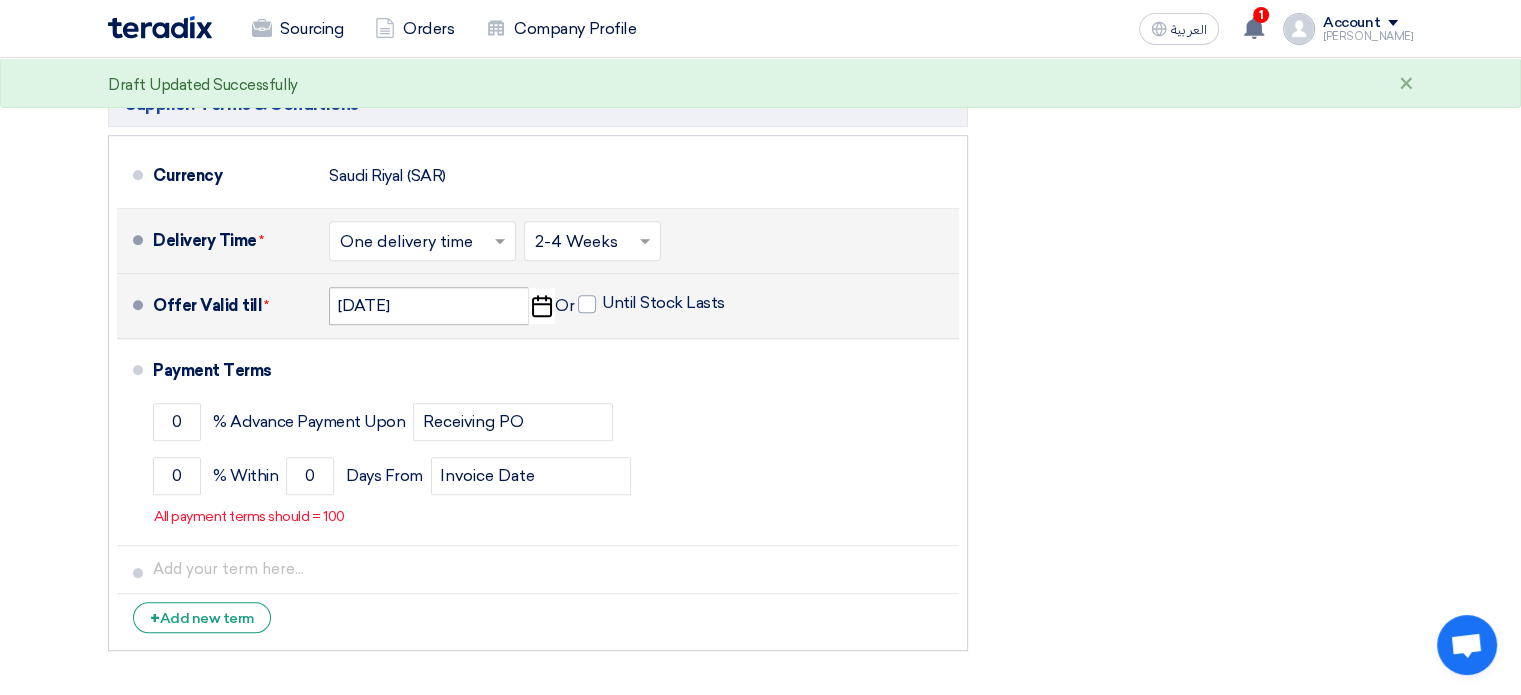select on "8" 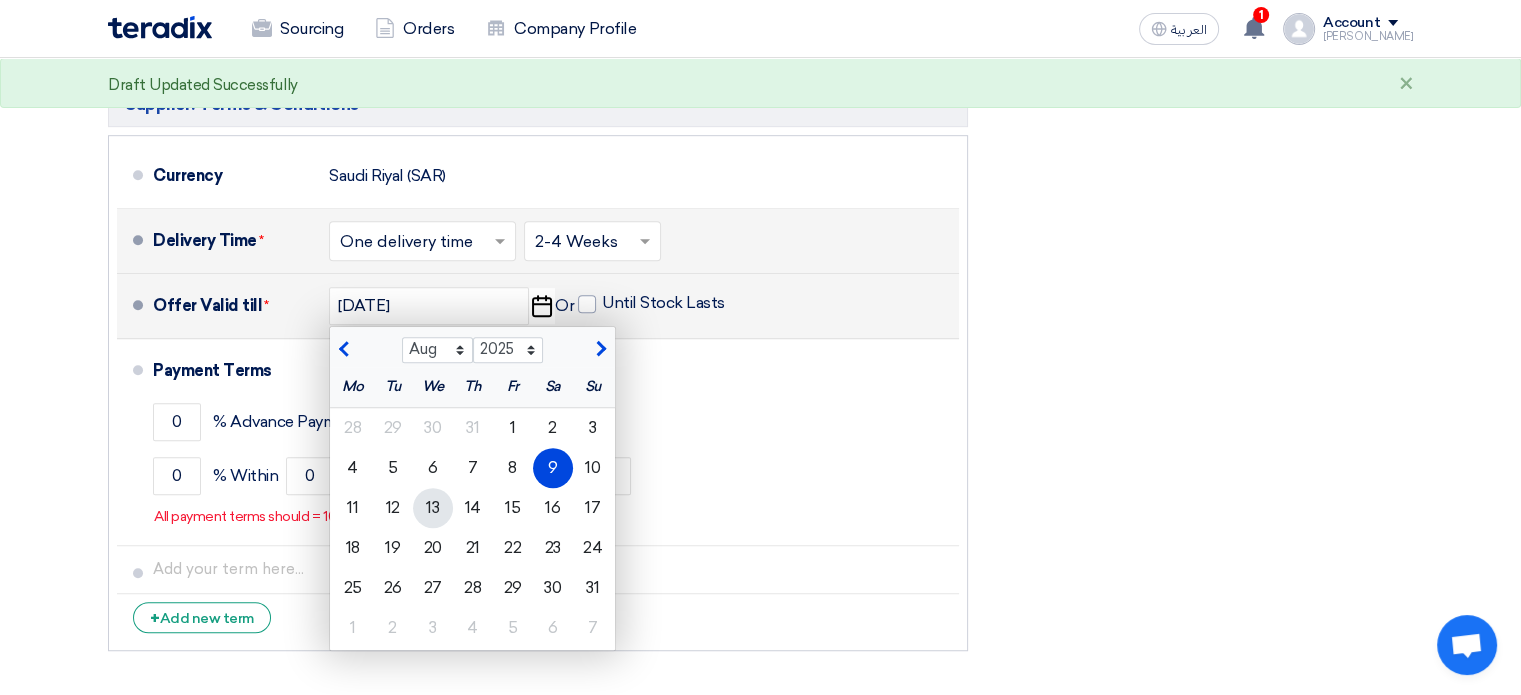click on "13" 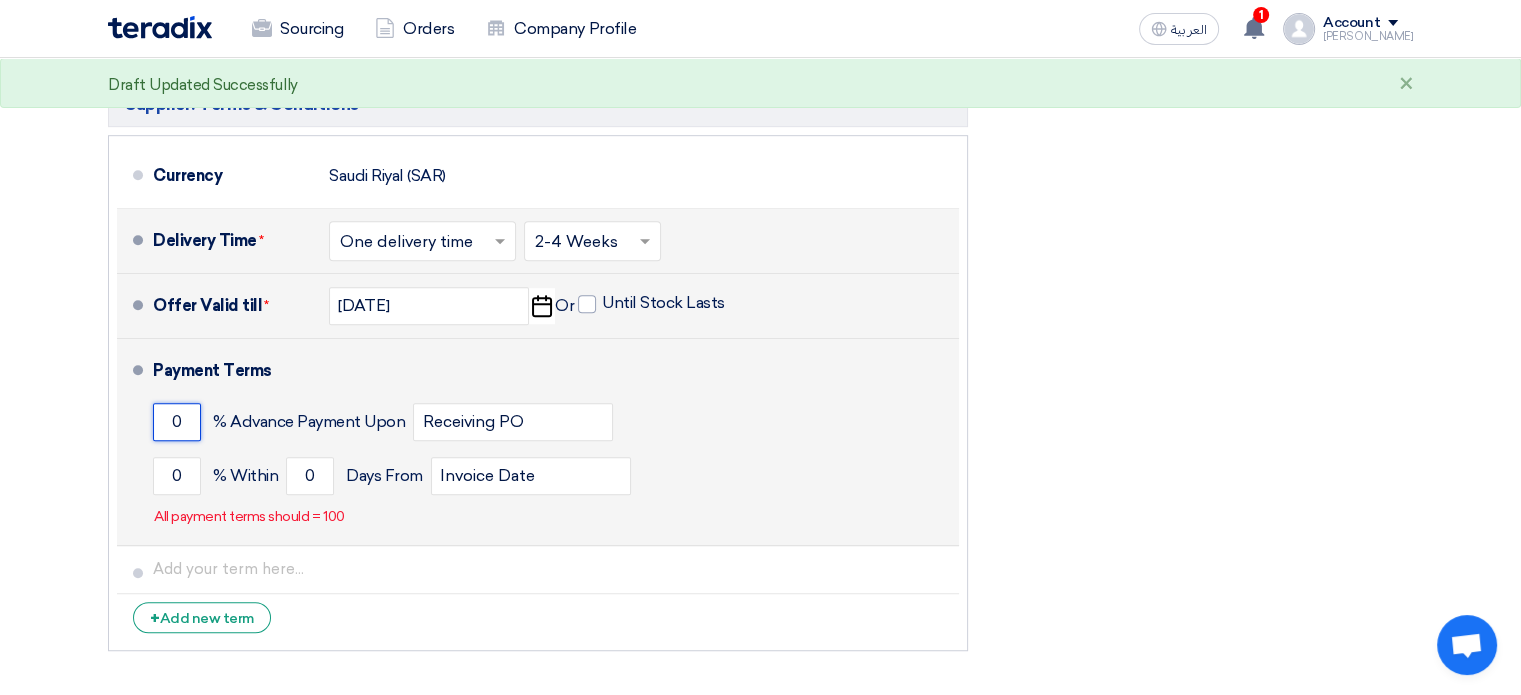 click on "0" 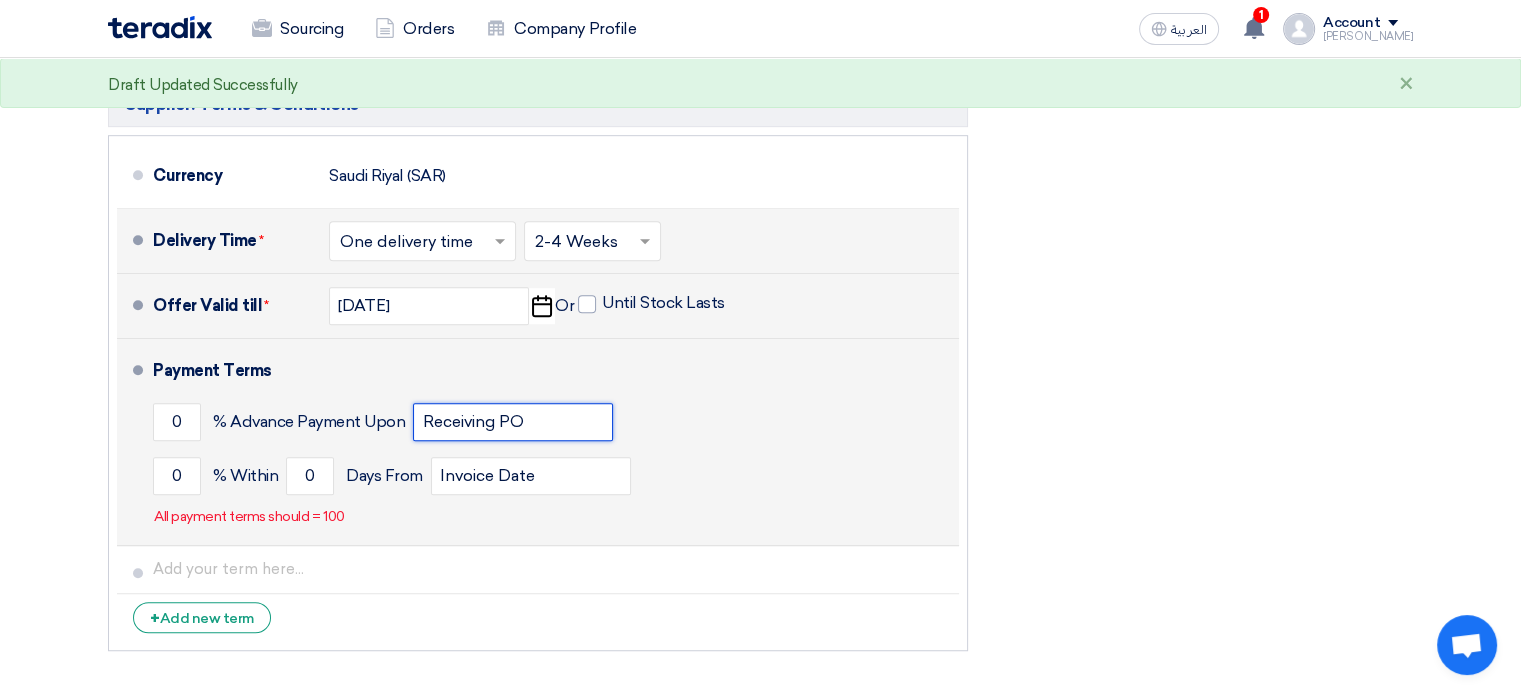 click on "Receiving PO" 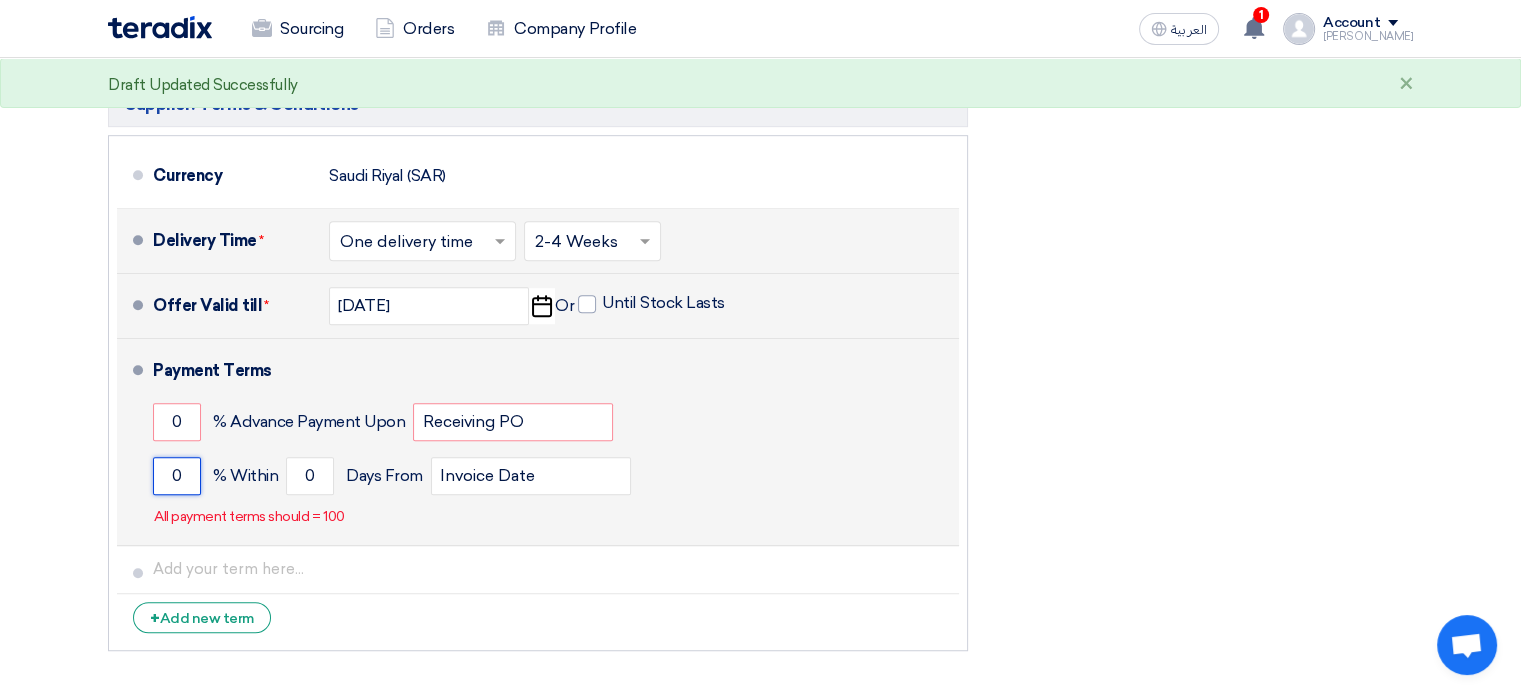 click on "0" 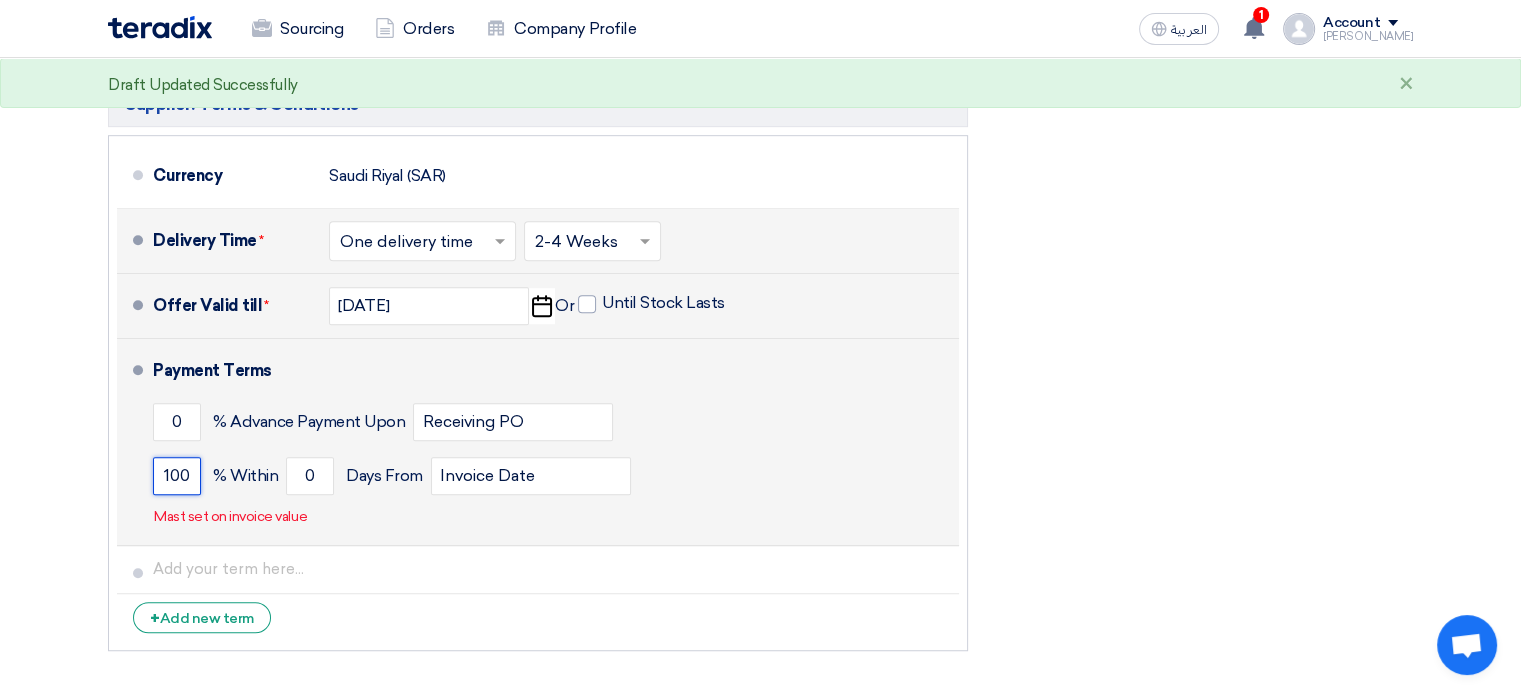 type on "100" 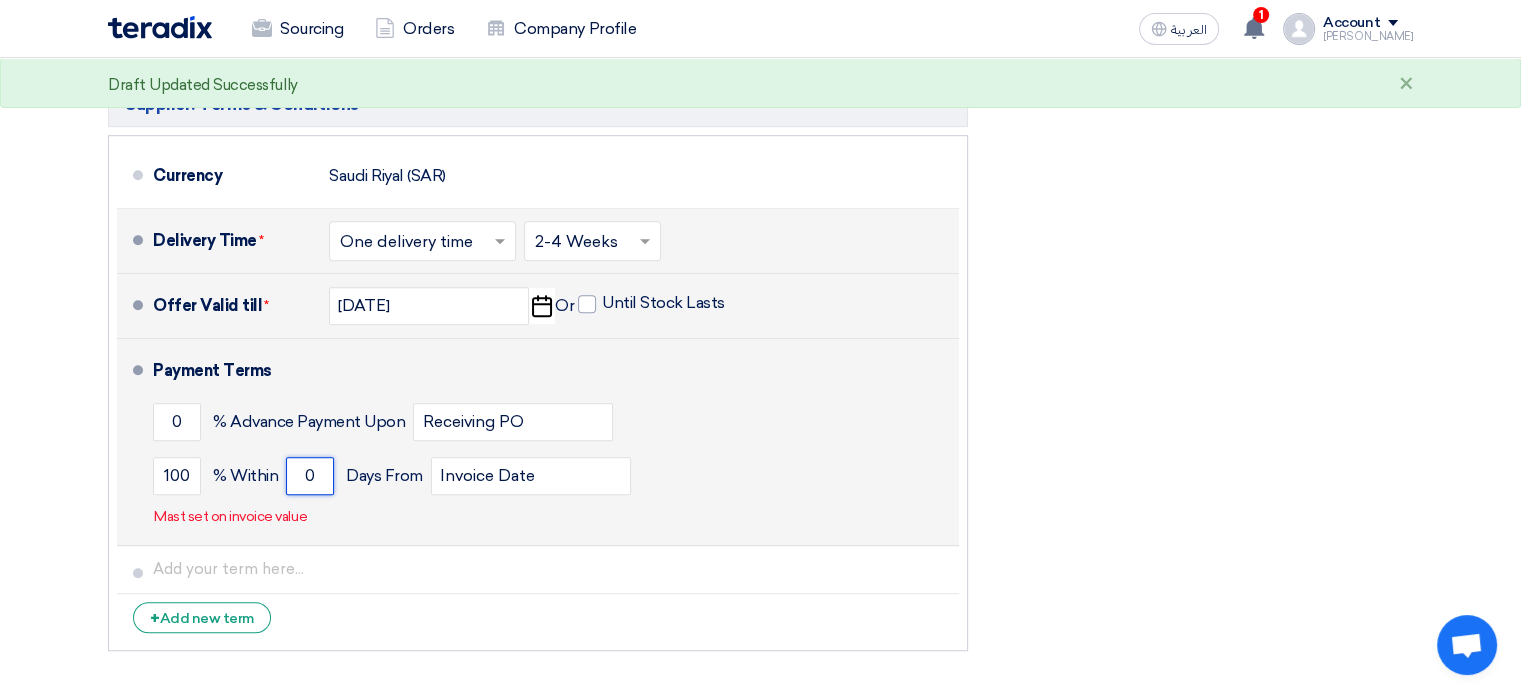 drag, startPoint x: 314, startPoint y: 467, endPoint x: 299, endPoint y: 468, distance: 15.033297 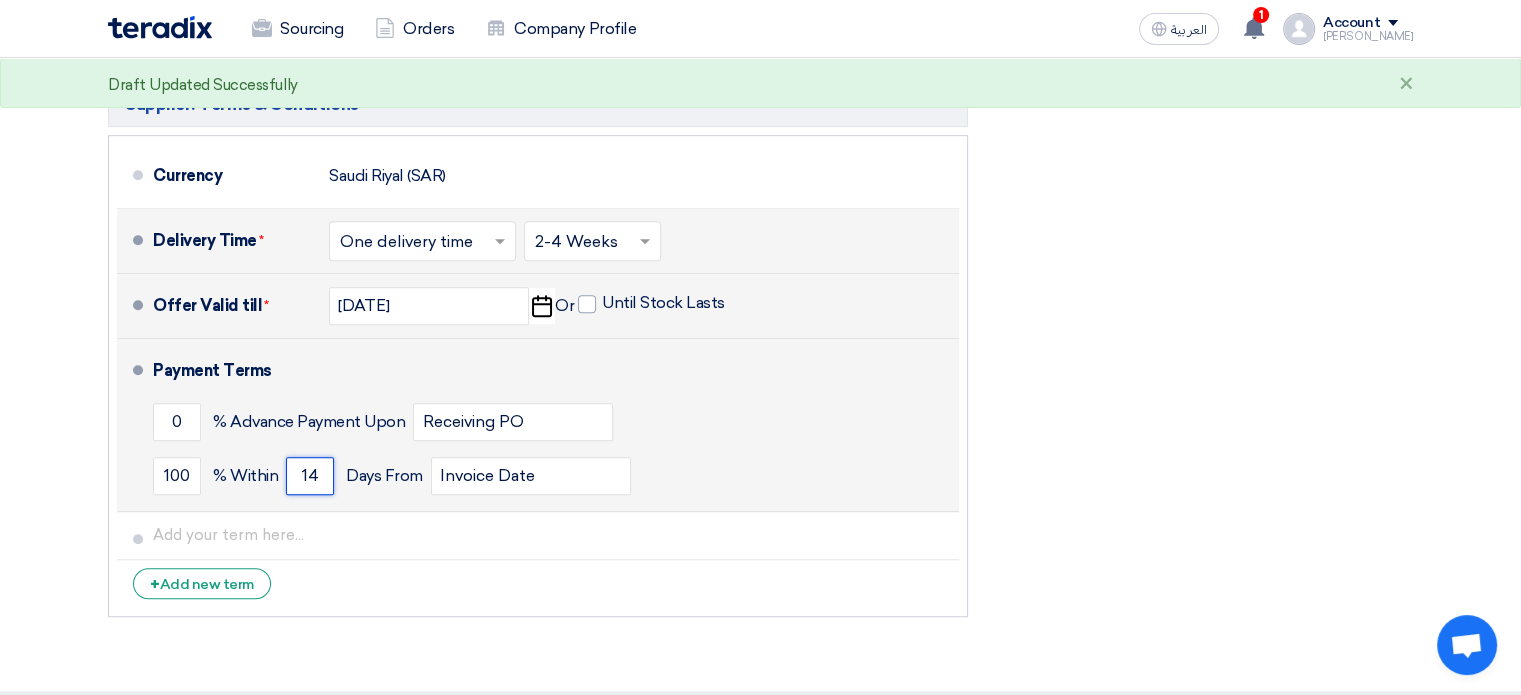 type on "14" 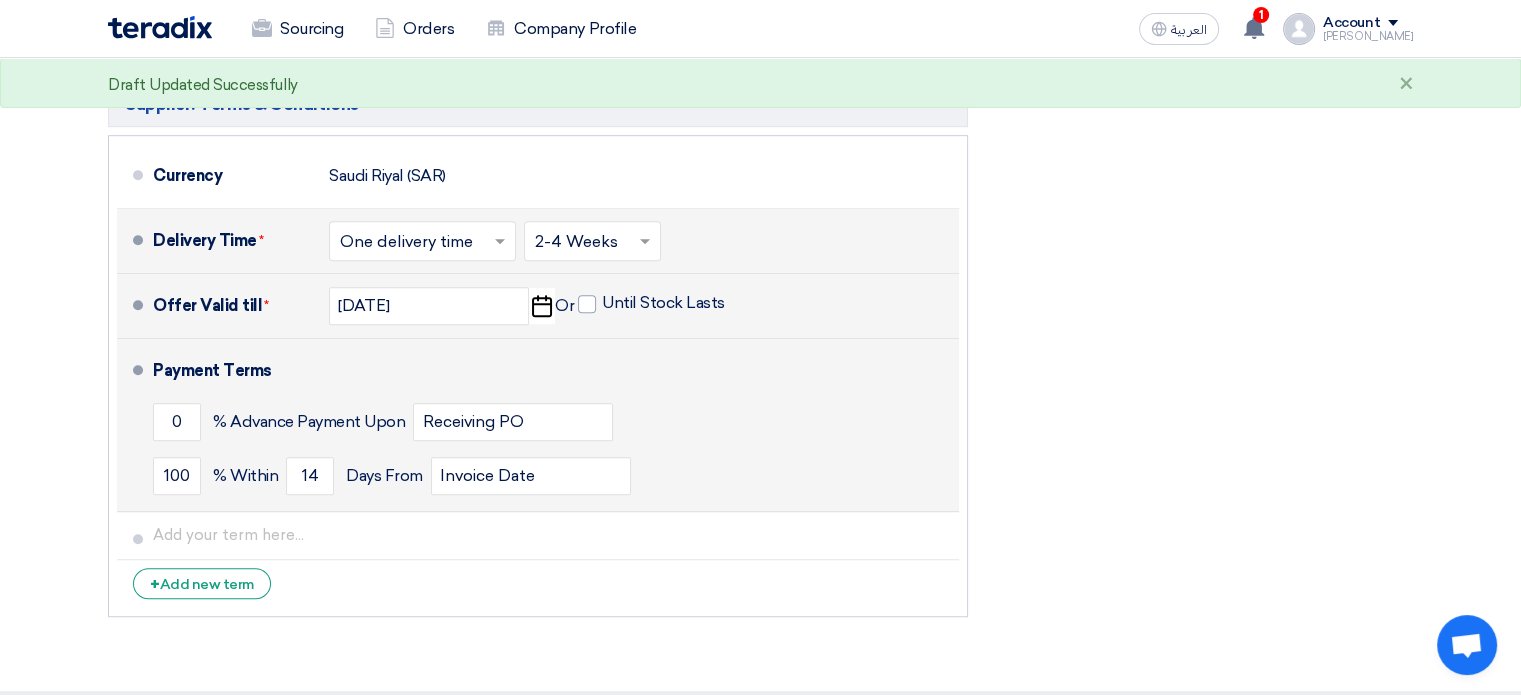 click on "Payment Terms
0
% Advance Payment Upon
Receiving PO
100
% Within
14" 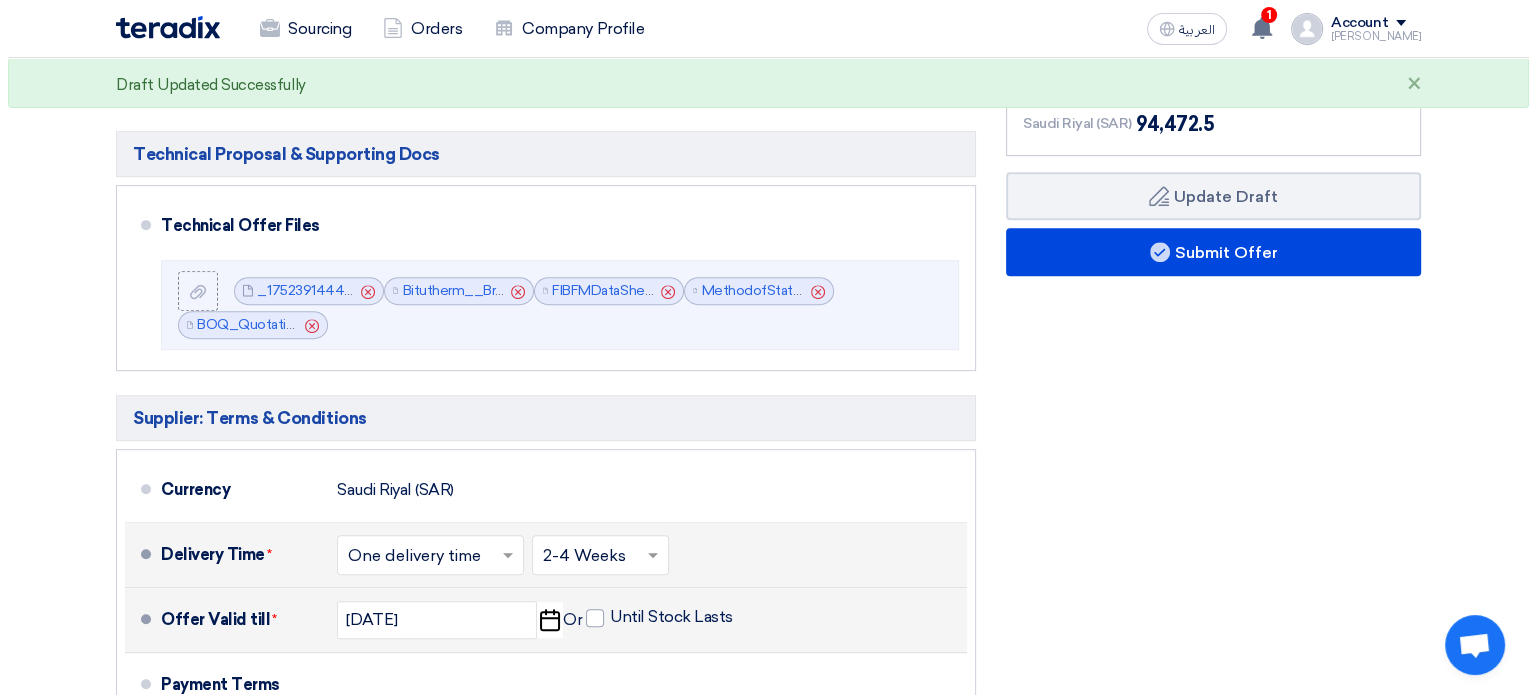 scroll, scrollTop: 561, scrollLeft: 0, axis: vertical 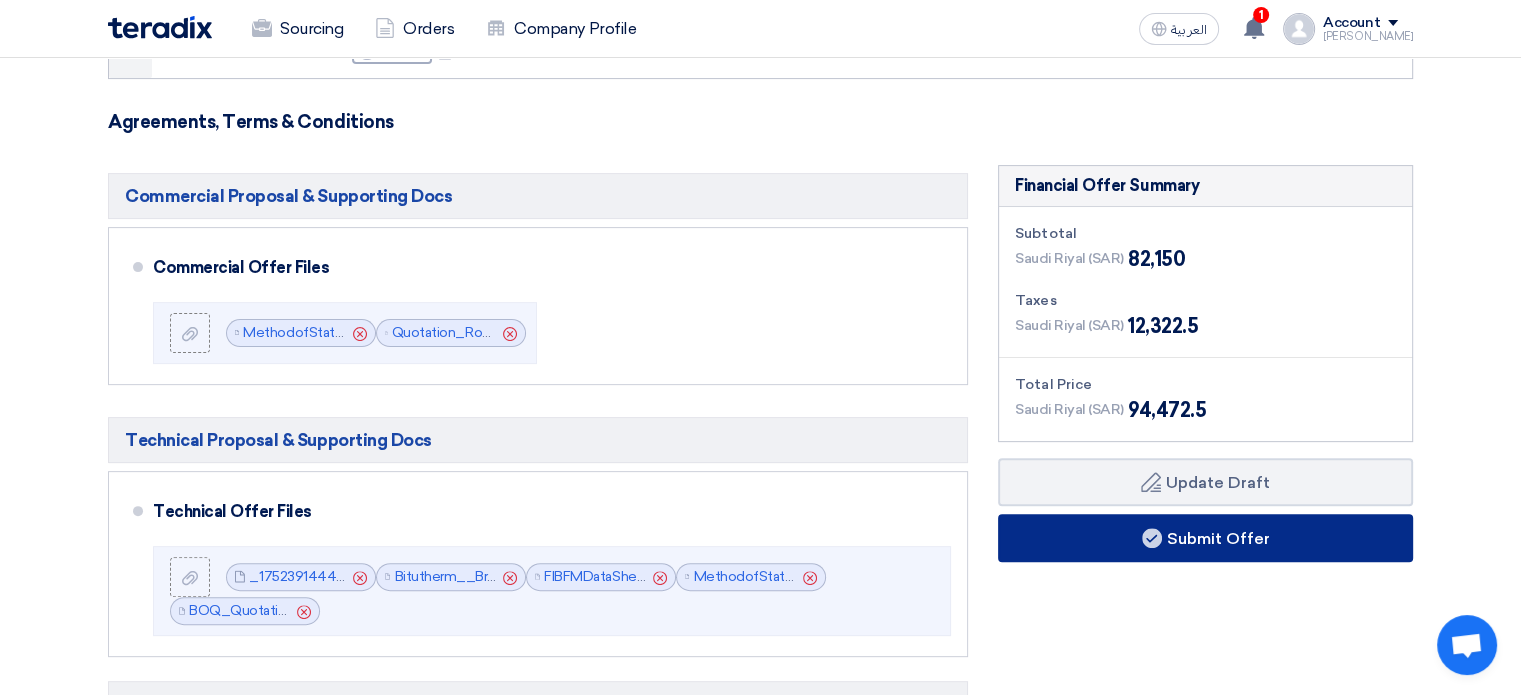 click on "Submit Offer" 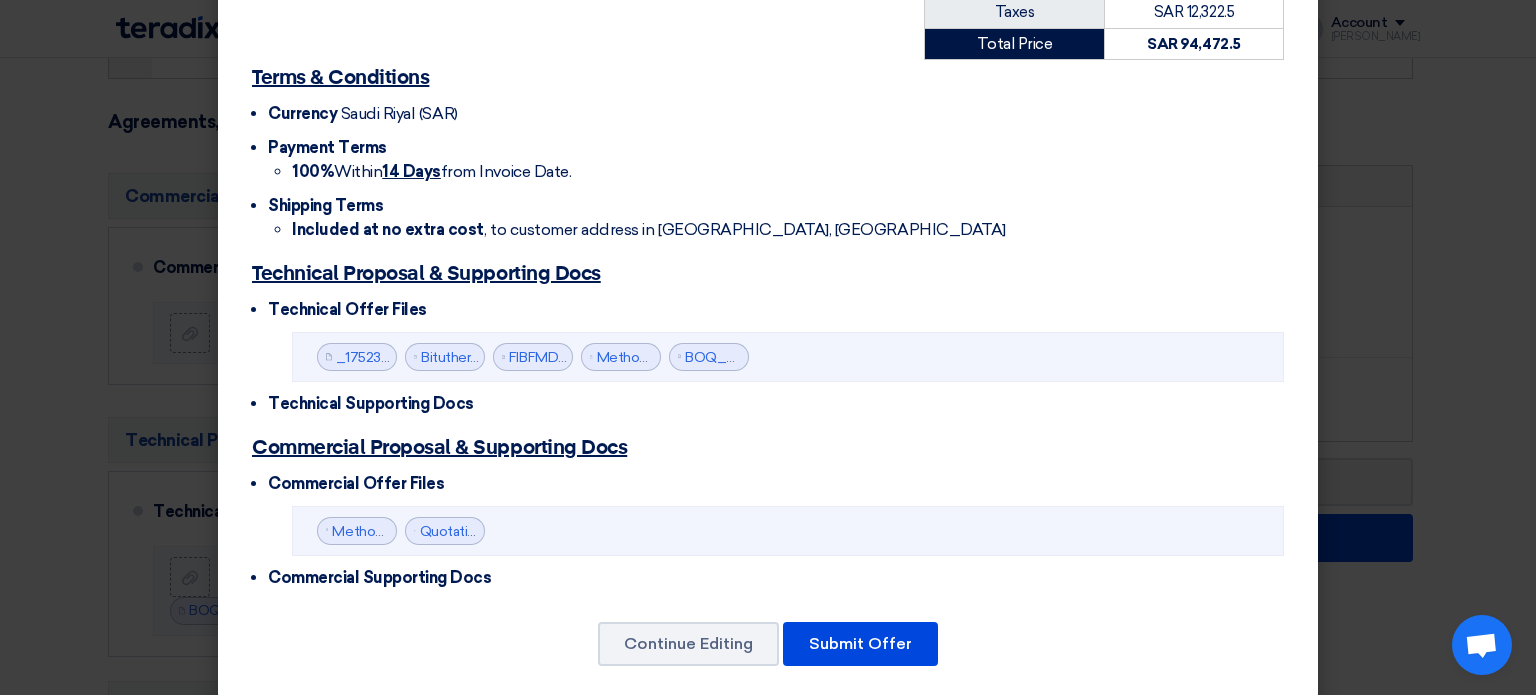 scroll, scrollTop: 600, scrollLeft: 0, axis: vertical 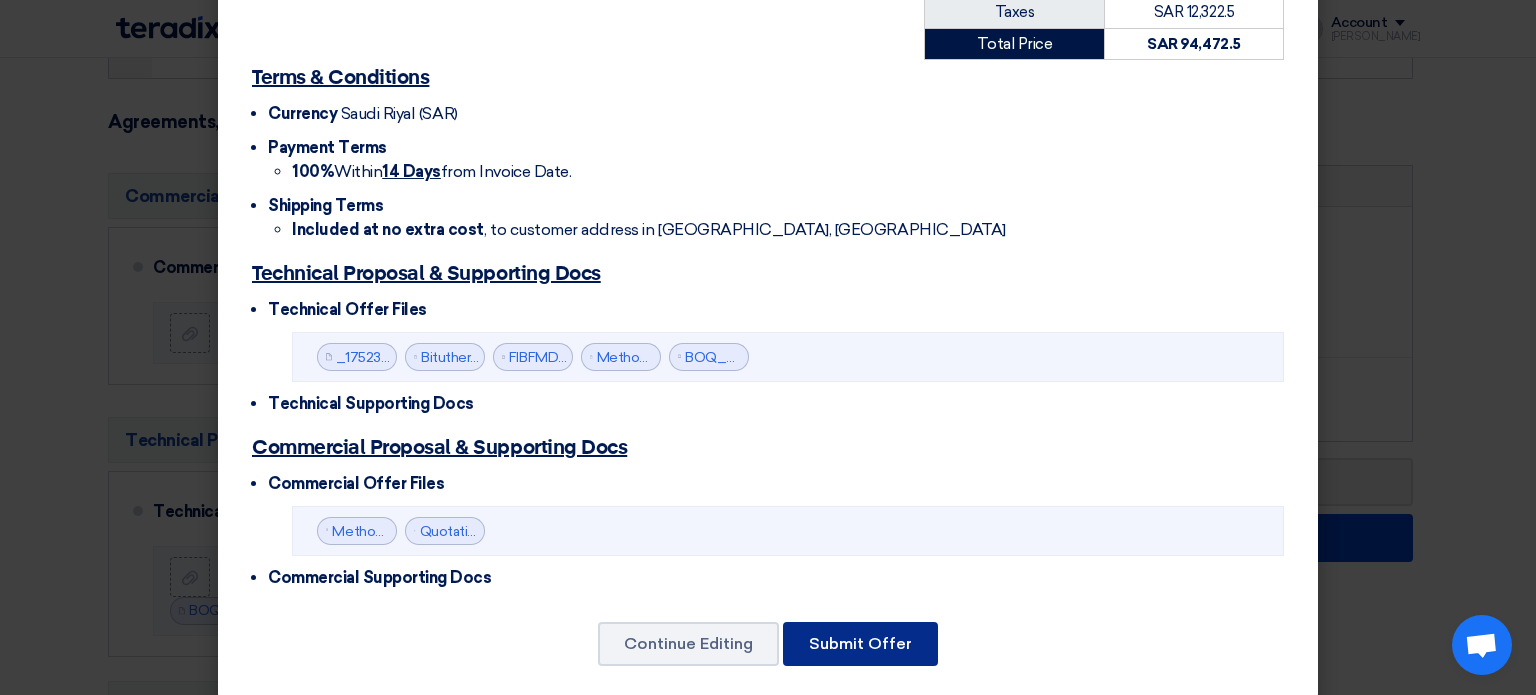 click on "Submit Offer" 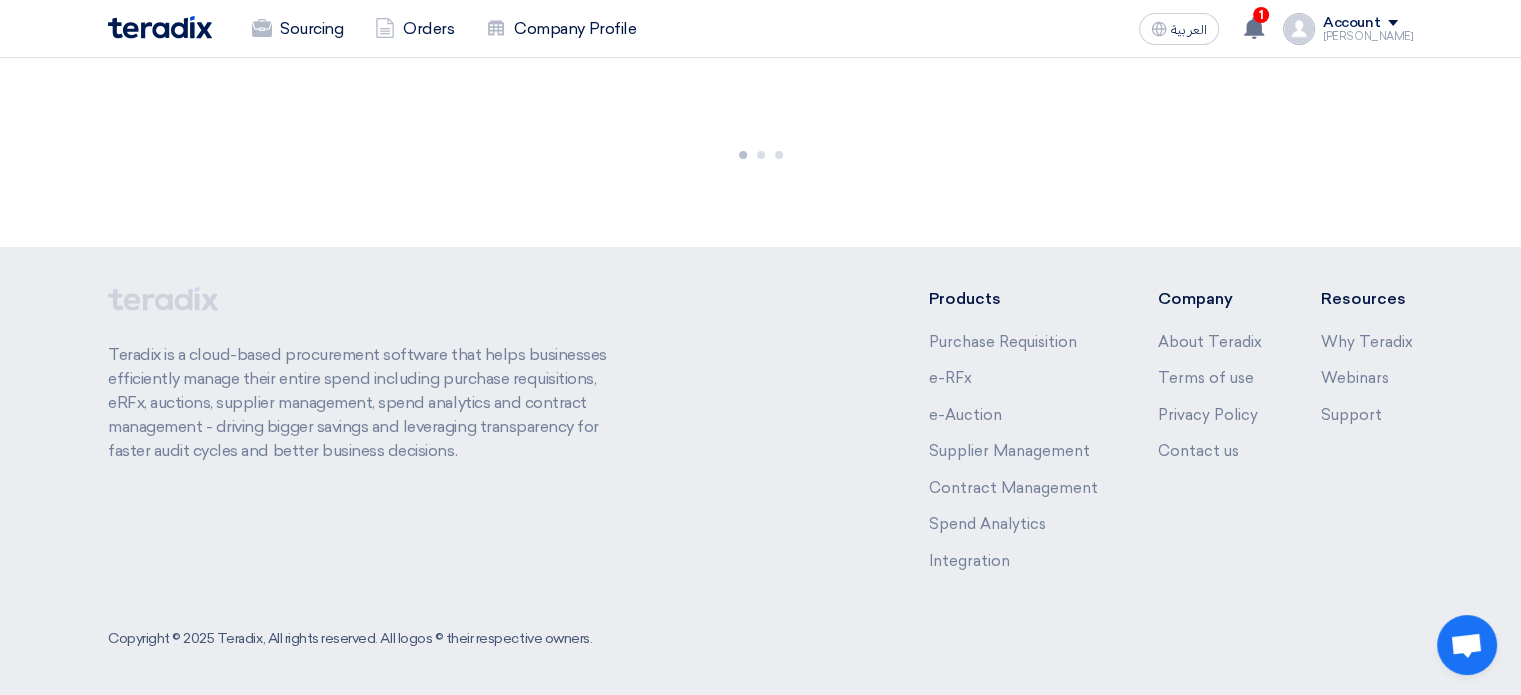 scroll, scrollTop: 1967, scrollLeft: 0, axis: vertical 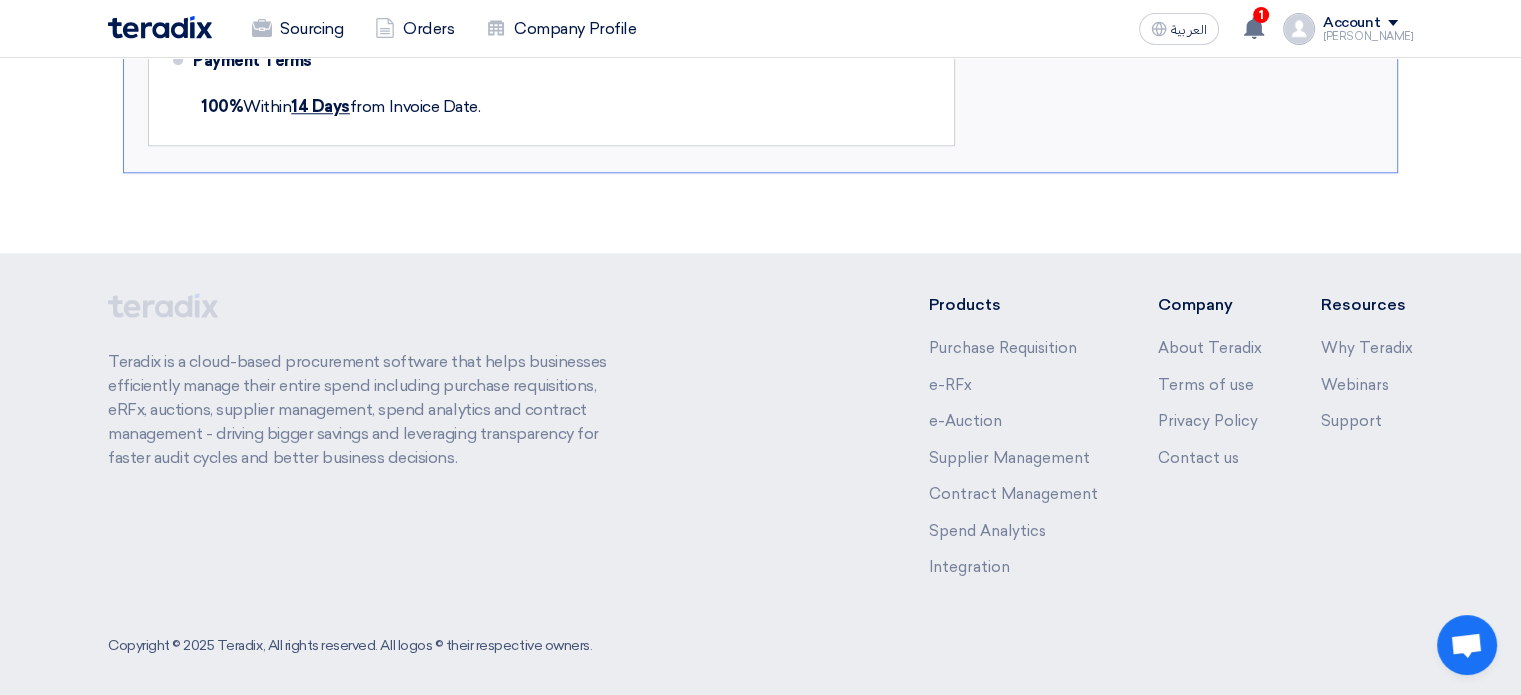drag, startPoint x: 1516, startPoint y: 548, endPoint x: 1535, endPoint y: 507, distance: 45.188496 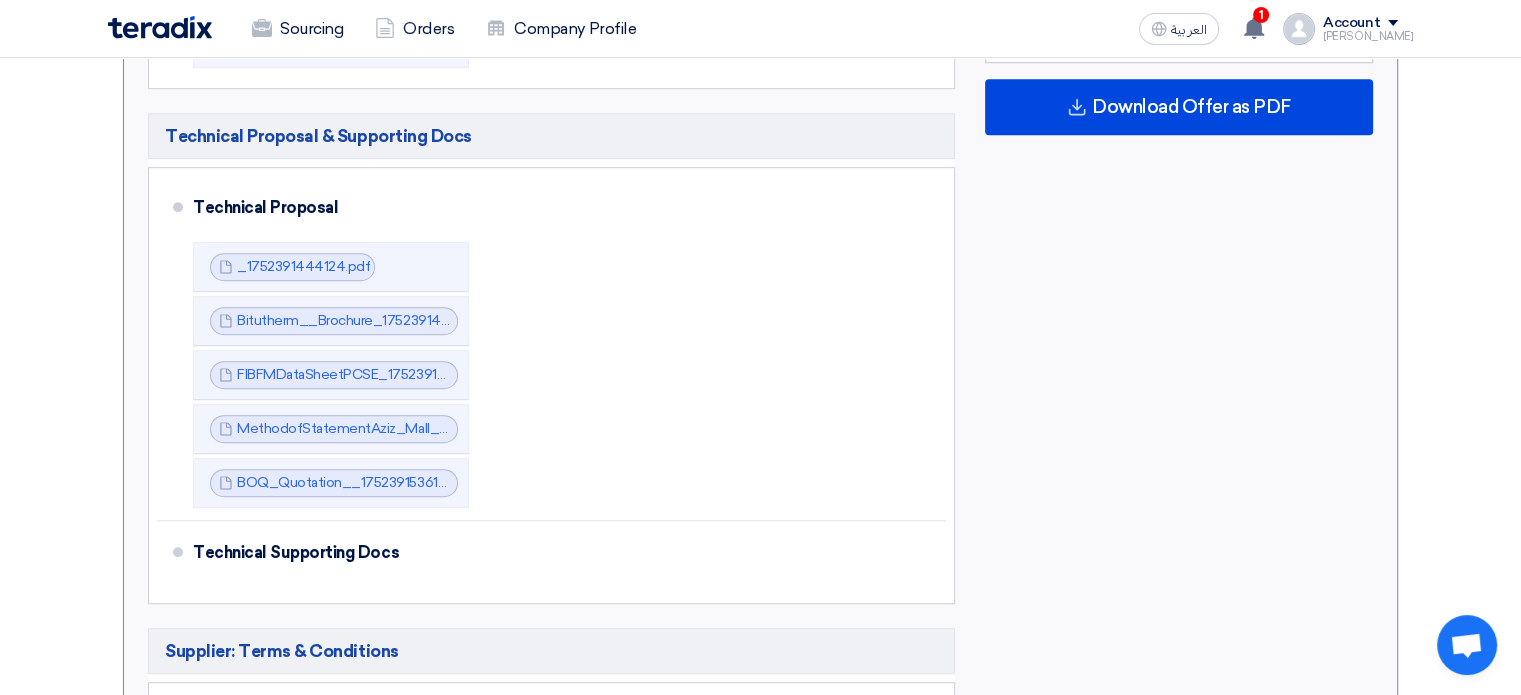 click on "Submit Offer
No Price Feedback Available
Version 1
Last Update
13 Jul 2025, 10:26 AM
Offer is Seen
Not Seen Yet
Success 1 2" 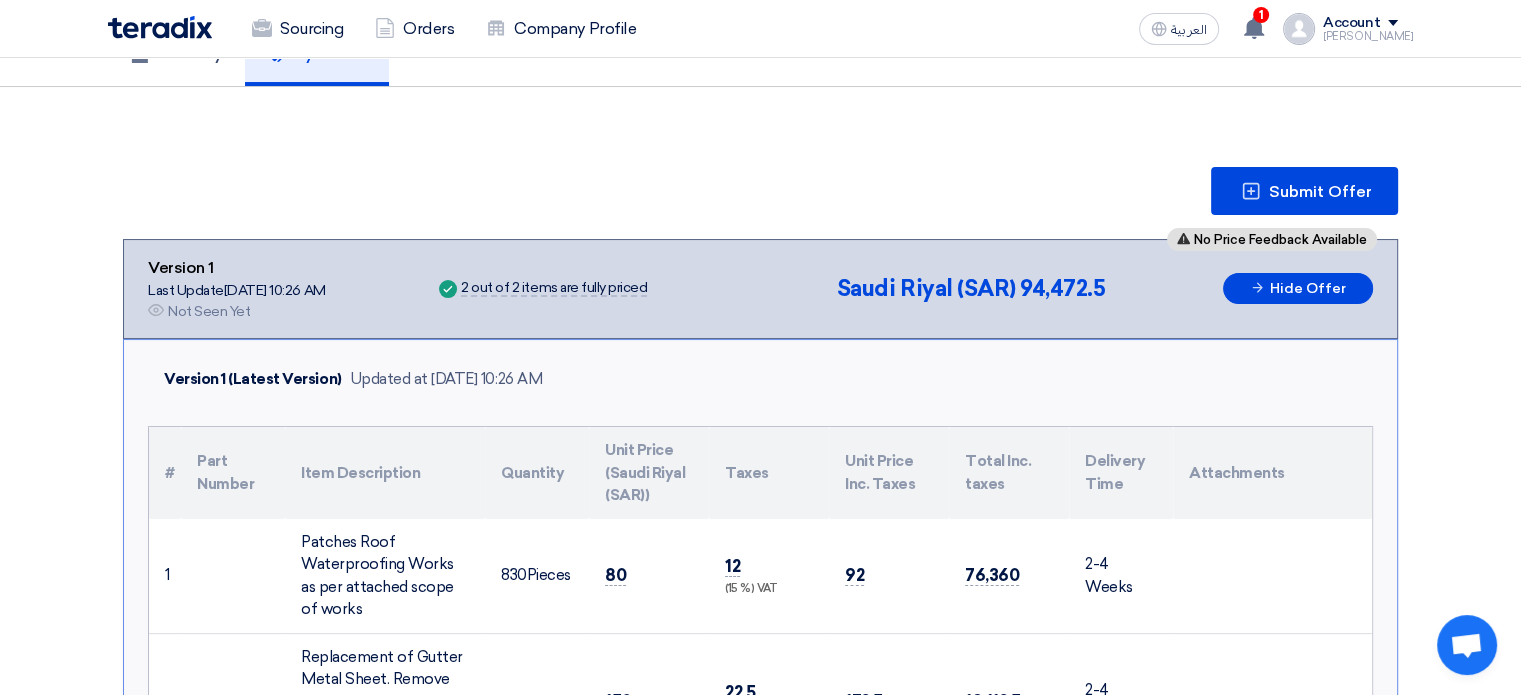scroll, scrollTop: 189, scrollLeft: 0, axis: vertical 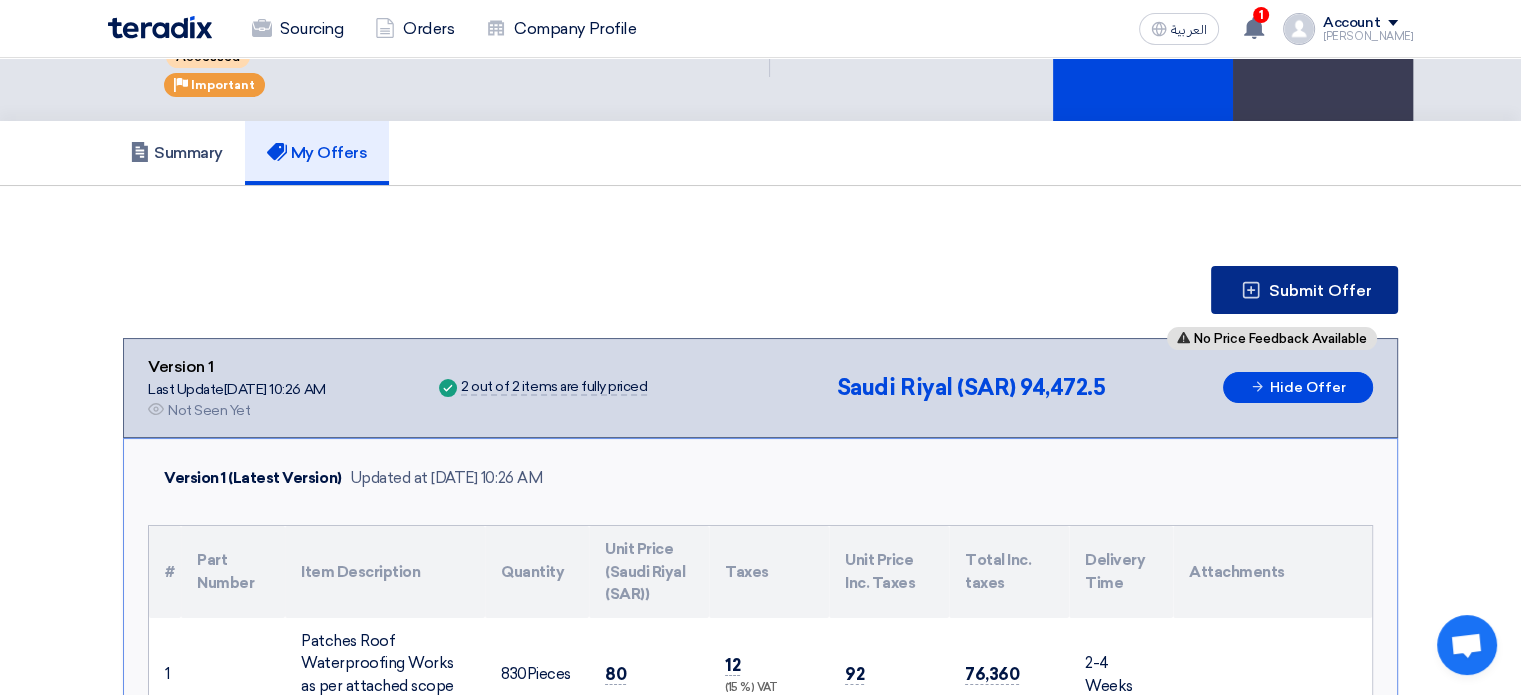 click on "Submit Offer" 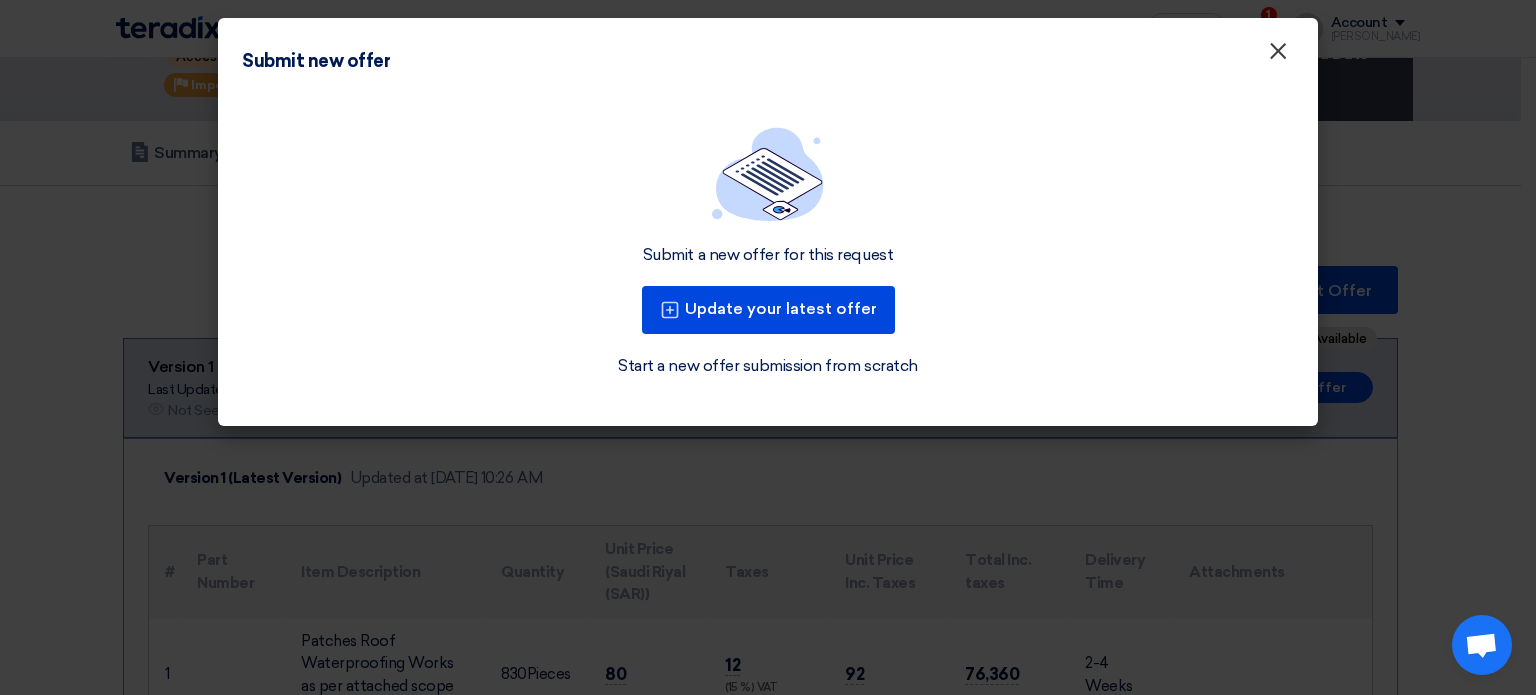 click on "×" 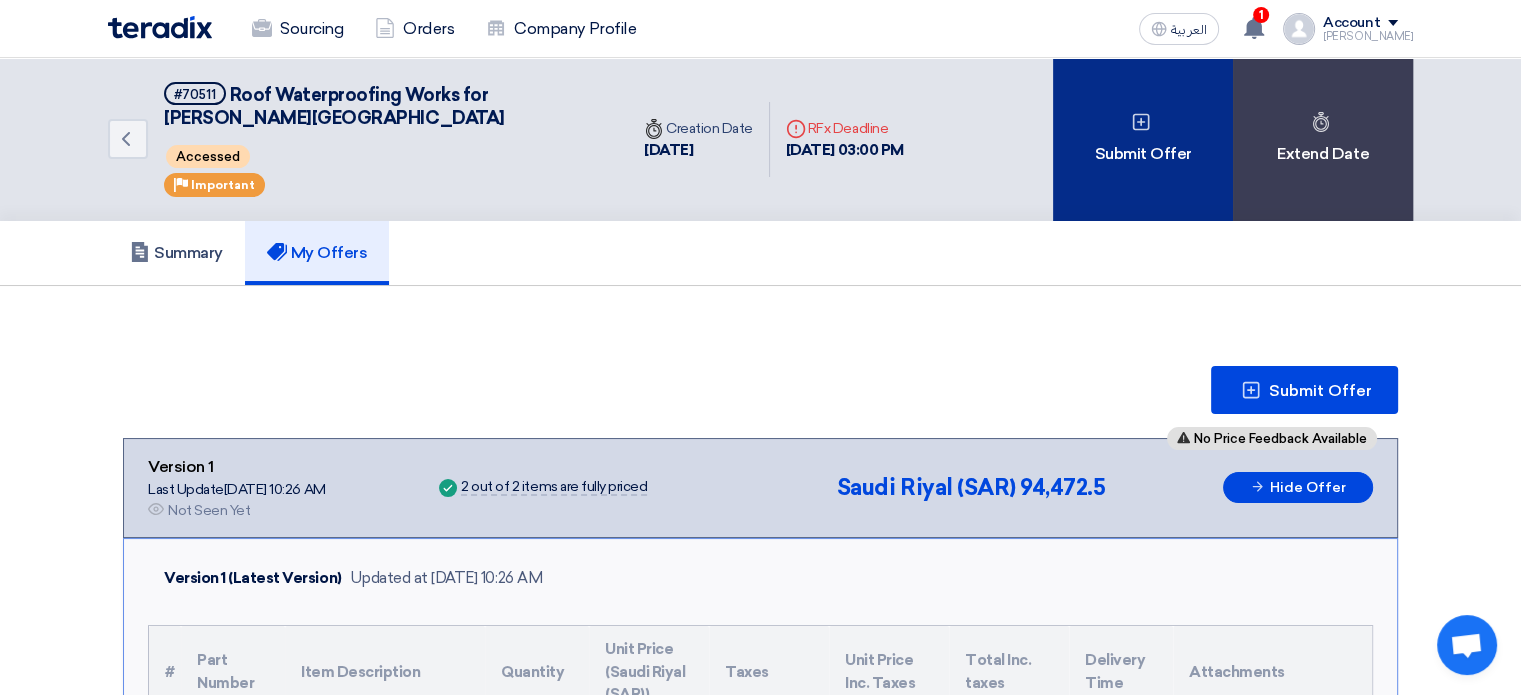 scroll, scrollTop: 0, scrollLeft: 0, axis: both 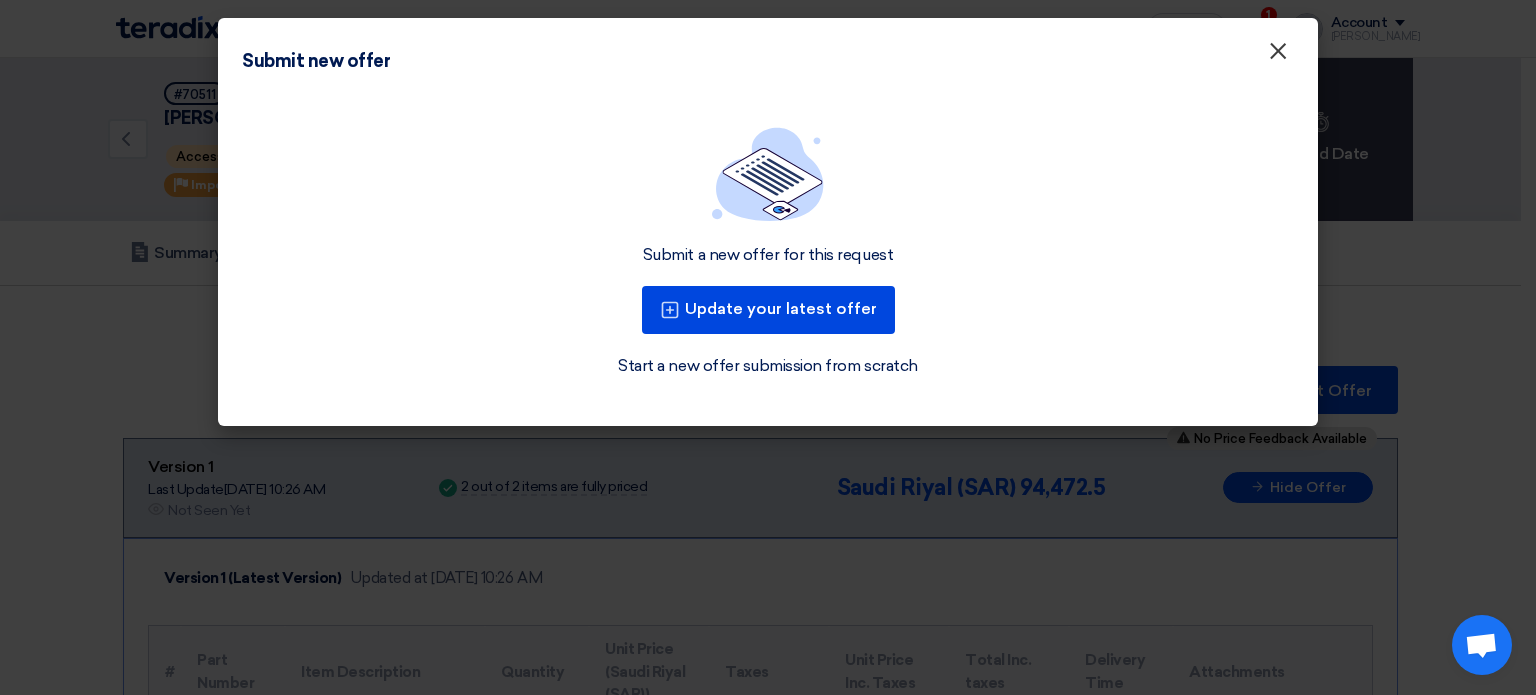 click on "×" 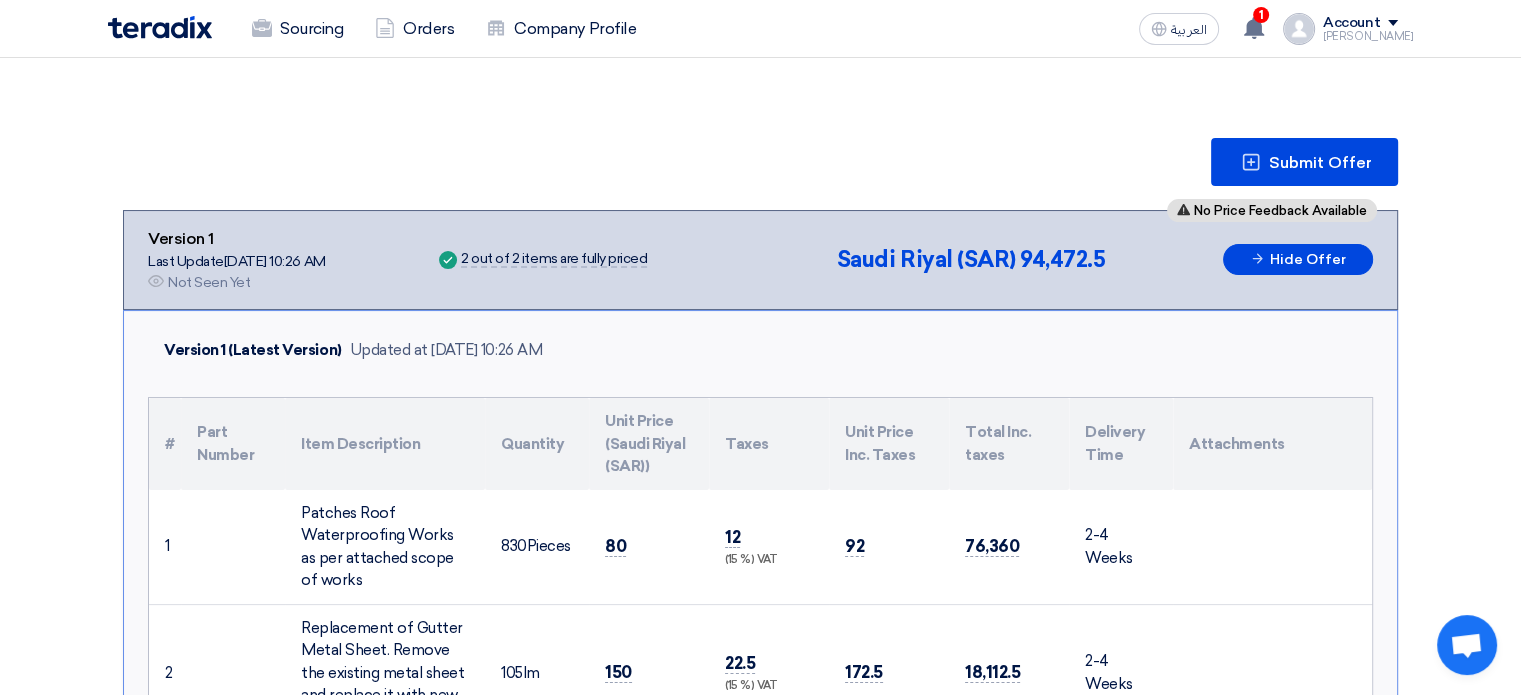 scroll, scrollTop: 0, scrollLeft: 0, axis: both 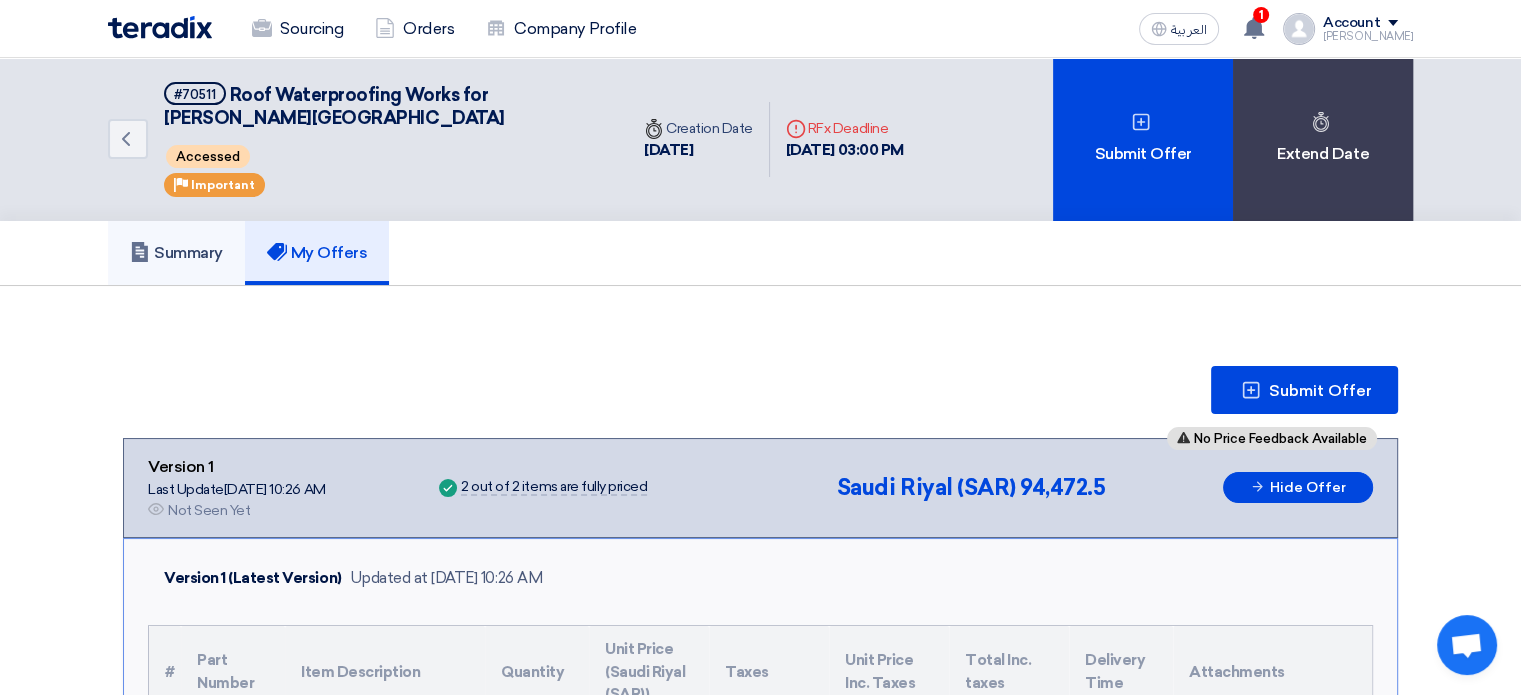 click on "Summary" 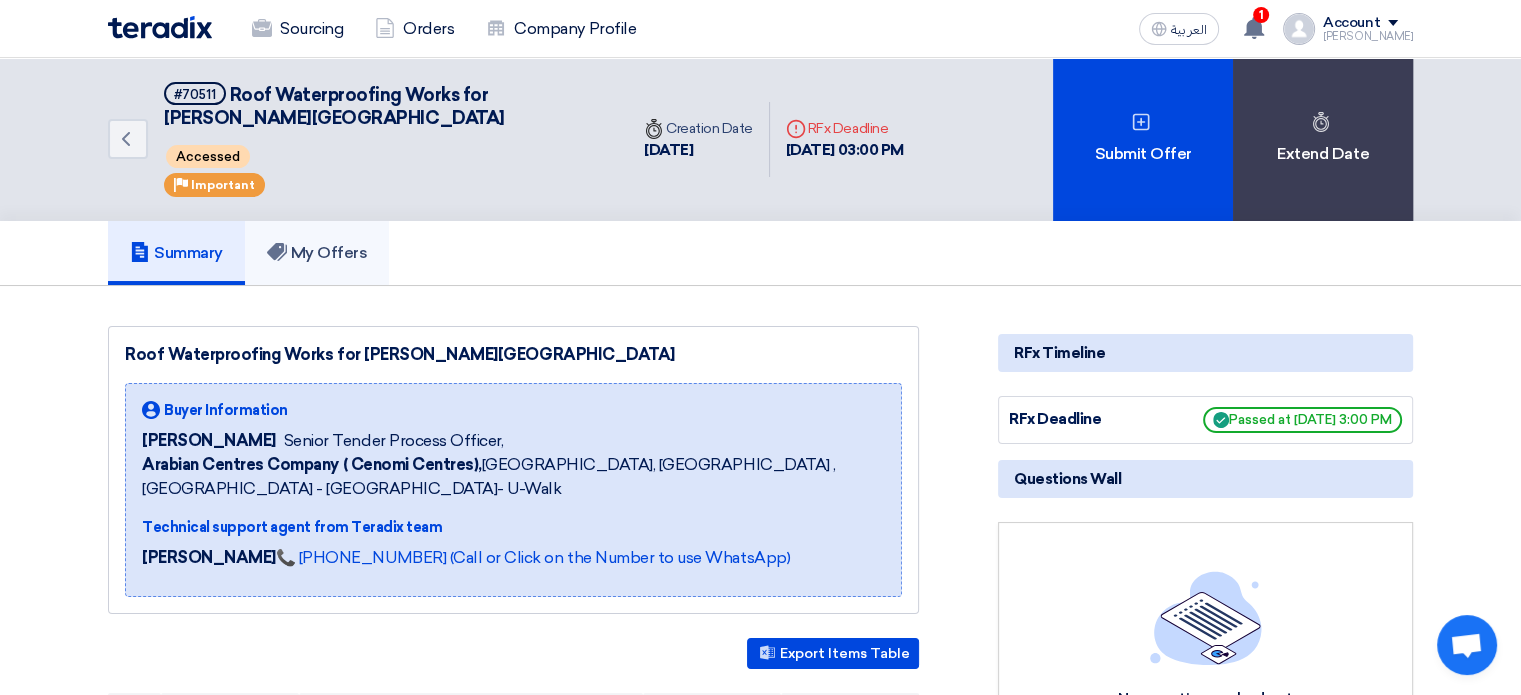 click on "My Offers" 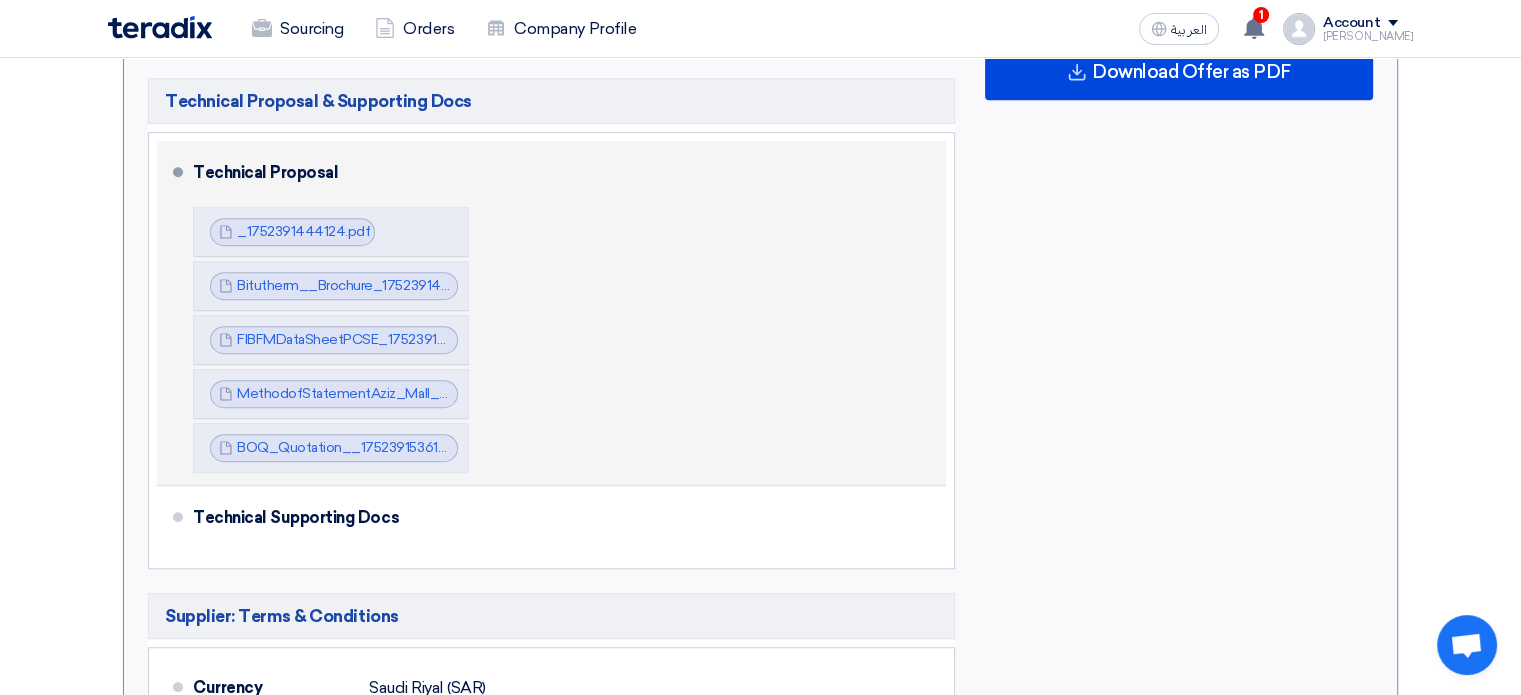 scroll, scrollTop: 1200, scrollLeft: 0, axis: vertical 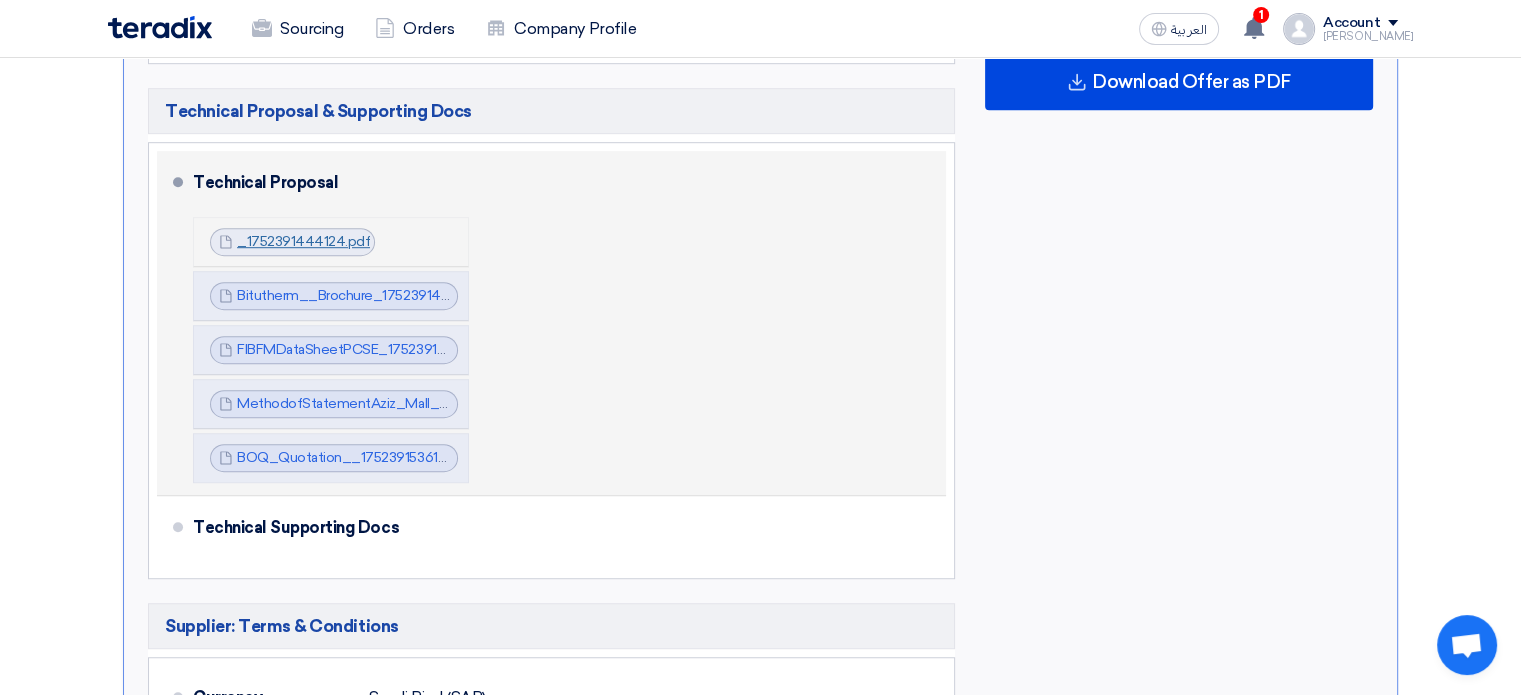 click on "_1752391444124.pdf" at bounding box center [303, 241] 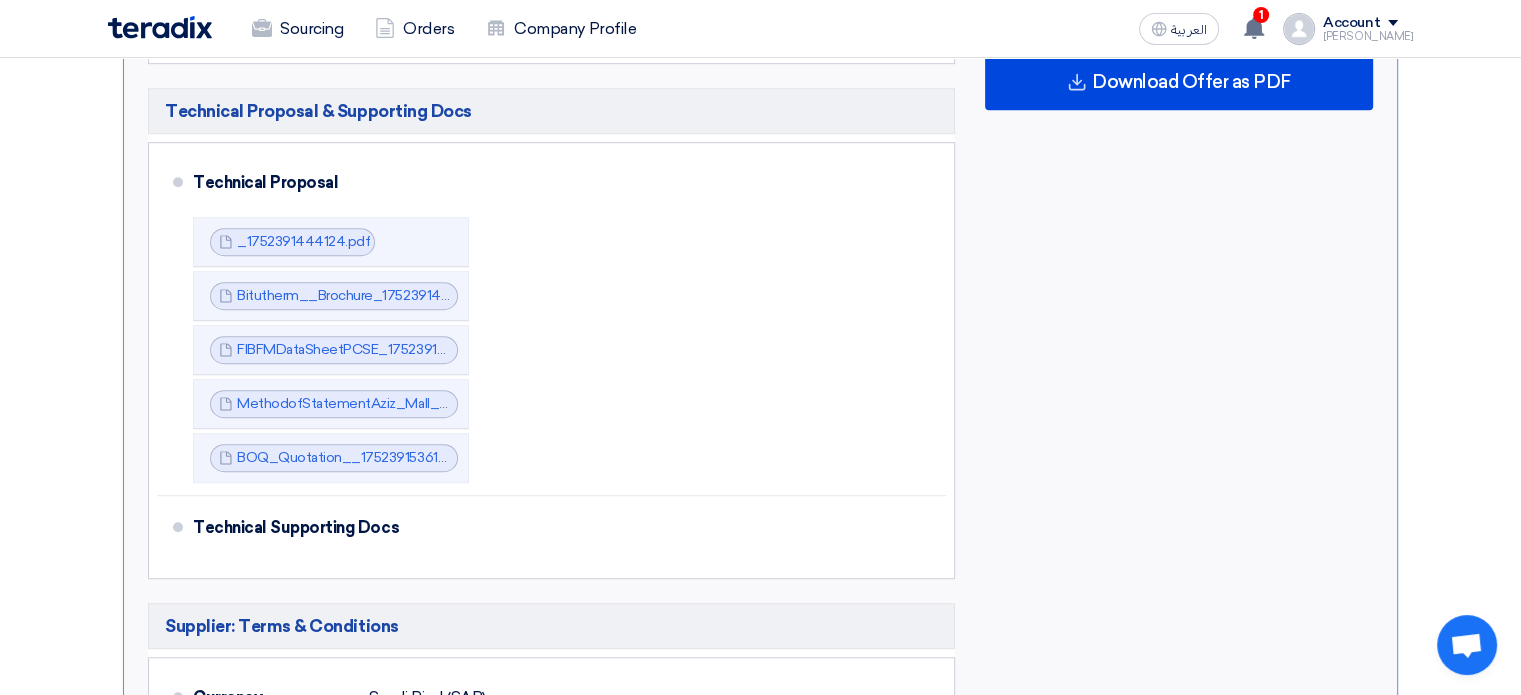 click on "Subtotal
Saudi Riyal (SAR)
82,150
Taxes
Saudi Riyal (SAR)
12,322.5
Total Price
Saudi Riyal (SAR)" at bounding box center (1179, 362) 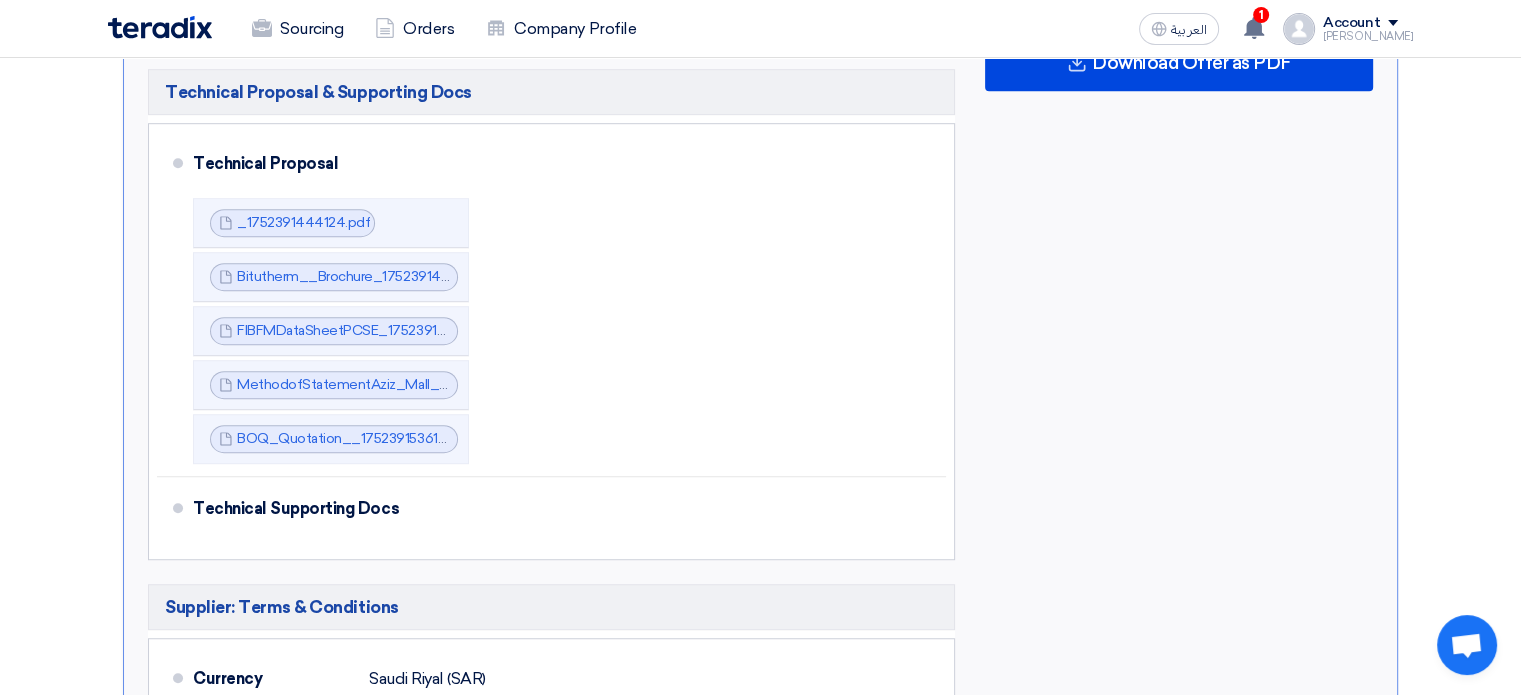 drag, startPoint x: 1167, startPoint y: 377, endPoint x: 1161, endPoint y: 436, distance: 59.3043 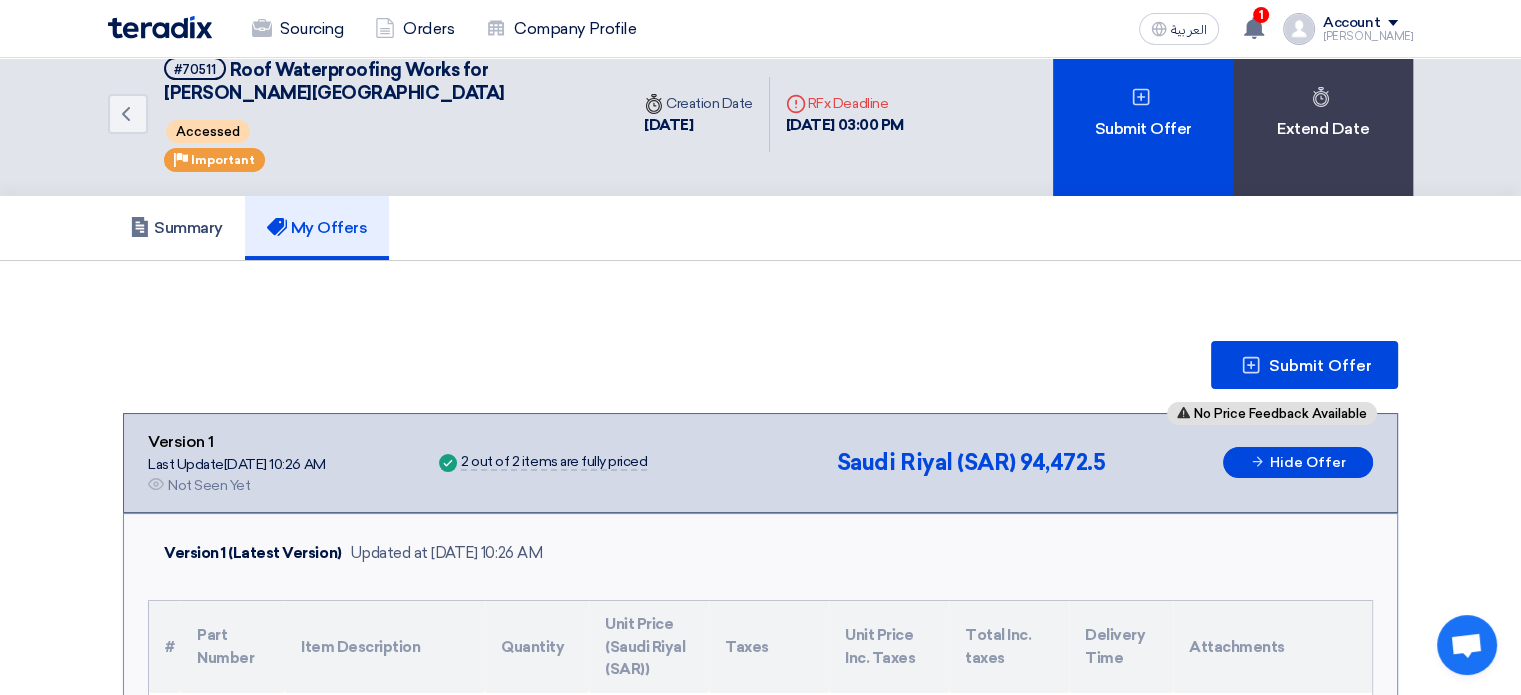 scroll, scrollTop: 0, scrollLeft: 0, axis: both 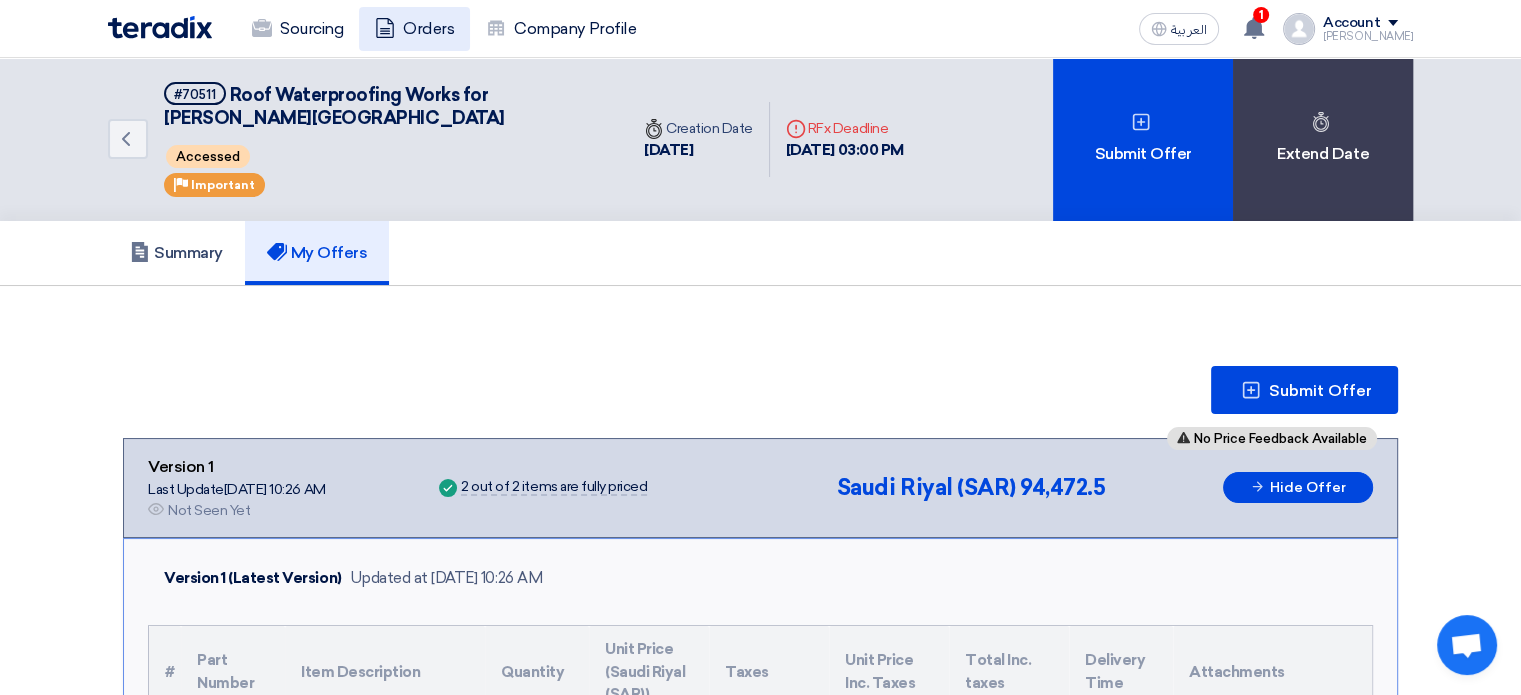 click on "Orders" 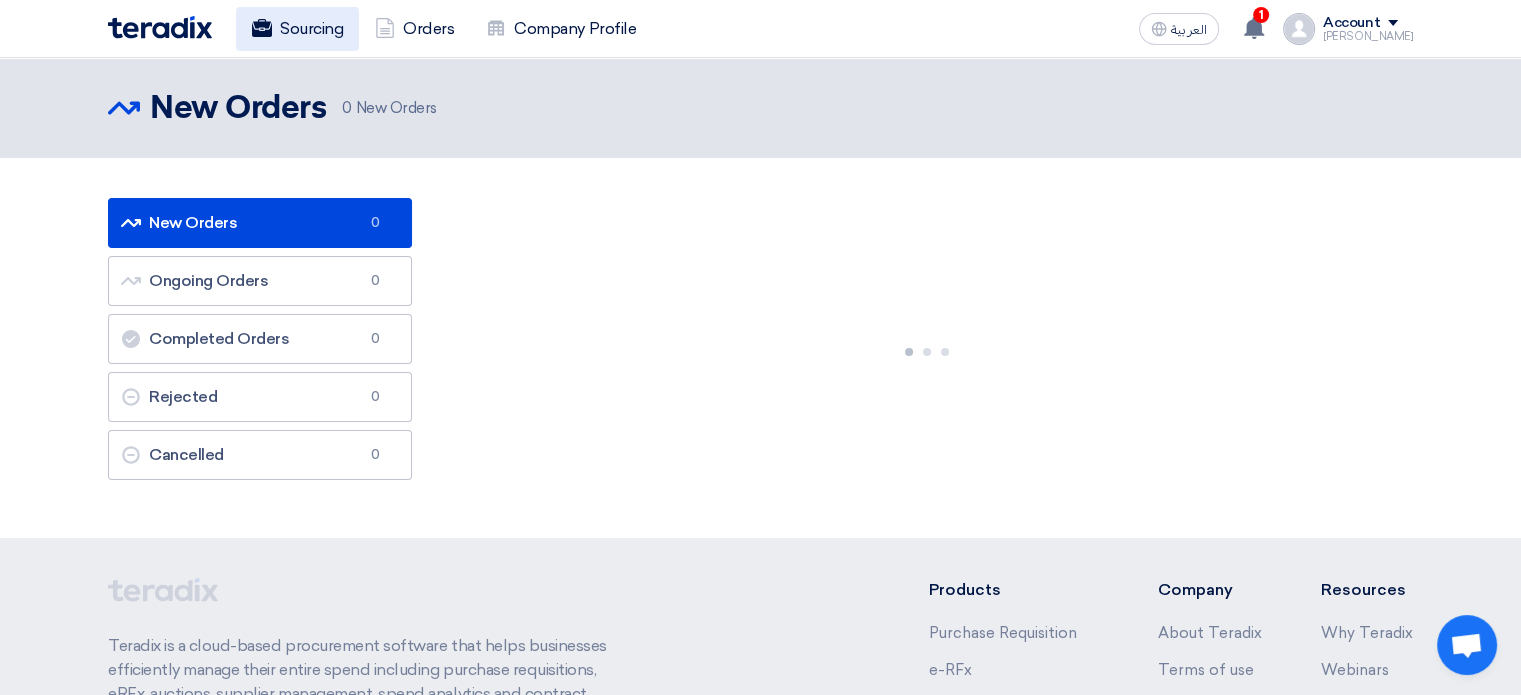 click on "Sourcing" 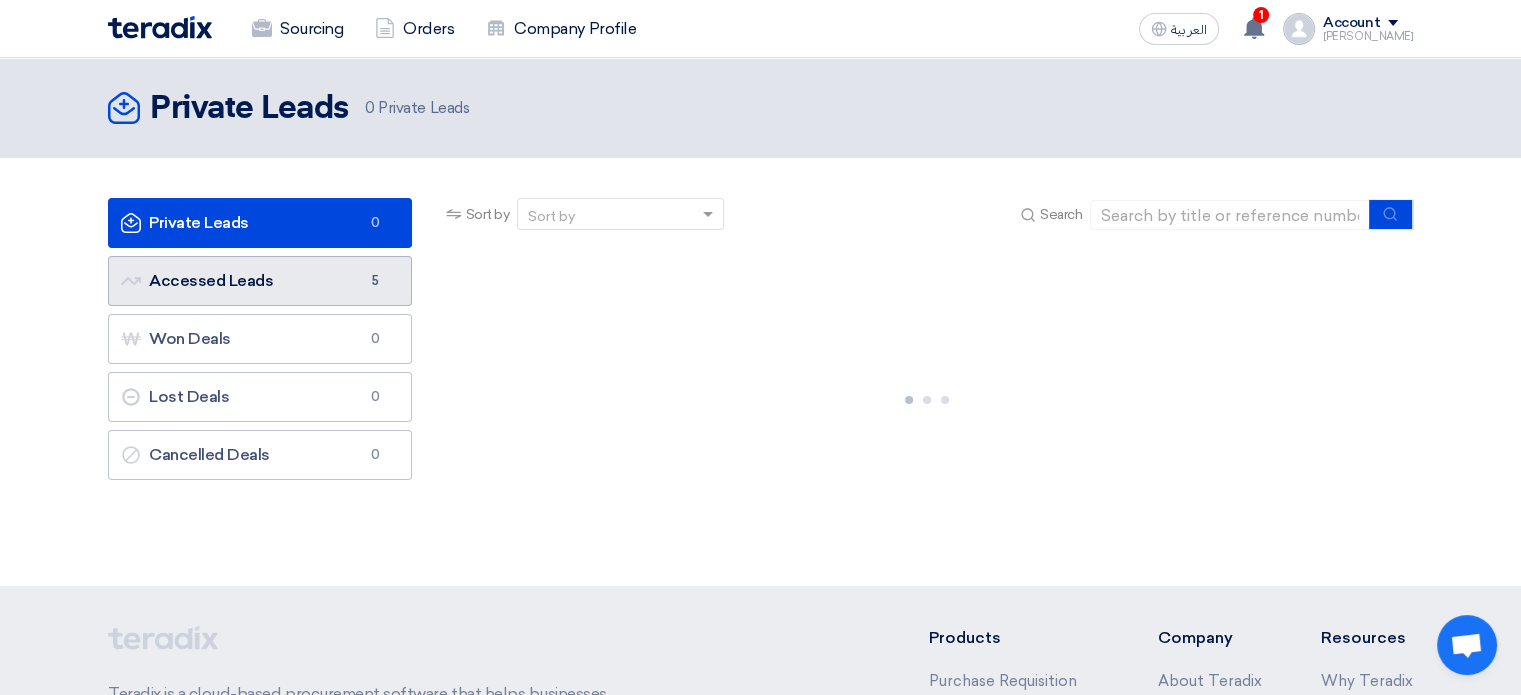 click on "Accessed Leads
Accessed Leads
5" 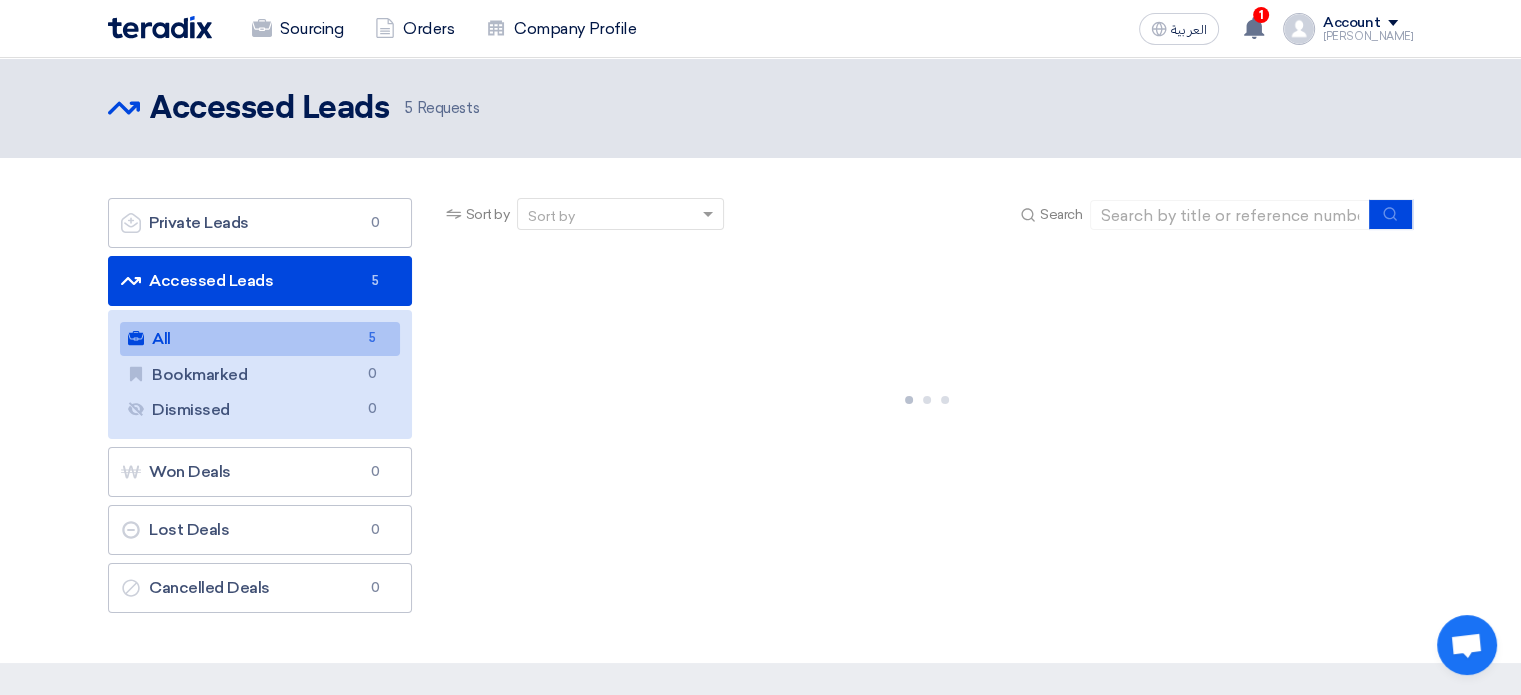 click on "All
All
5" 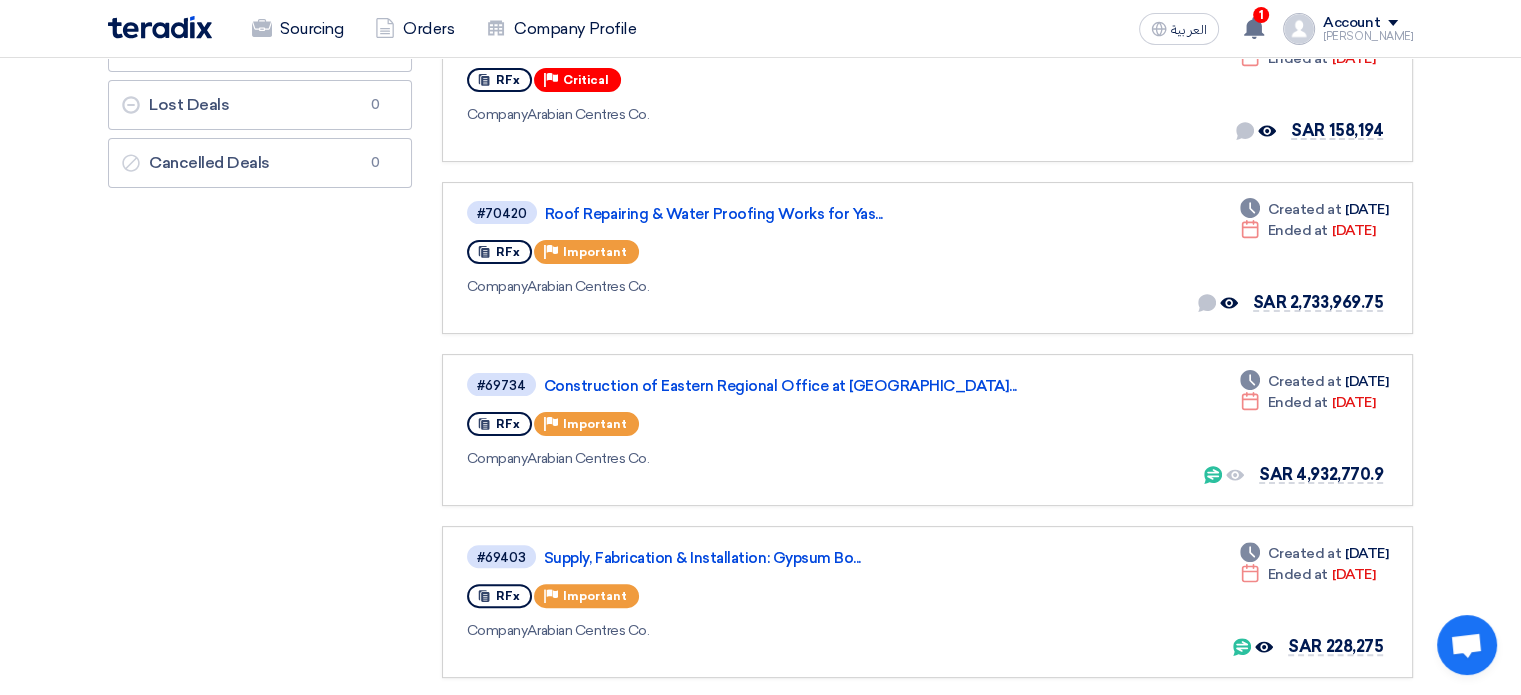 scroll, scrollTop: 384, scrollLeft: 0, axis: vertical 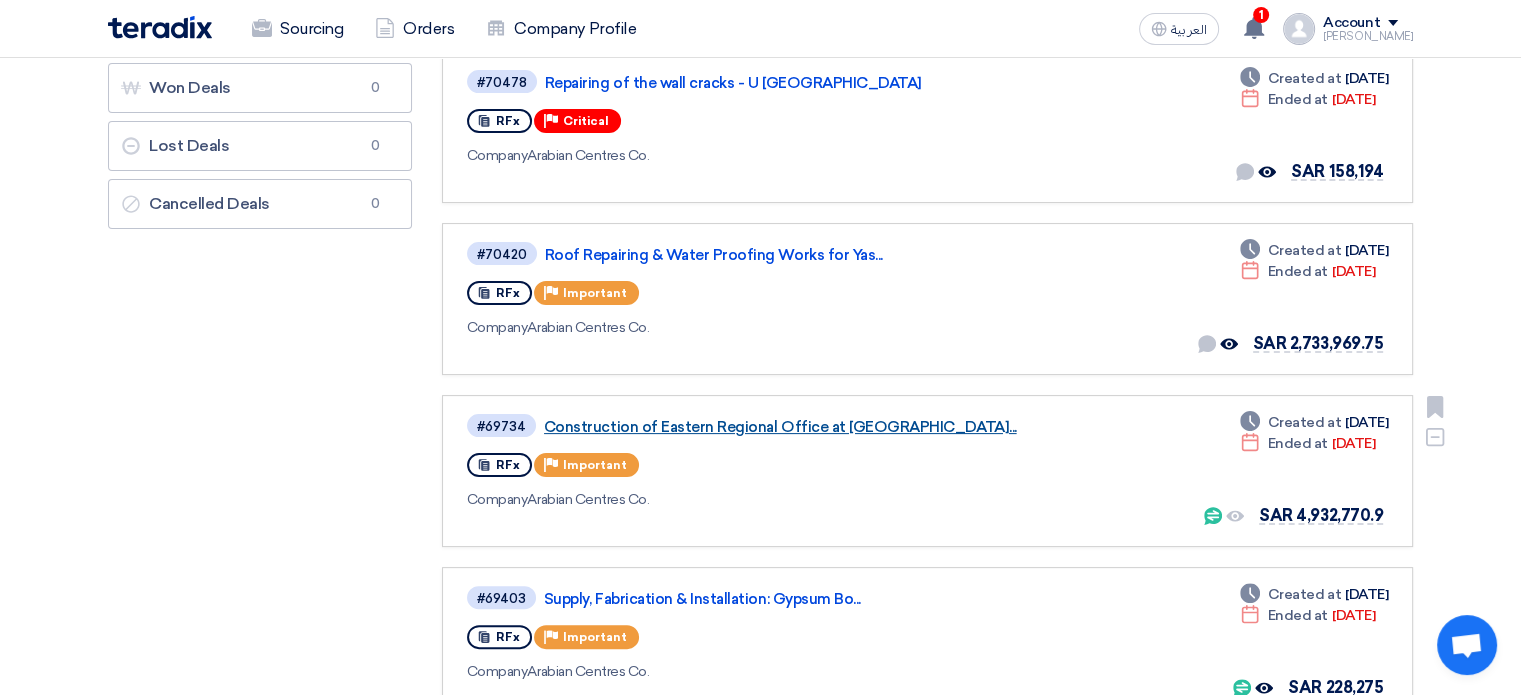 click on "Construction of Eastern Regional Office at Na..." 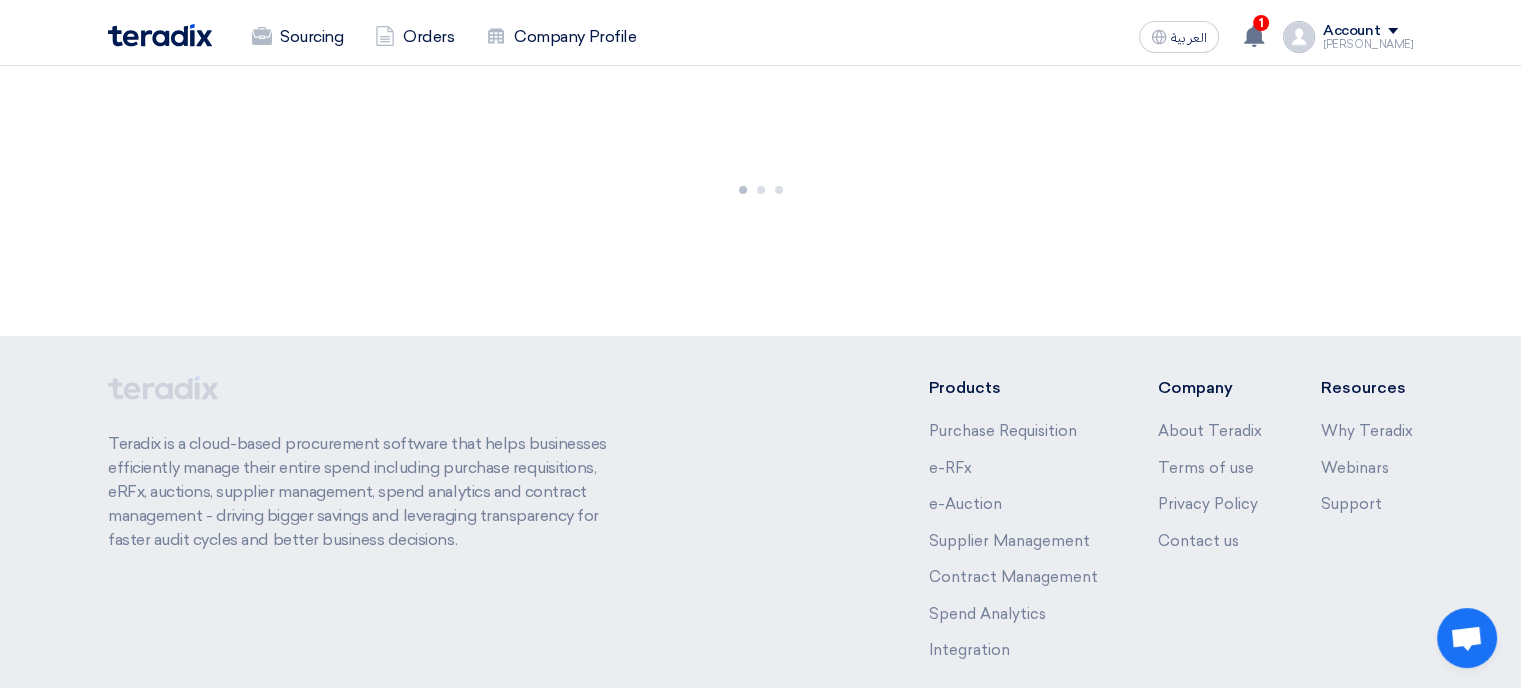 scroll, scrollTop: 0, scrollLeft: 0, axis: both 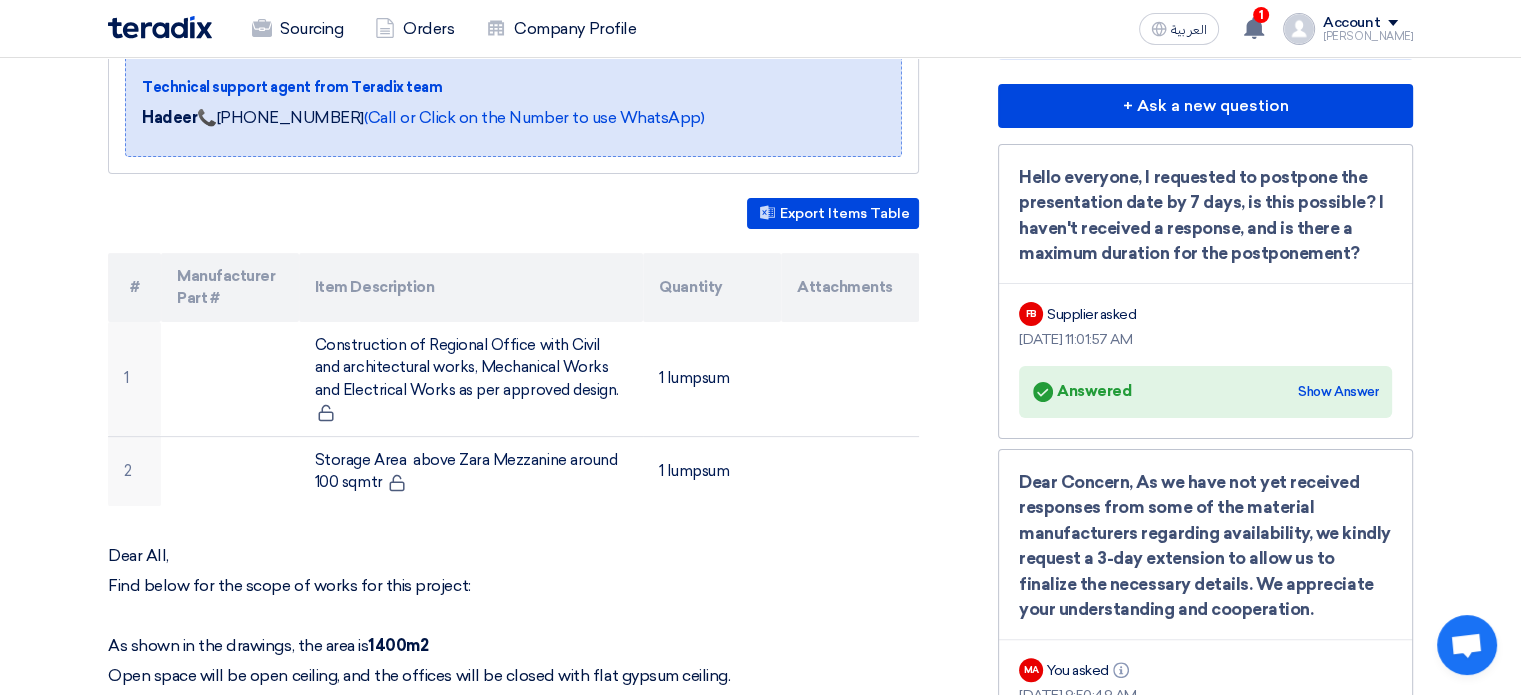 click on "Construction of Eastern Regional Office at Nakheel Mall - Dammam
Buyer Information
Dowel Sanchez
Senior Tender Process Officer,
Arabian Centres Company ( Cenomi Centres),  Riyadh, Saudi Arabia
,Riyadh - King Saud University- U-Walk
Technical support agent from Teradix team
Hadeer 📞   ‪‪‪‪+201150342798‬‬‬  (Call or Click on the Number to use WhatsApp)" 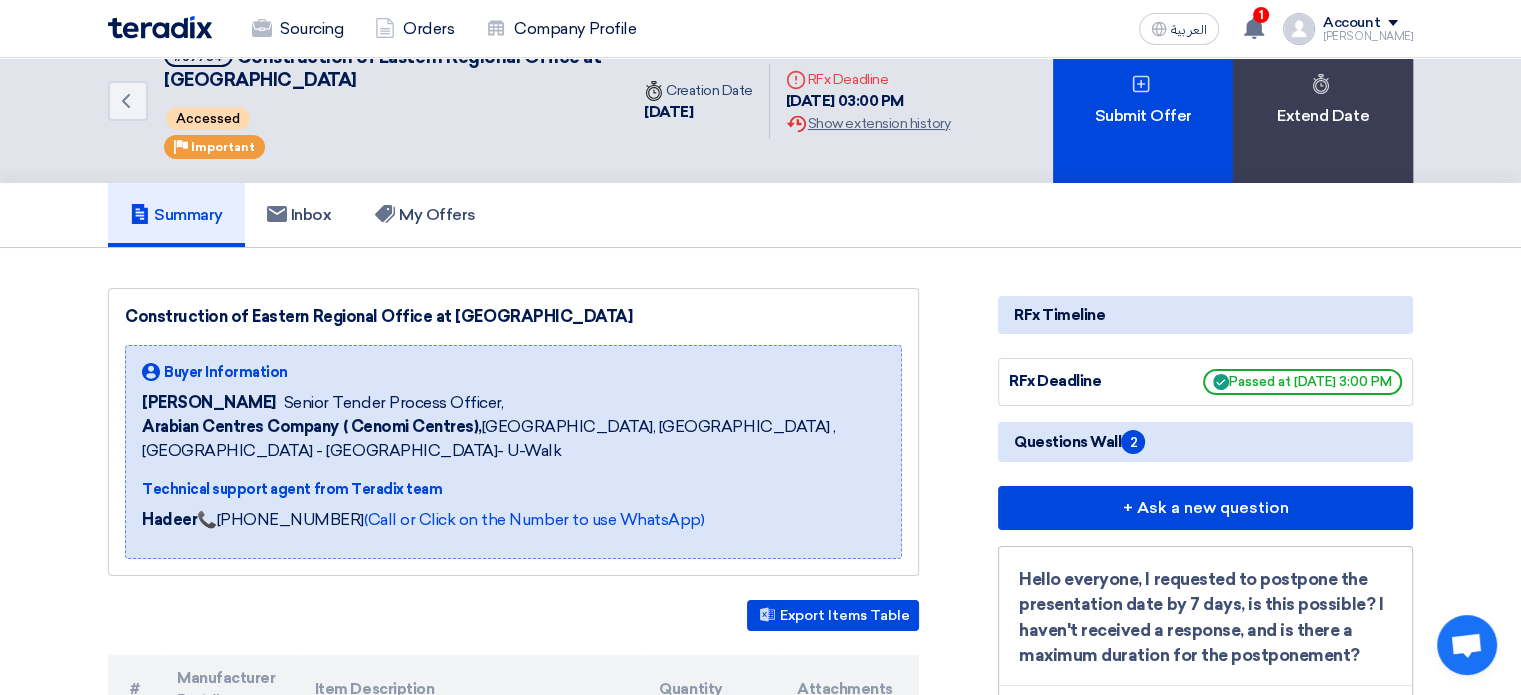 scroll, scrollTop: 0, scrollLeft: 0, axis: both 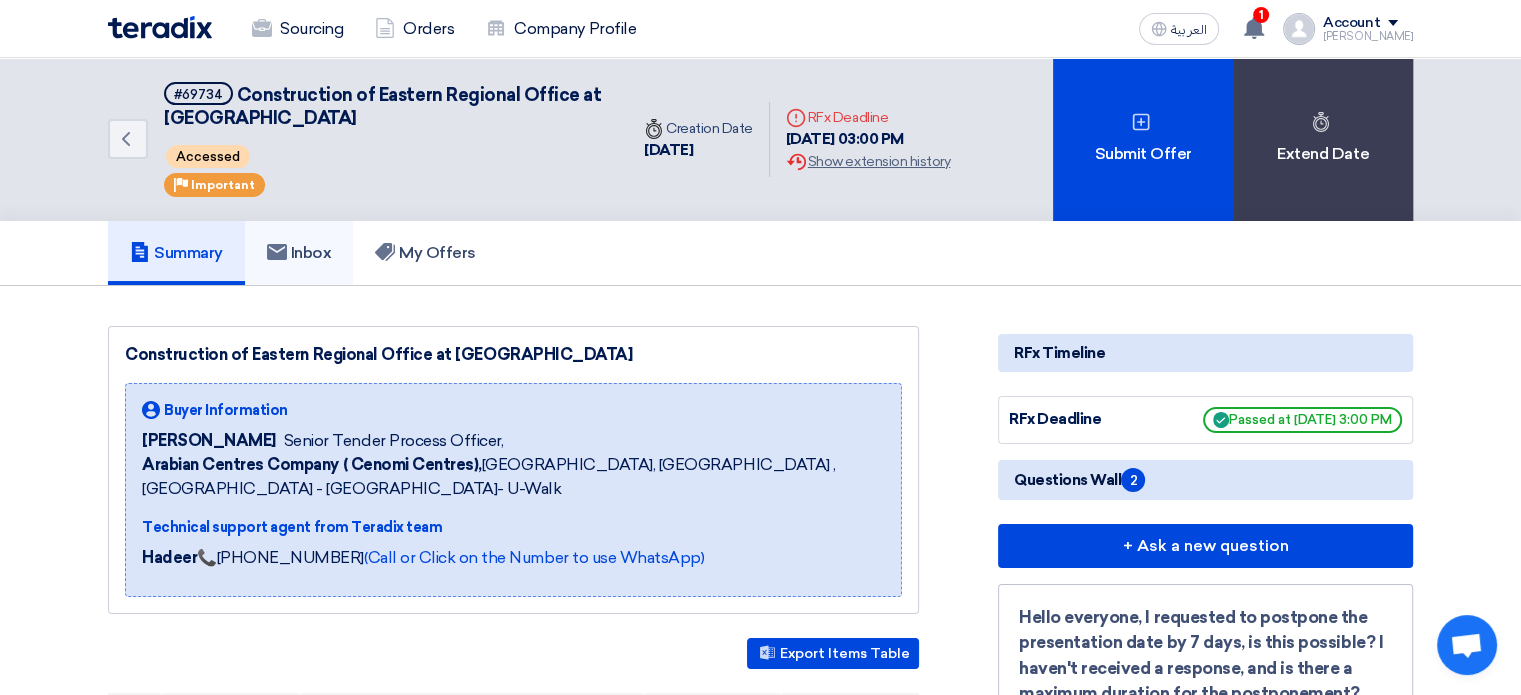 click on "Inbox" 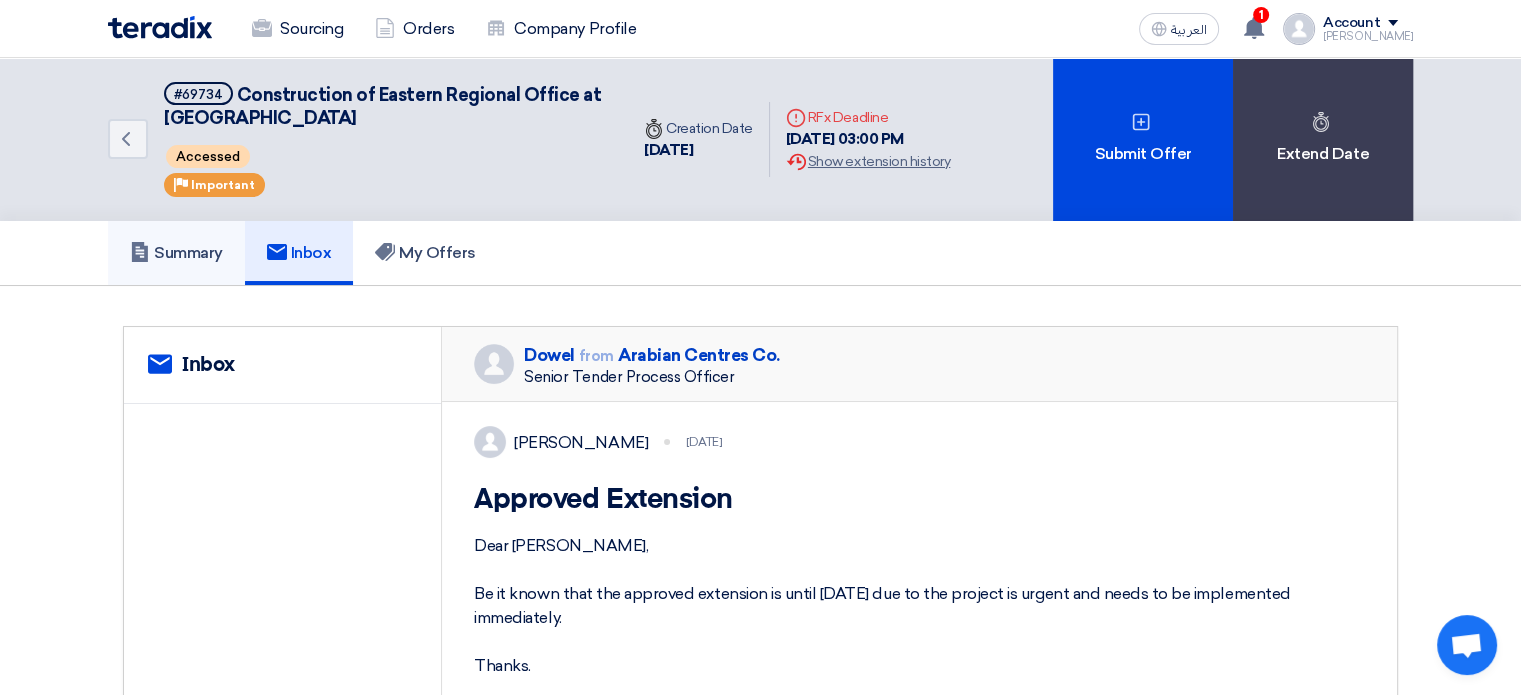 click on "Summary" 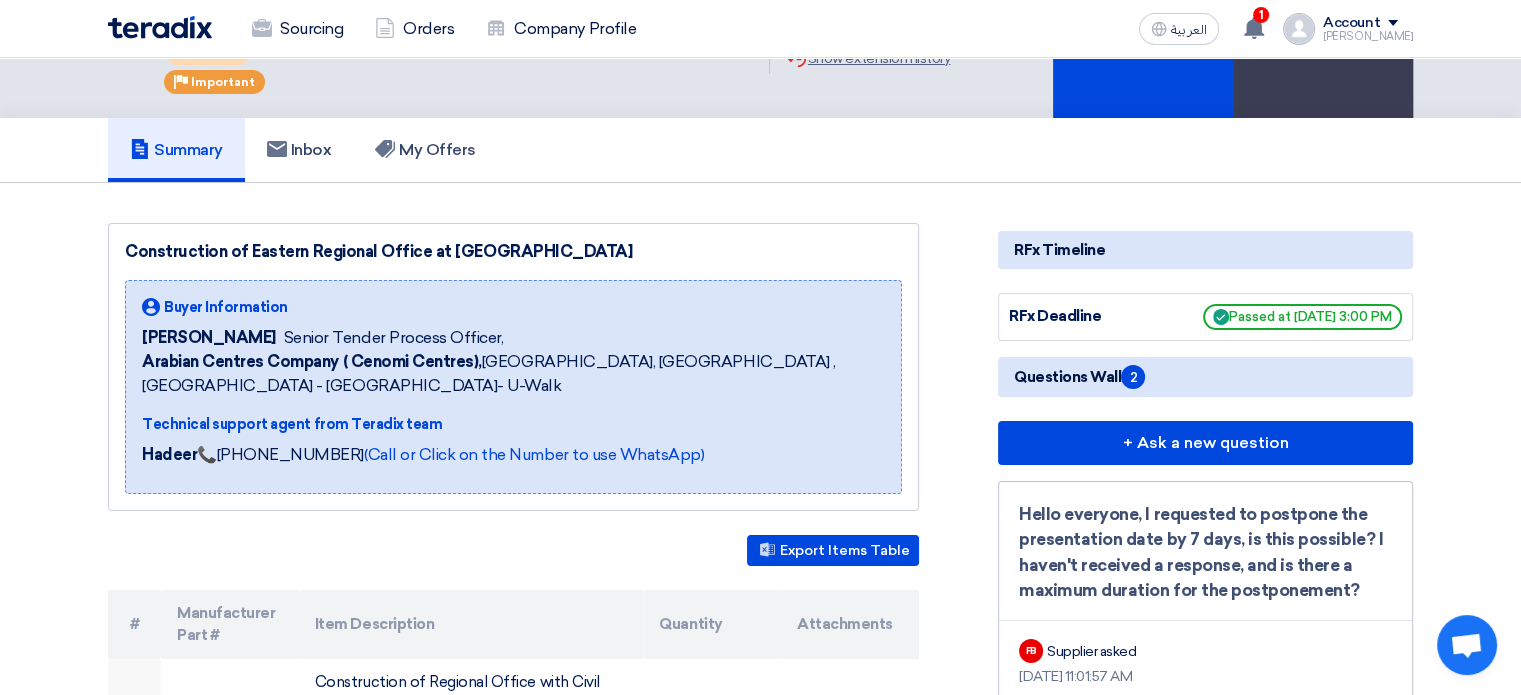 scroll, scrollTop: 100, scrollLeft: 0, axis: vertical 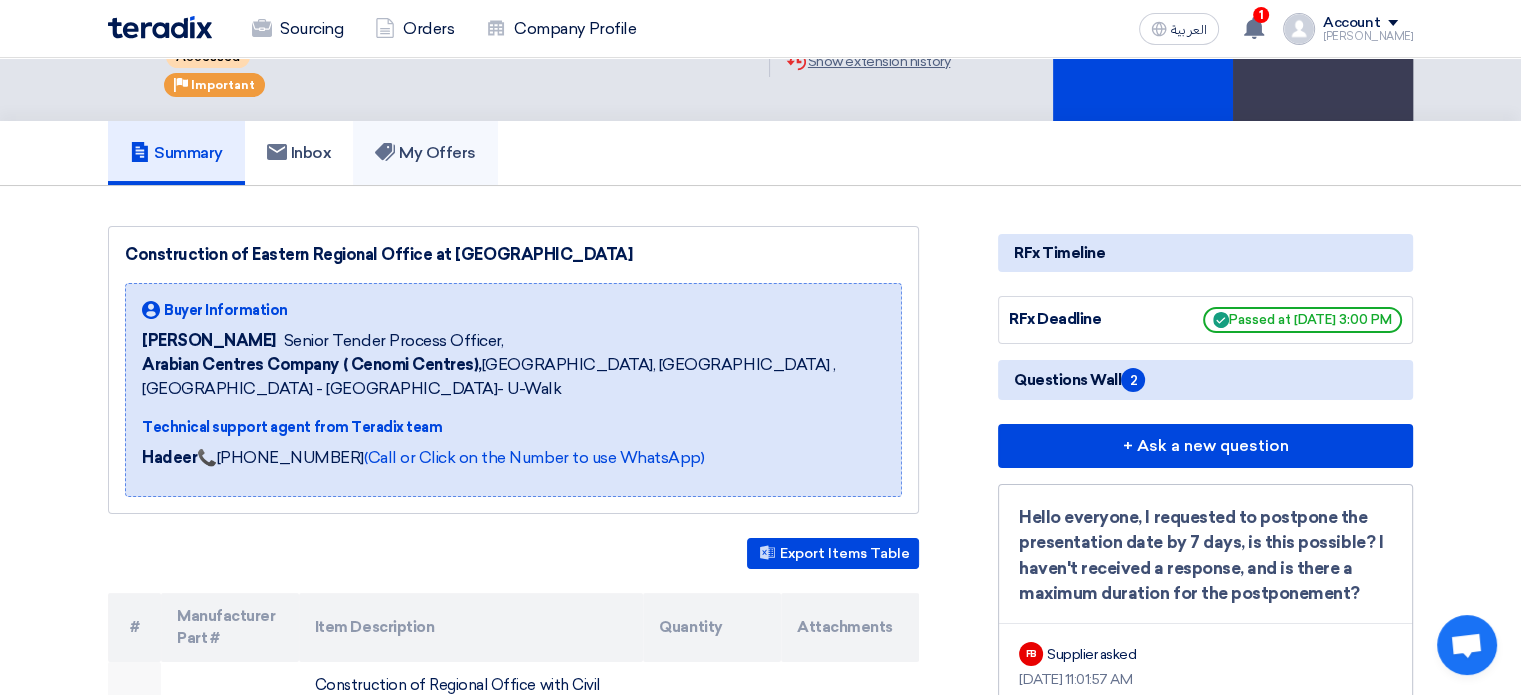 click on "My Offers" 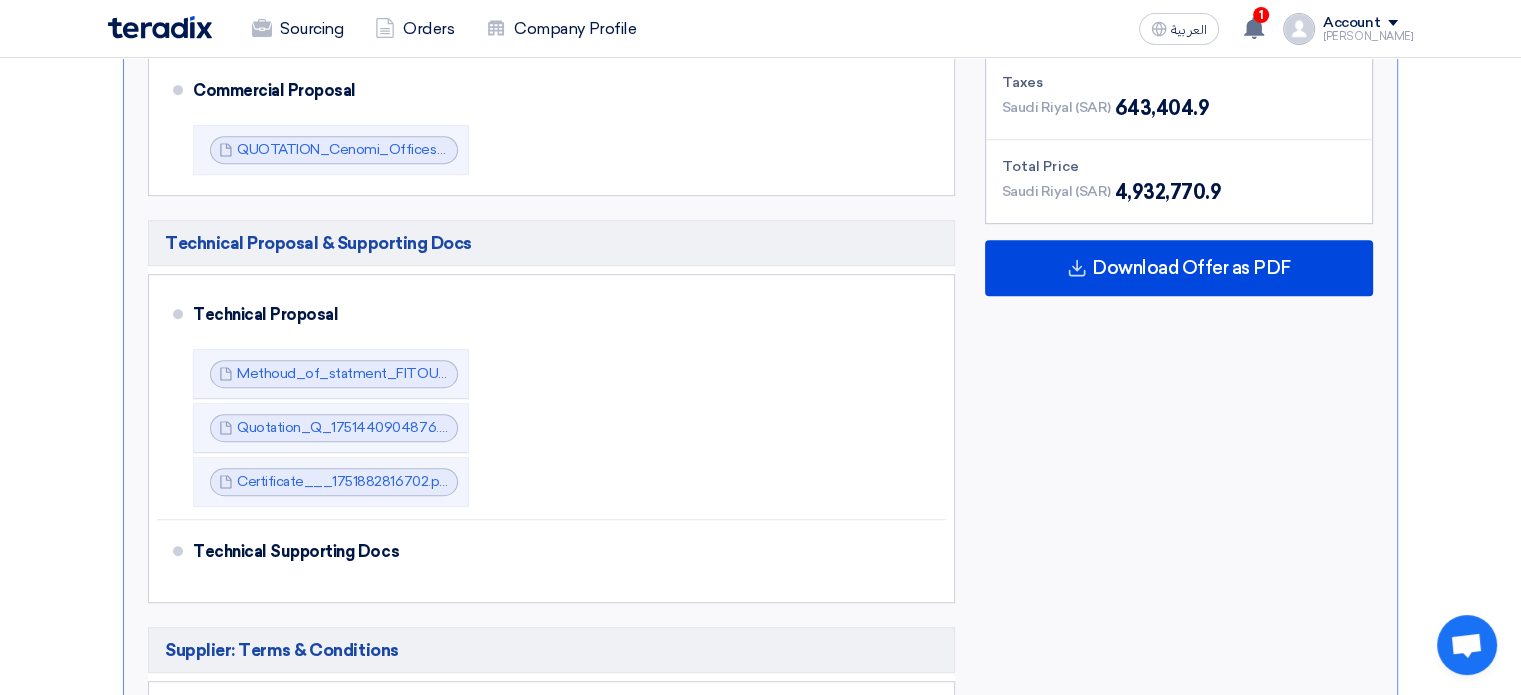 scroll, scrollTop: 1100, scrollLeft: 0, axis: vertical 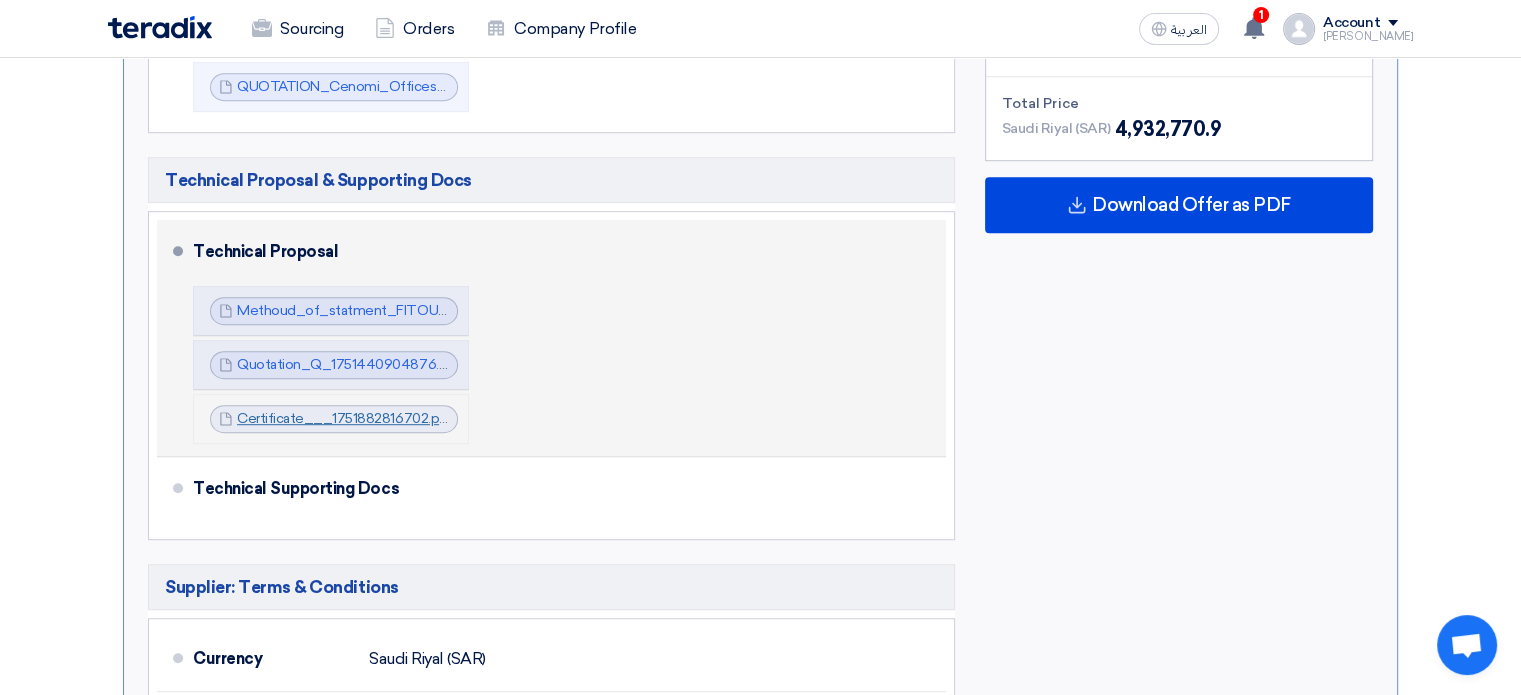 click on "Certificate___1751882816702.pdf" at bounding box center [345, 418] 